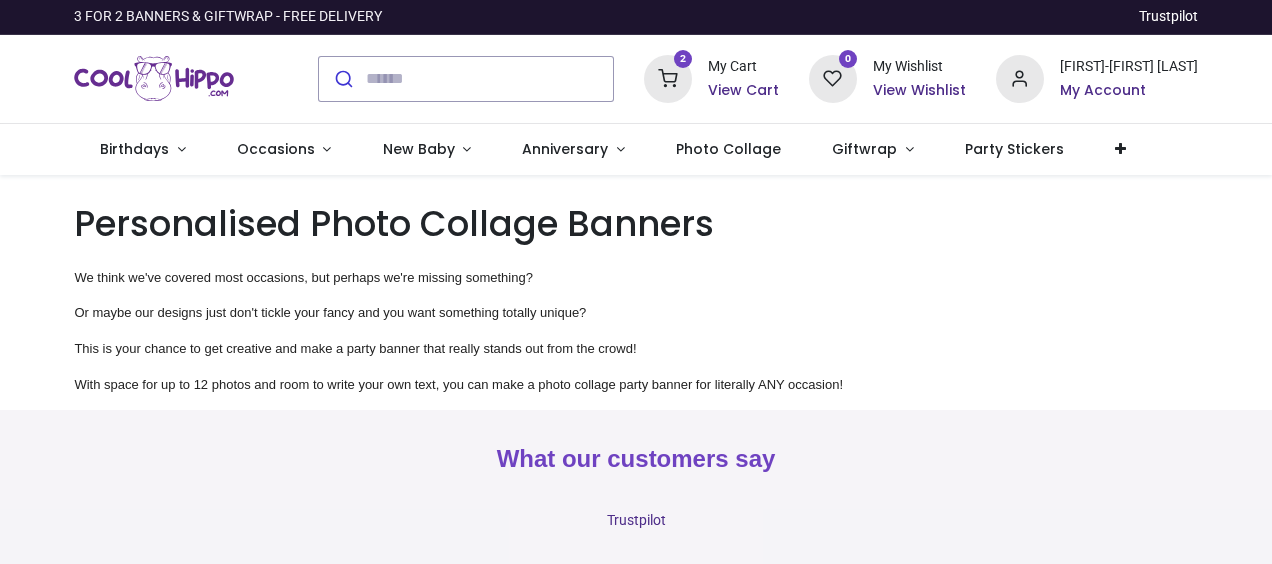 scroll, scrollTop: 0, scrollLeft: 0, axis: both 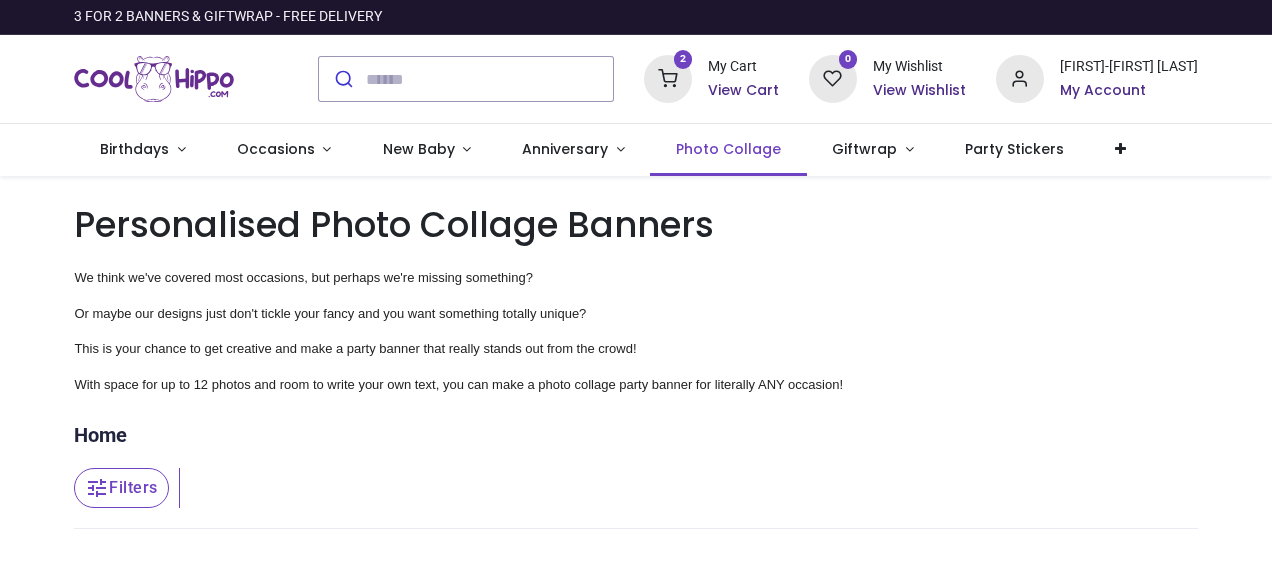 type on "**********" 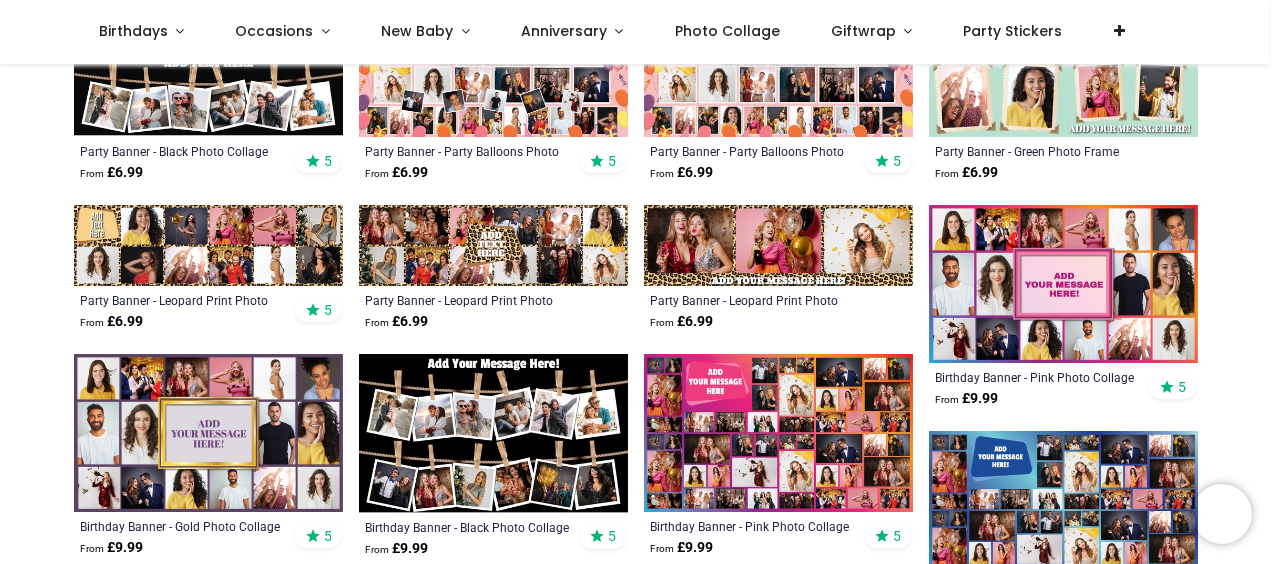 scroll, scrollTop: 800, scrollLeft: 0, axis: vertical 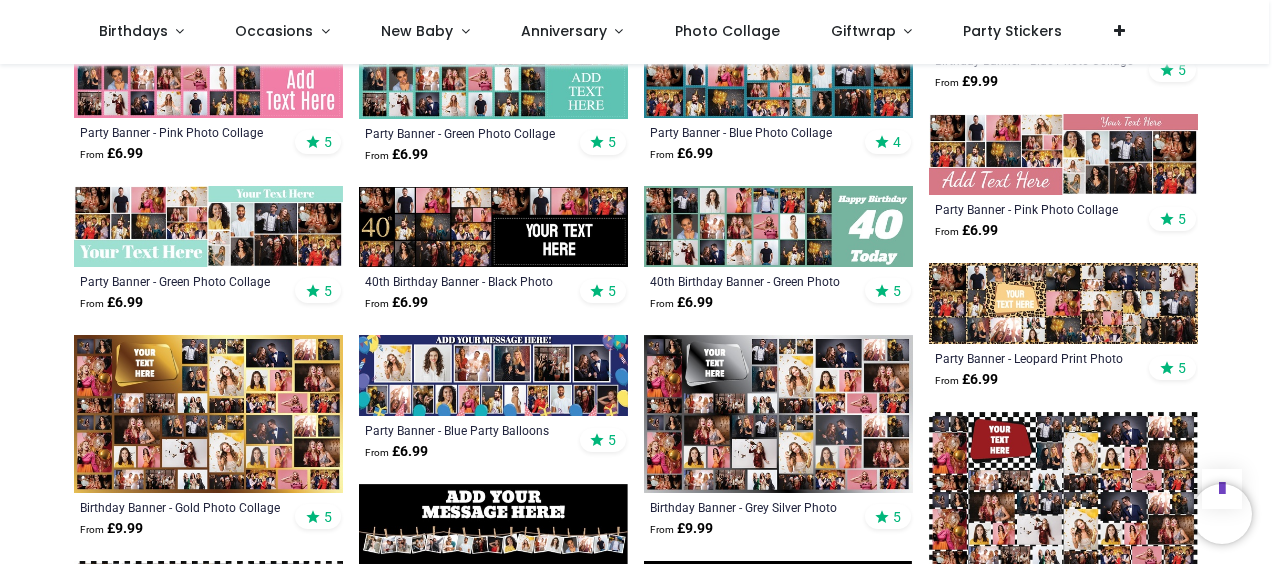 click at bounding box center [208, 414] 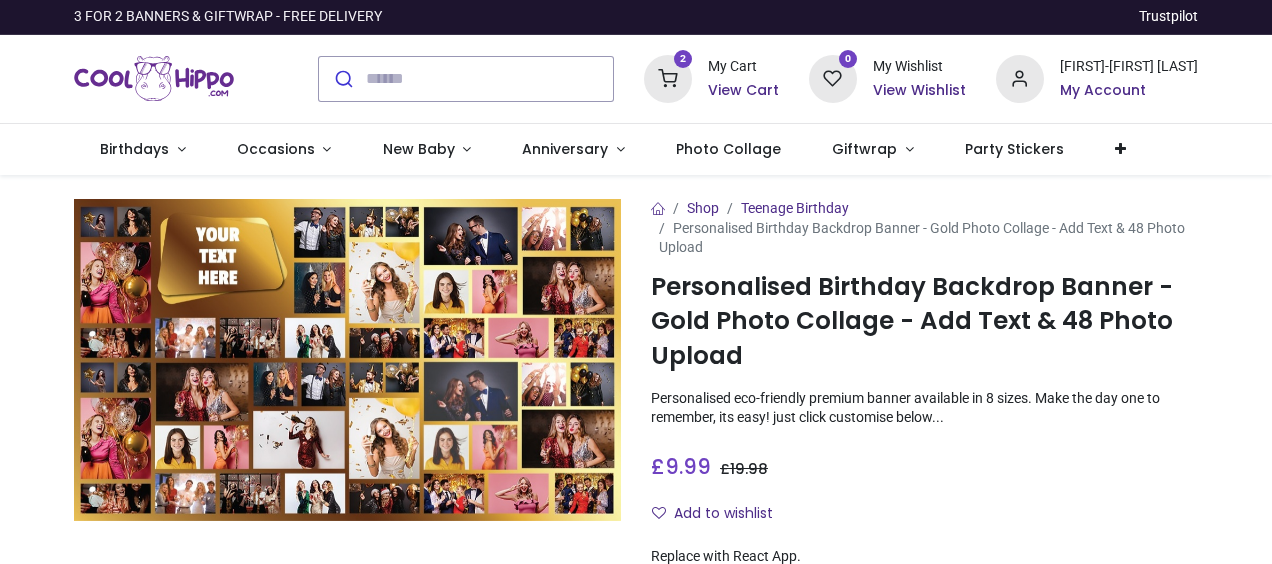 scroll, scrollTop: 0, scrollLeft: 0, axis: both 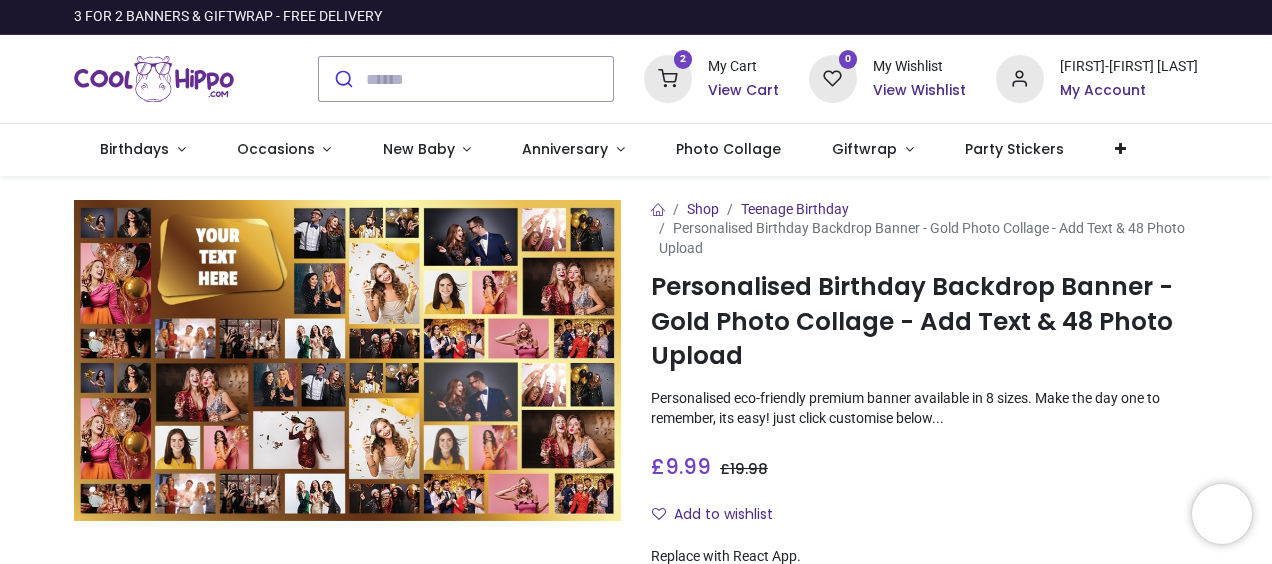 type on "**********" 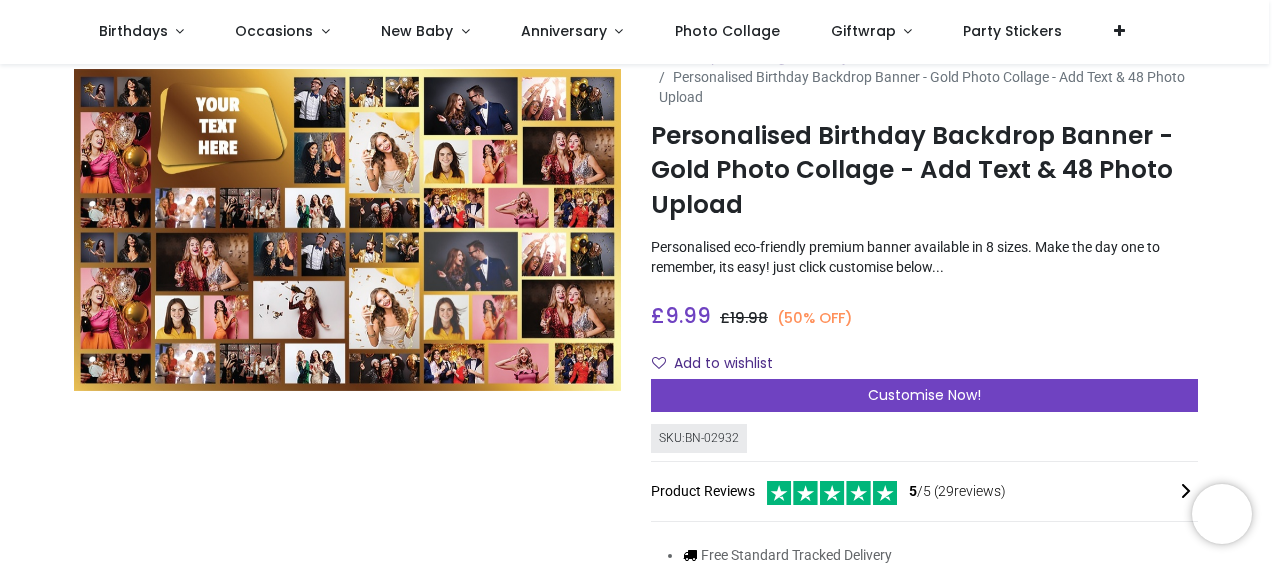 scroll, scrollTop: 0, scrollLeft: 0, axis: both 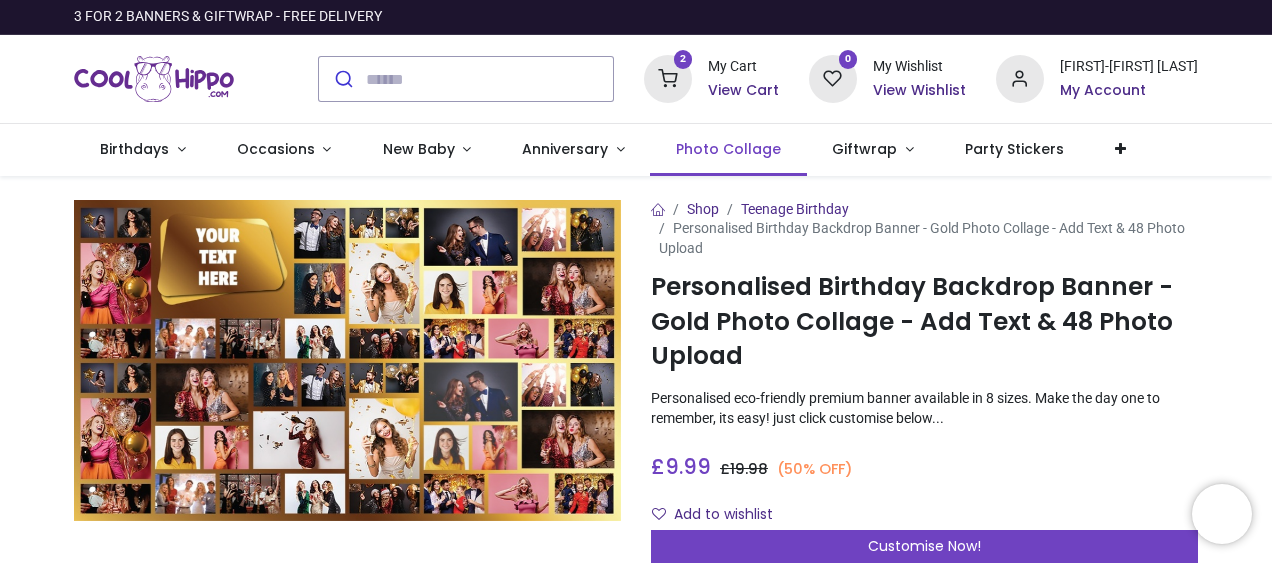 click on "Photo Collage" at bounding box center [728, 149] 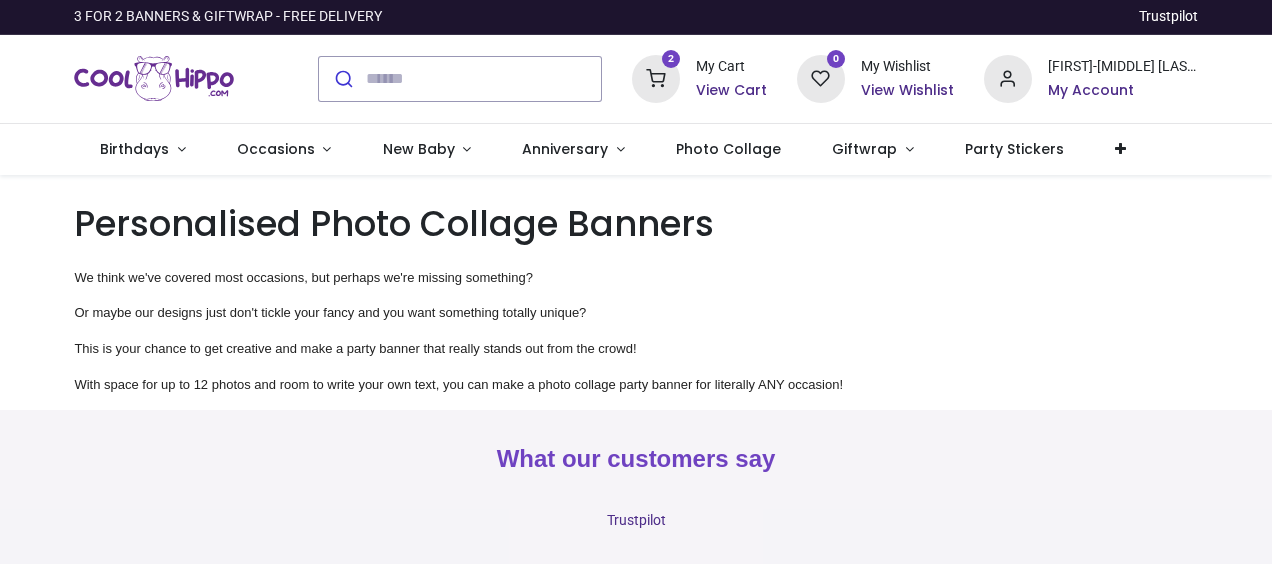 scroll, scrollTop: 0, scrollLeft: 0, axis: both 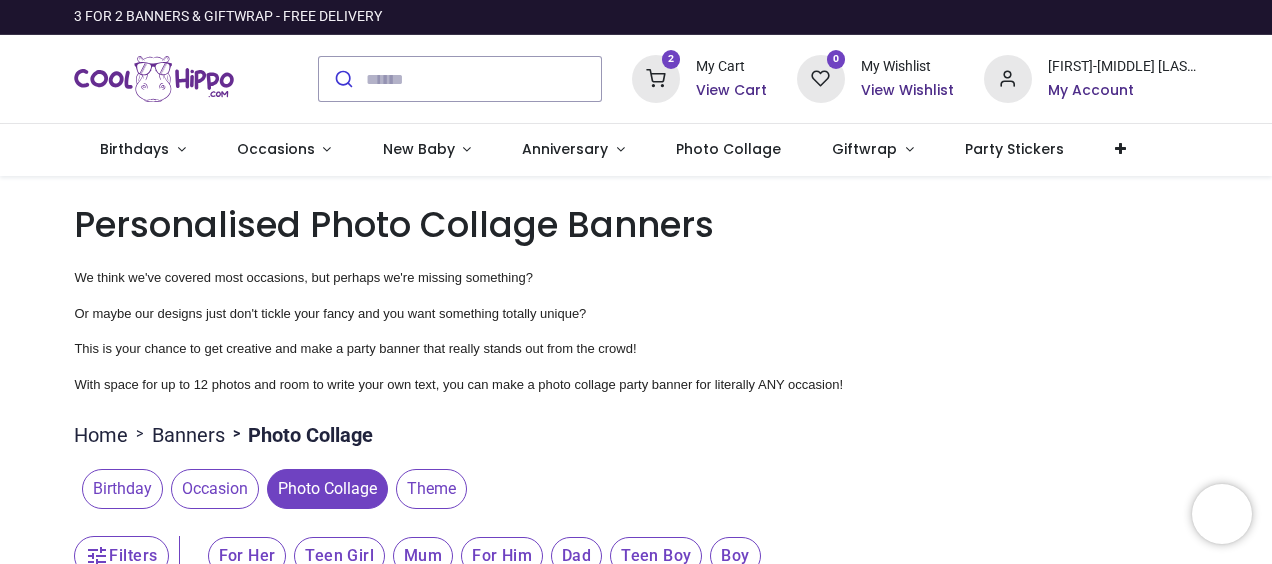 type on "**********" 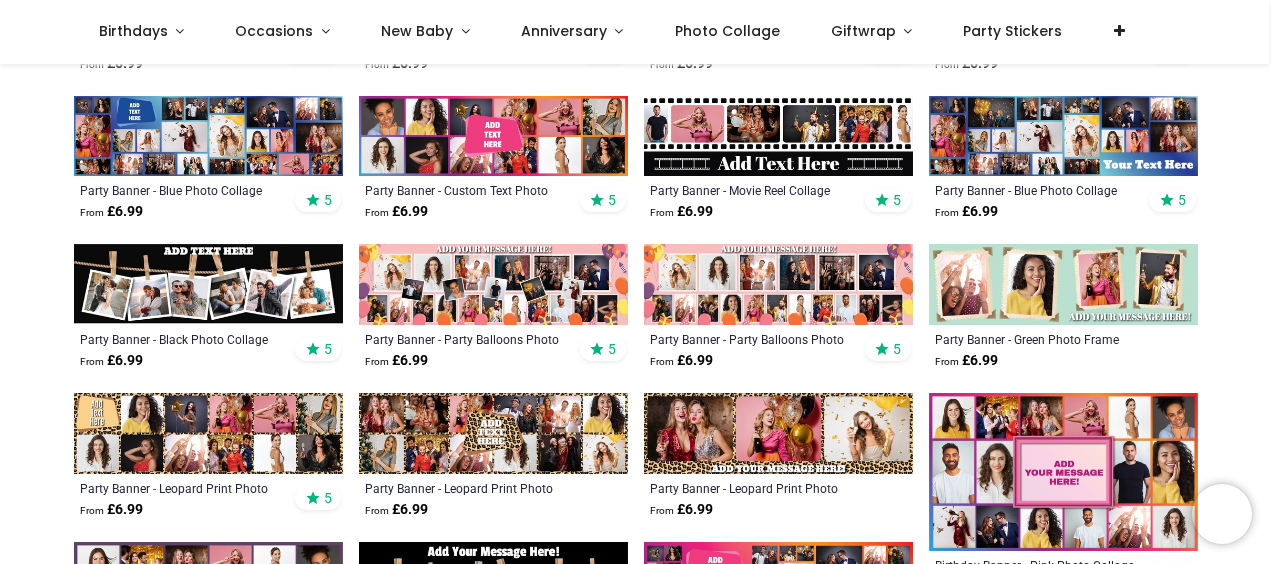 scroll, scrollTop: 600, scrollLeft: 0, axis: vertical 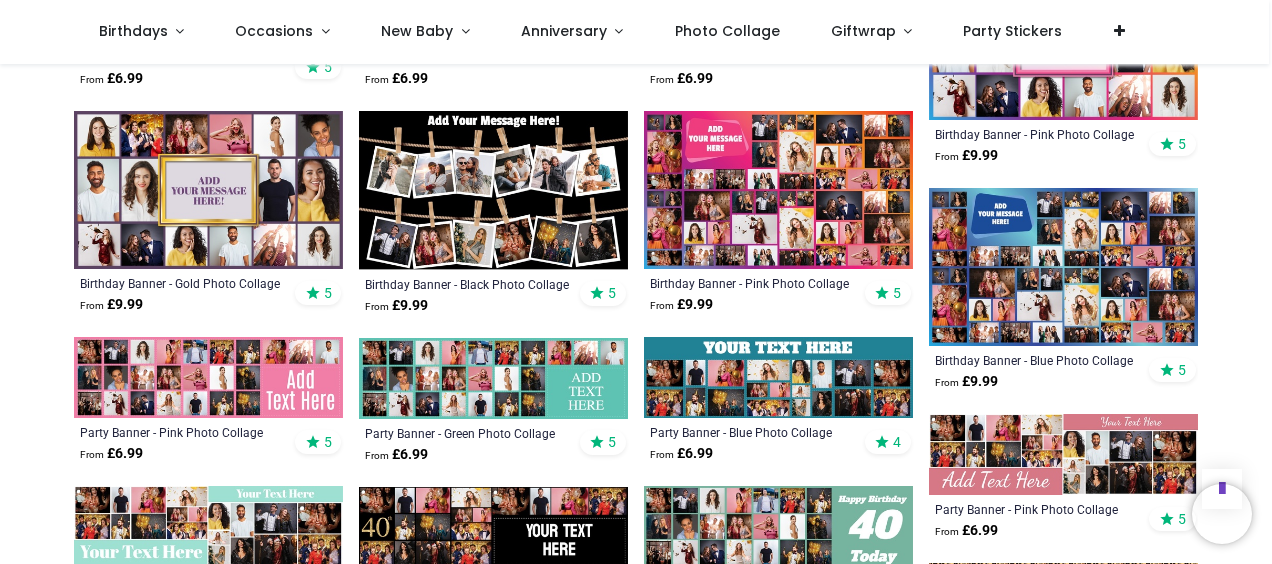 click at bounding box center (778, 190) 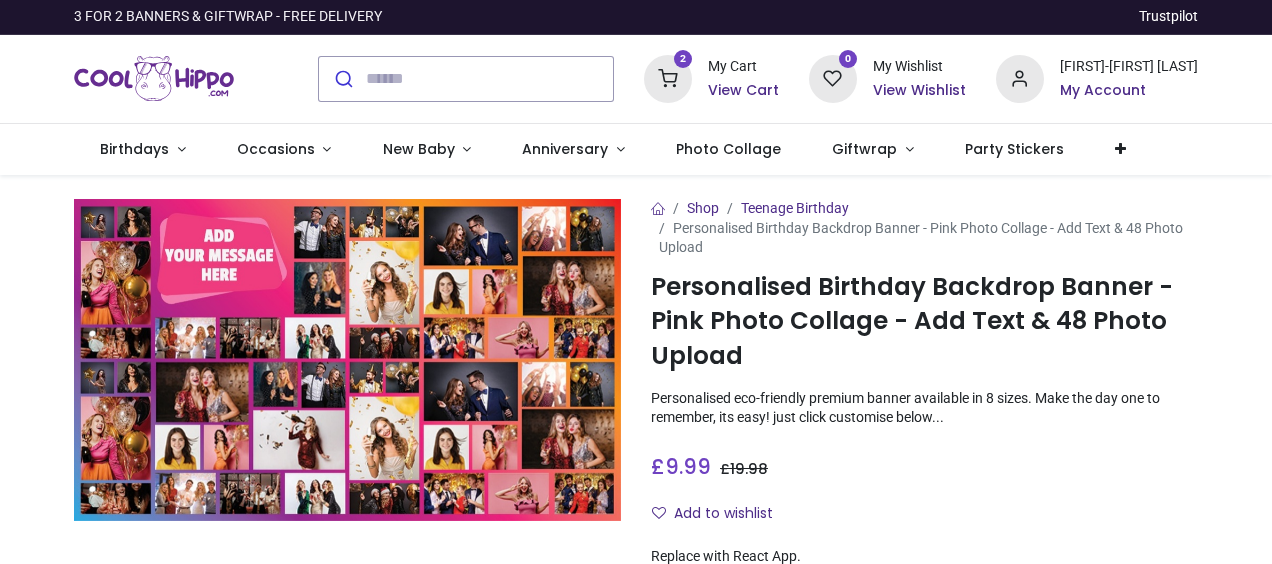 scroll, scrollTop: 0, scrollLeft: 0, axis: both 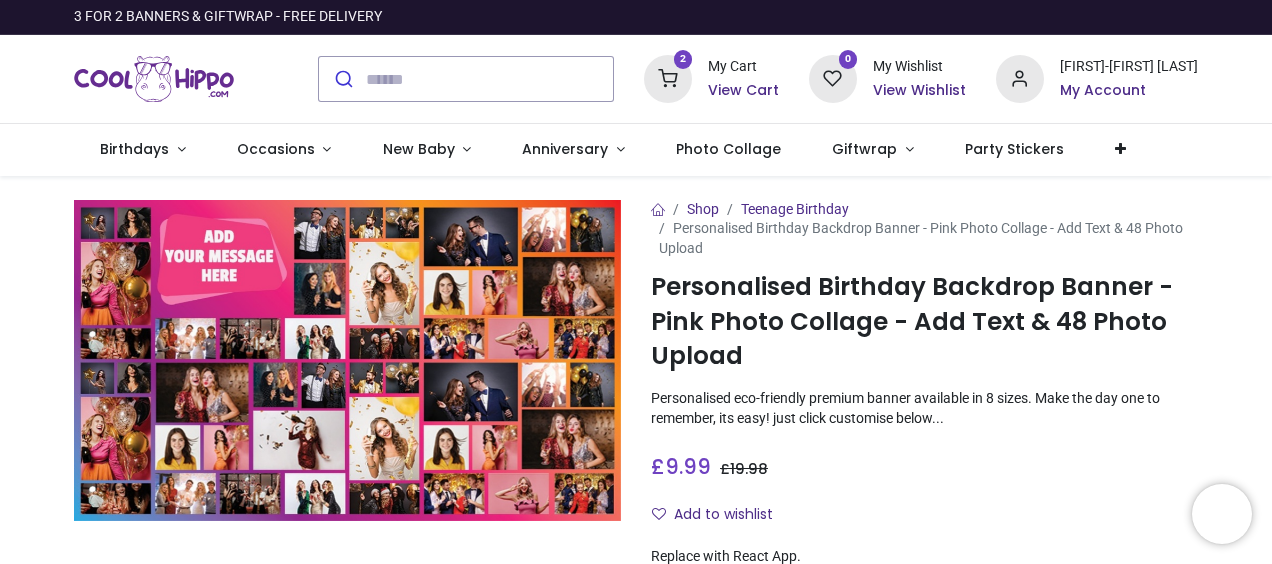 type on "**********" 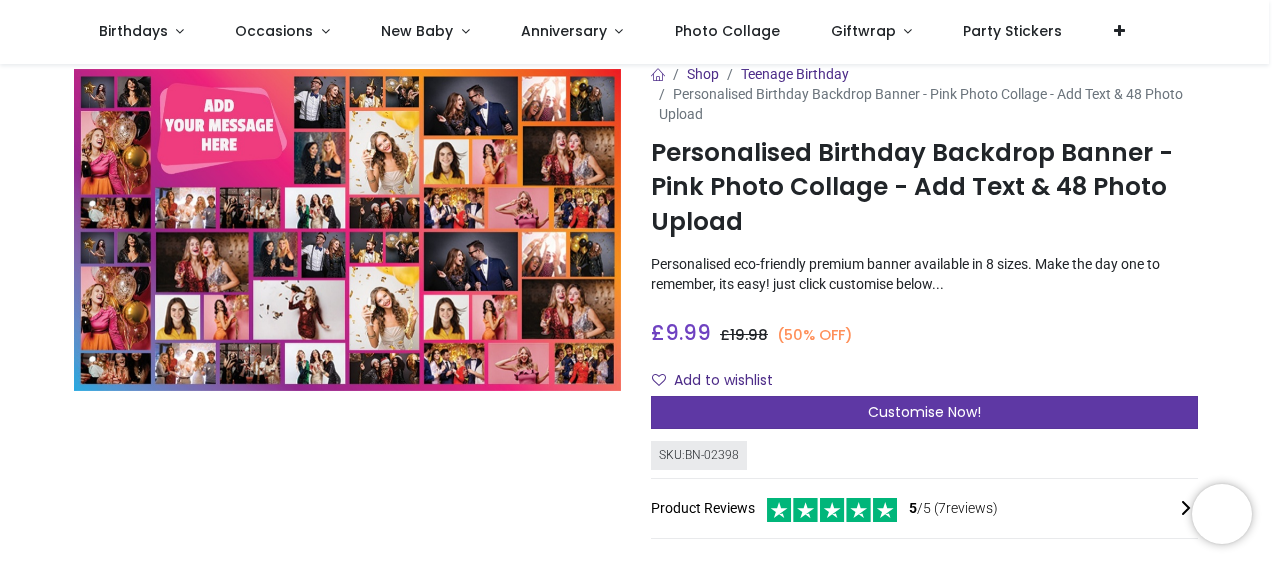 scroll, scrollTop: 0, scrollLeft: 0, axis: both 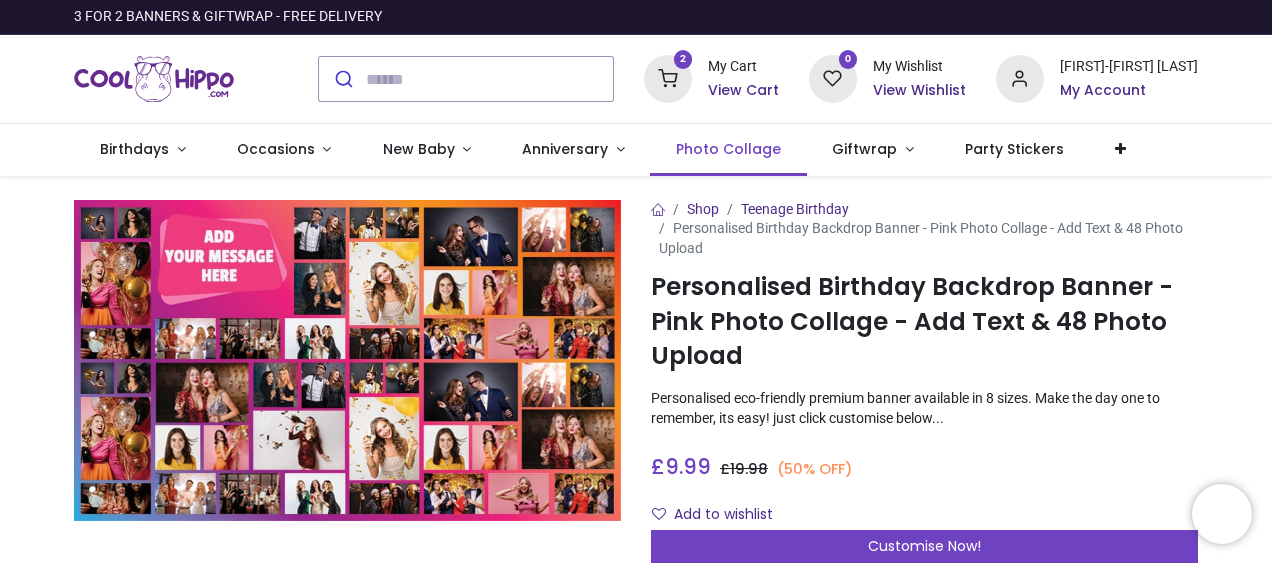 click on "Photo Collage" at bounding box center [728, 149] 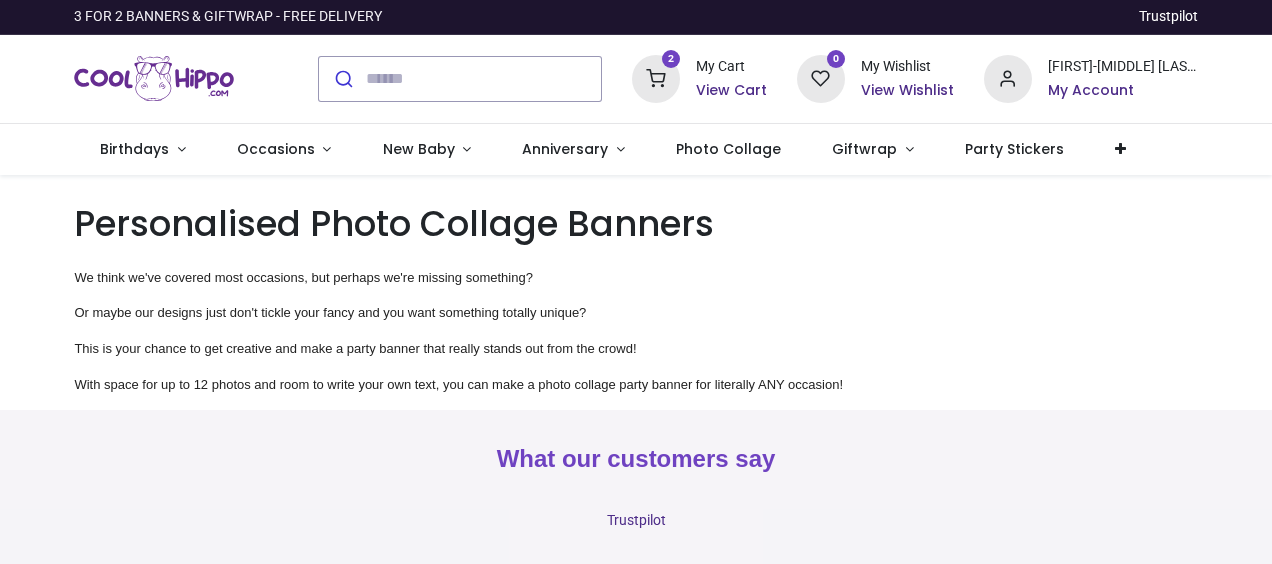 scroll, scrollTop: 0, scrollLeft: 0, axis: both 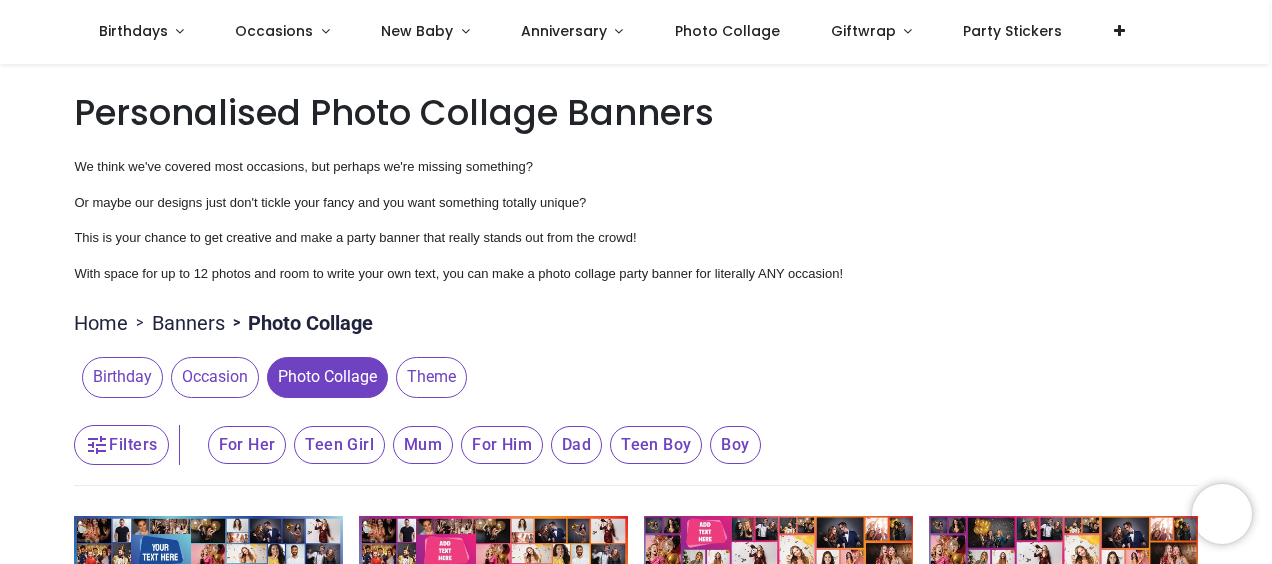 type on "**********" 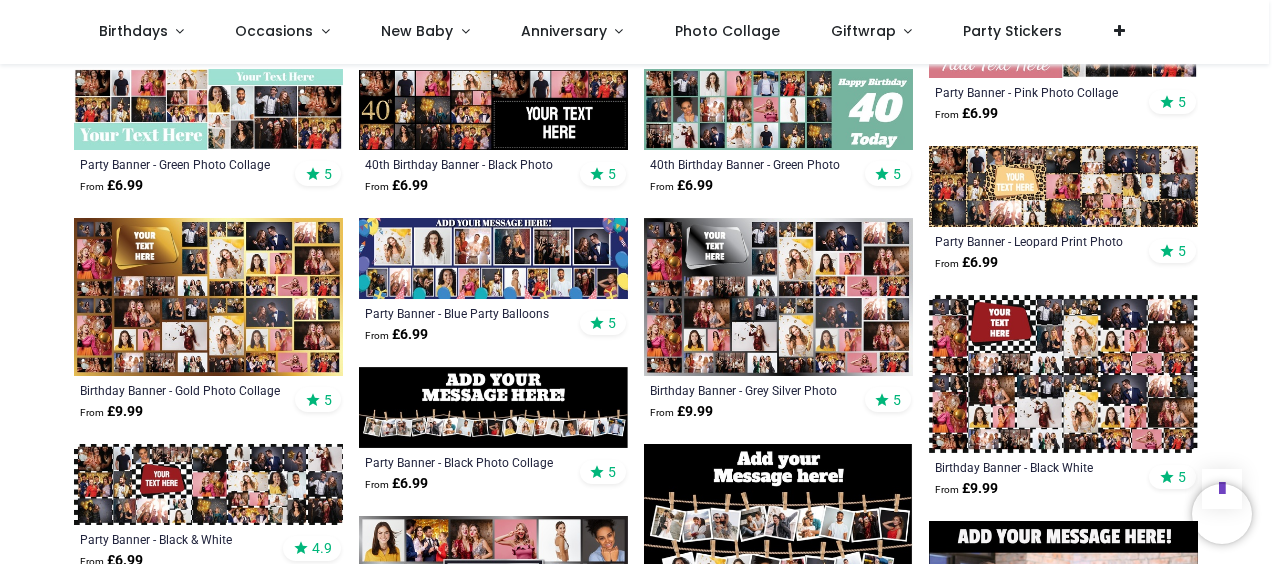 scroll, scrollTop: 1600, scrollLeft: 0, axis: vertical 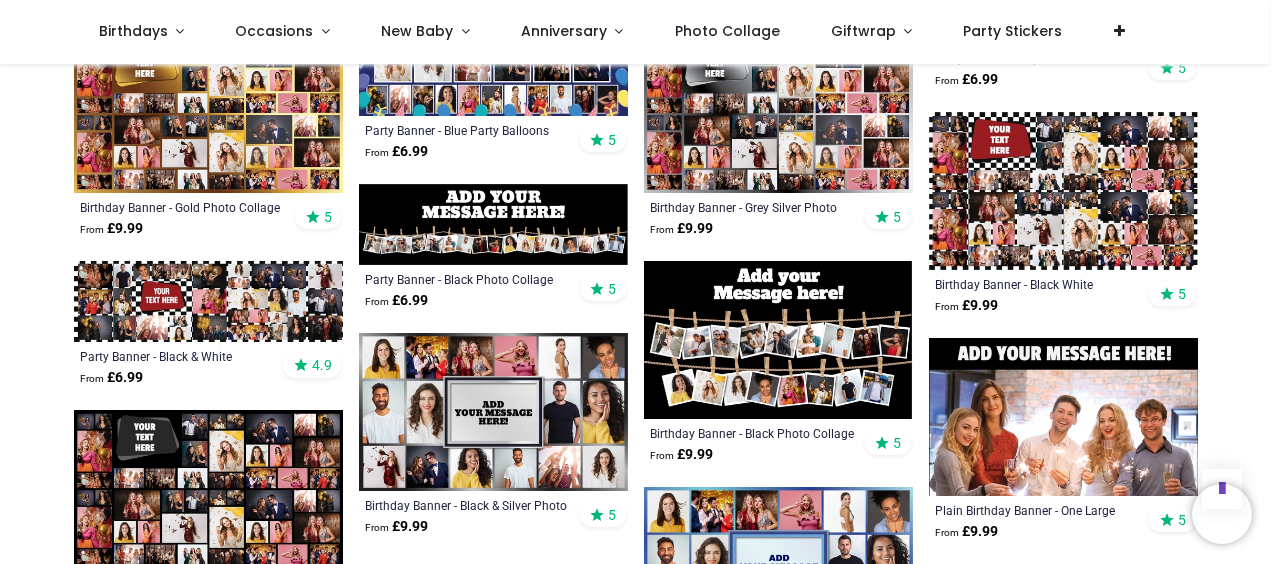 click at bounding box center [208, 114] 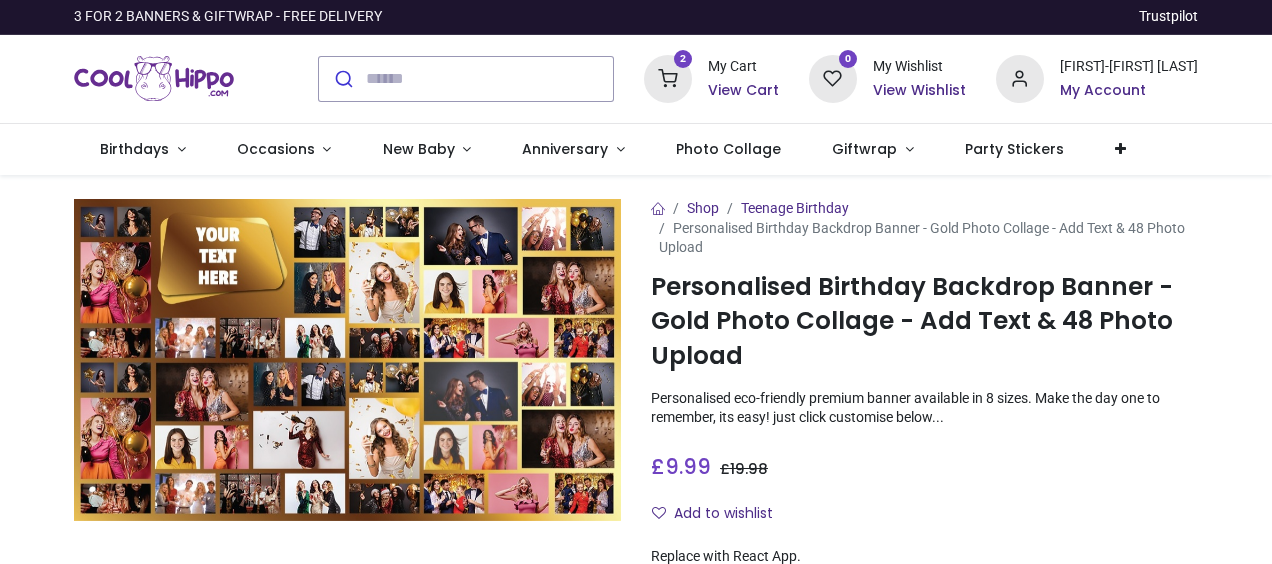 scroll, scrollTop: 0, scrollLeft: 0, axis: both 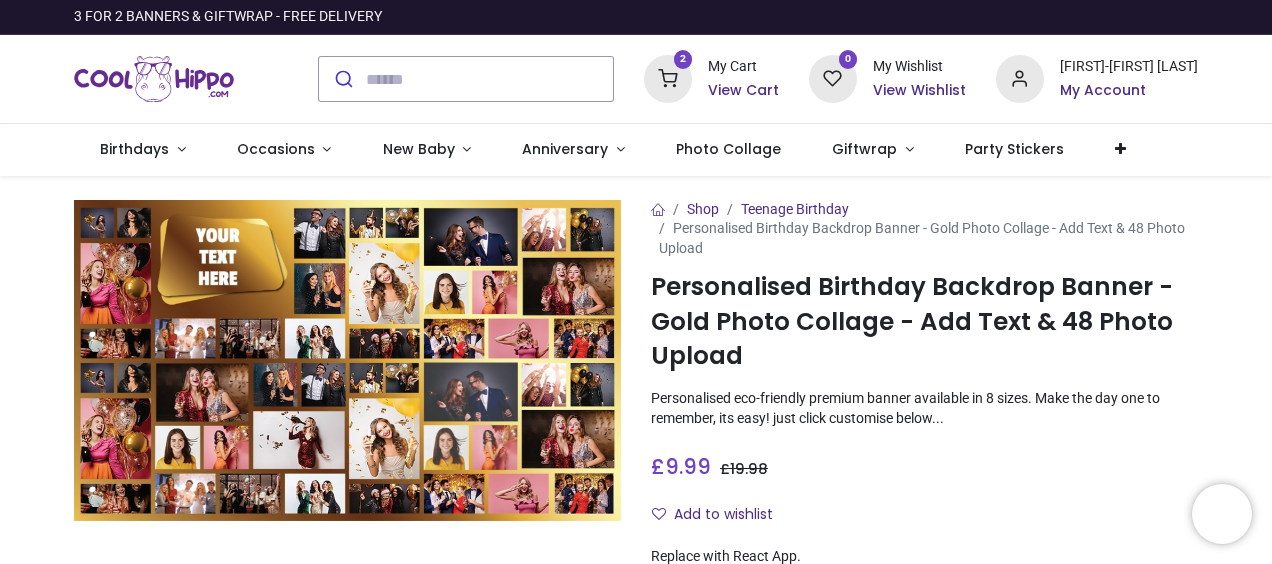 type on "**********" 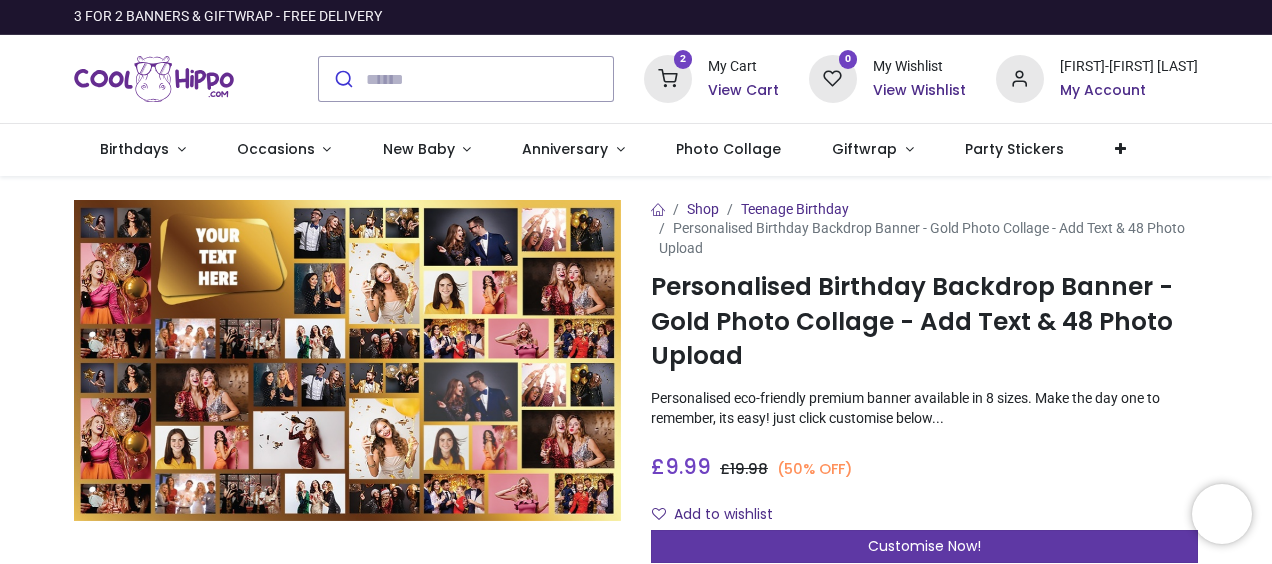 click on "Customise Now!" at bounding box center (924, 546) 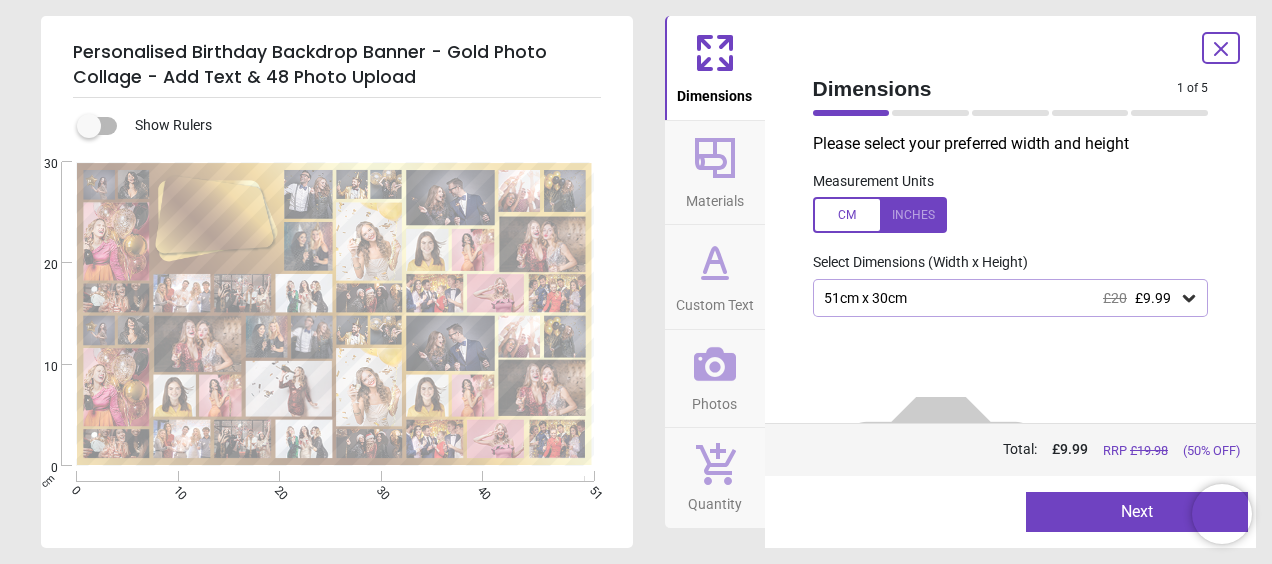 click 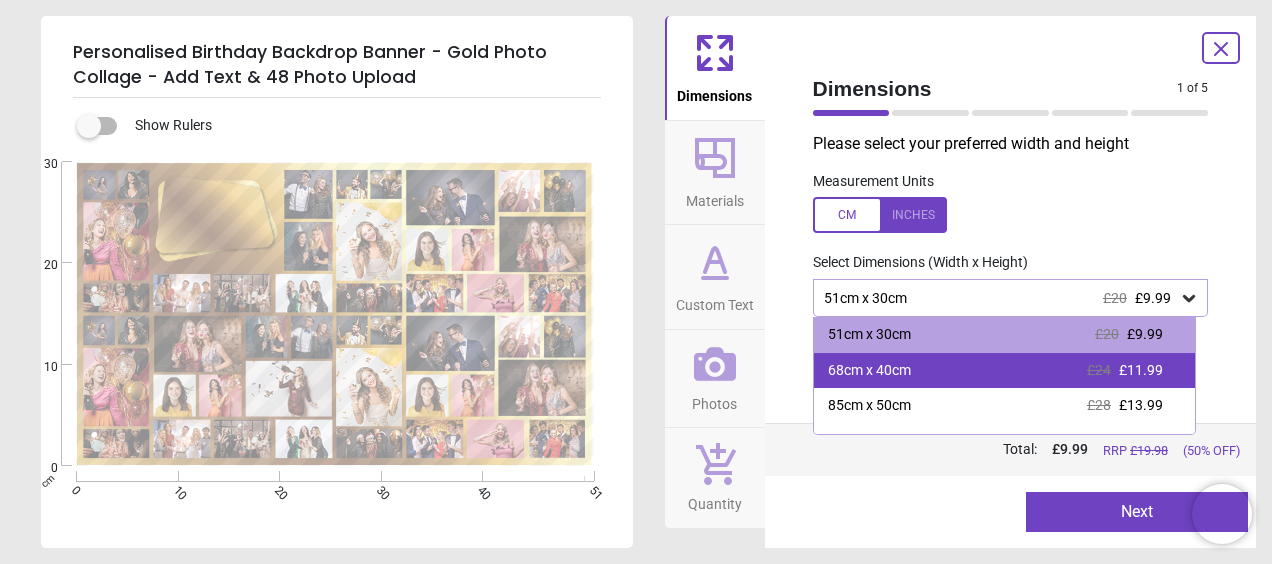 scroll, scrollTop: 100, scrollLeft: 0, axis: vertical 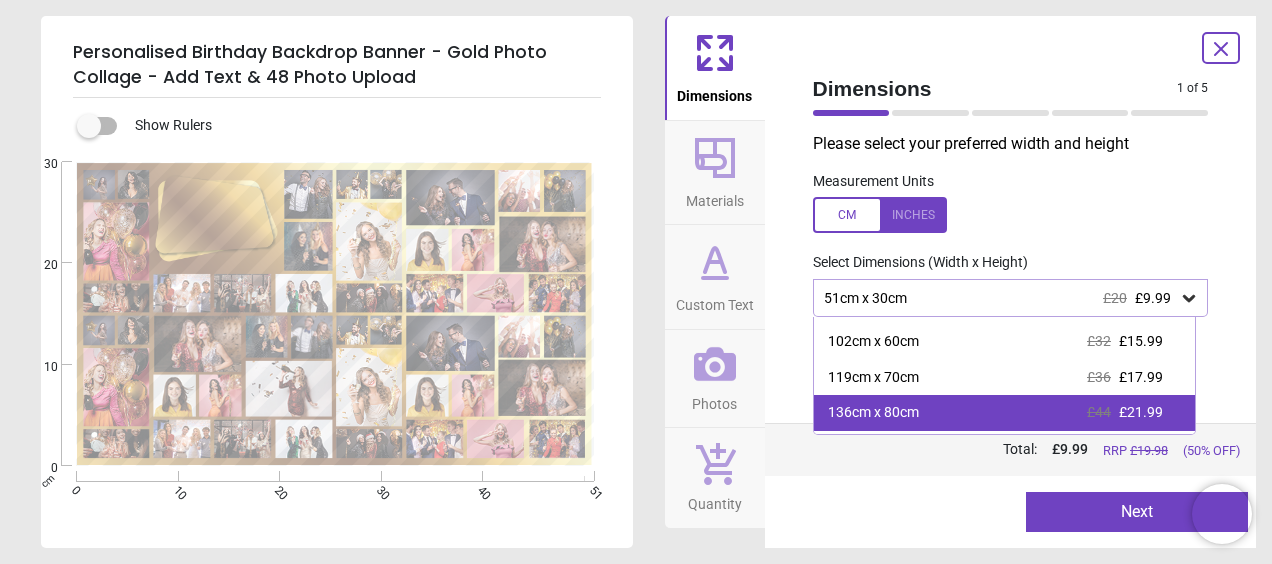 click on "136cm  x  80cm       £44 £21.99" at bounding box center [1005, 413] 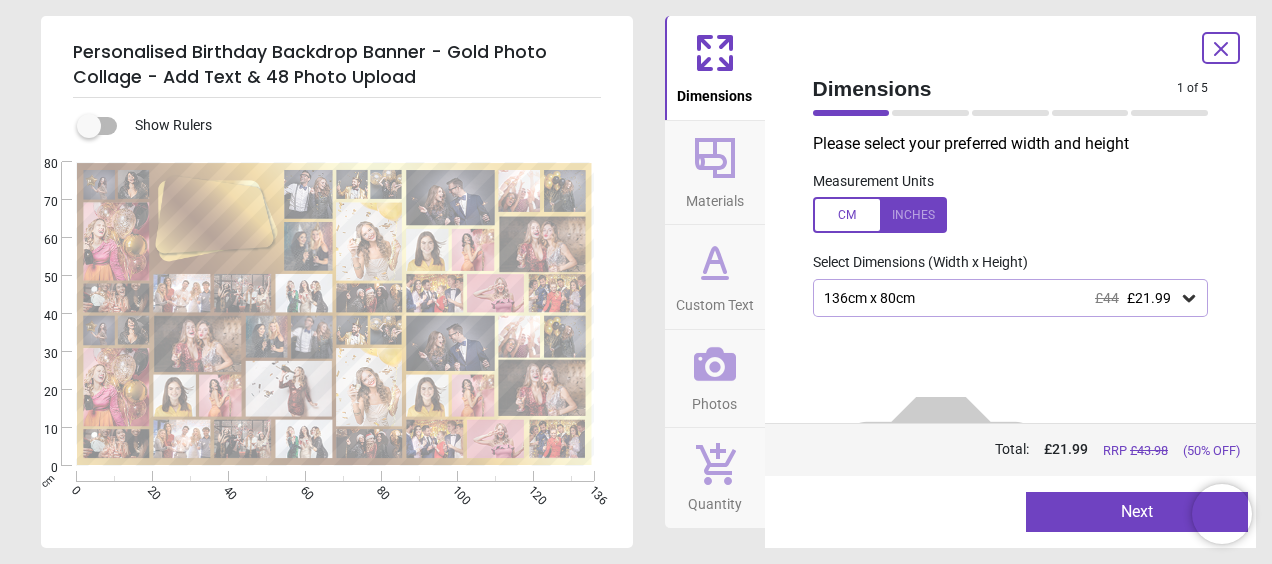 click on "Next" at bounding box center [1137, 512] 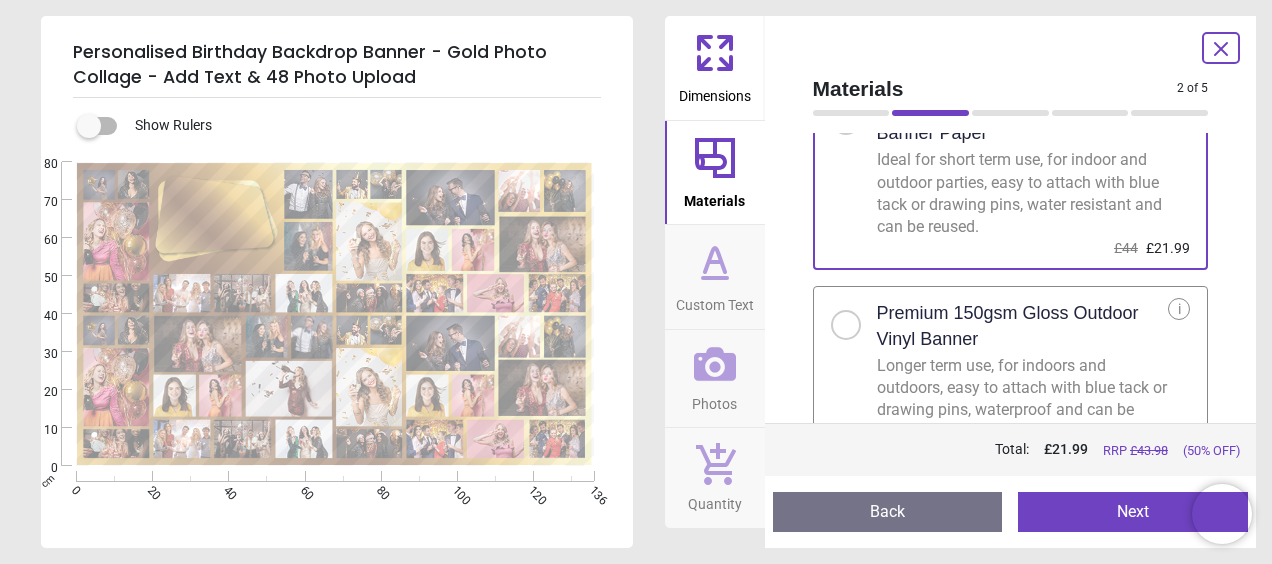 scroll, scrollTop: 142, scrollLeft: 0, axis: vertical 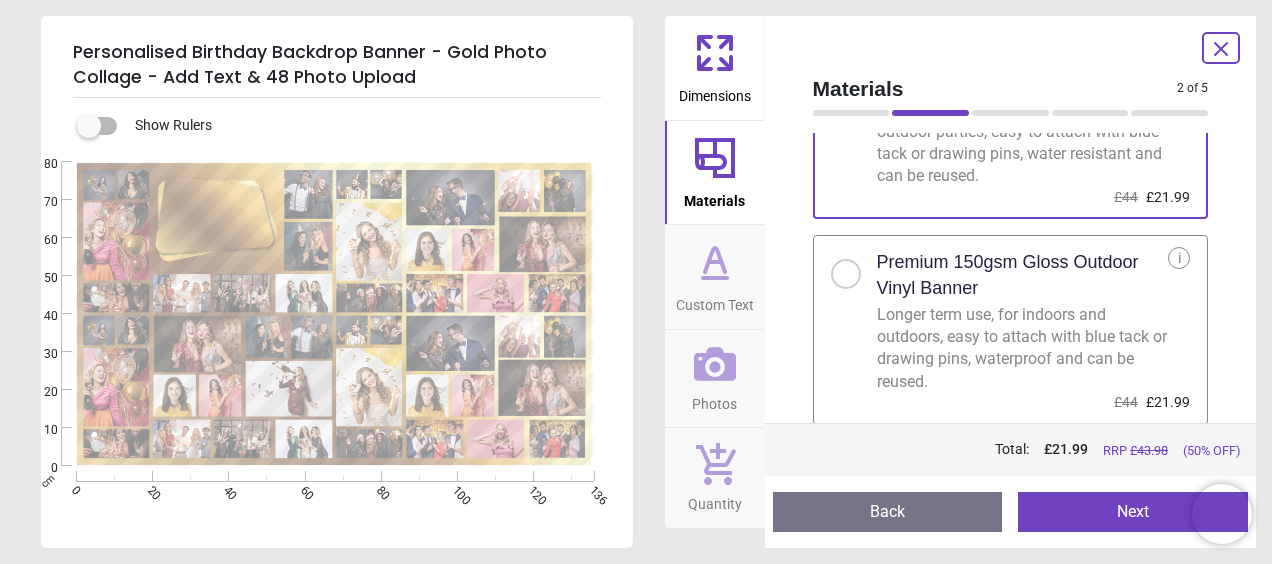 click at bounding box center [846, 274] 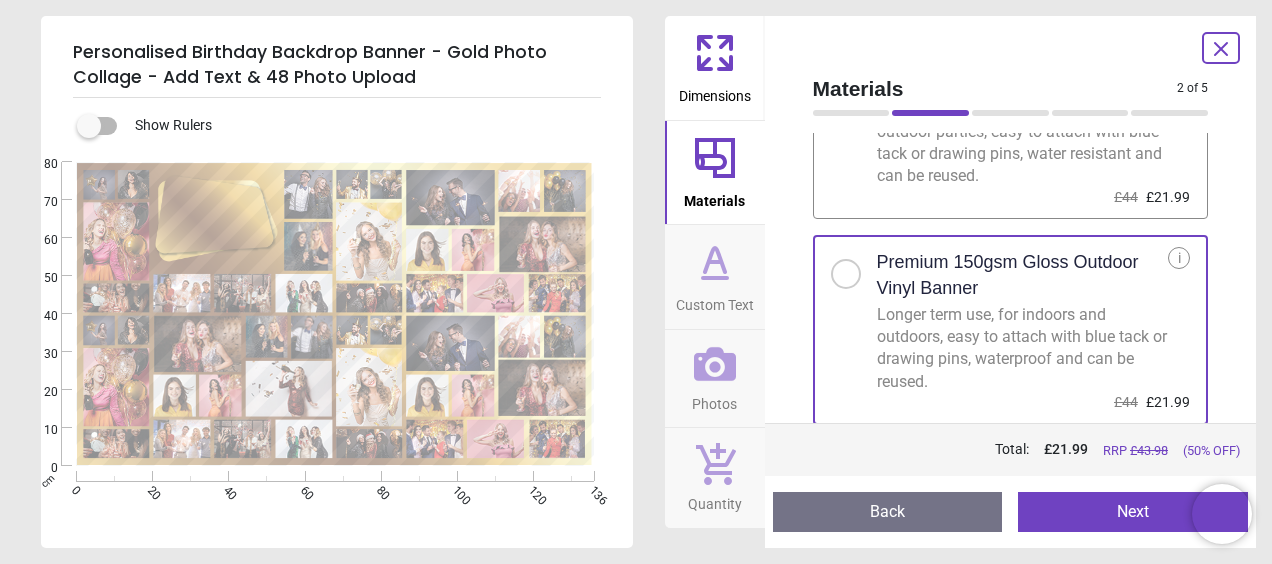 click on "Next" at bounding box center (1133, 512) 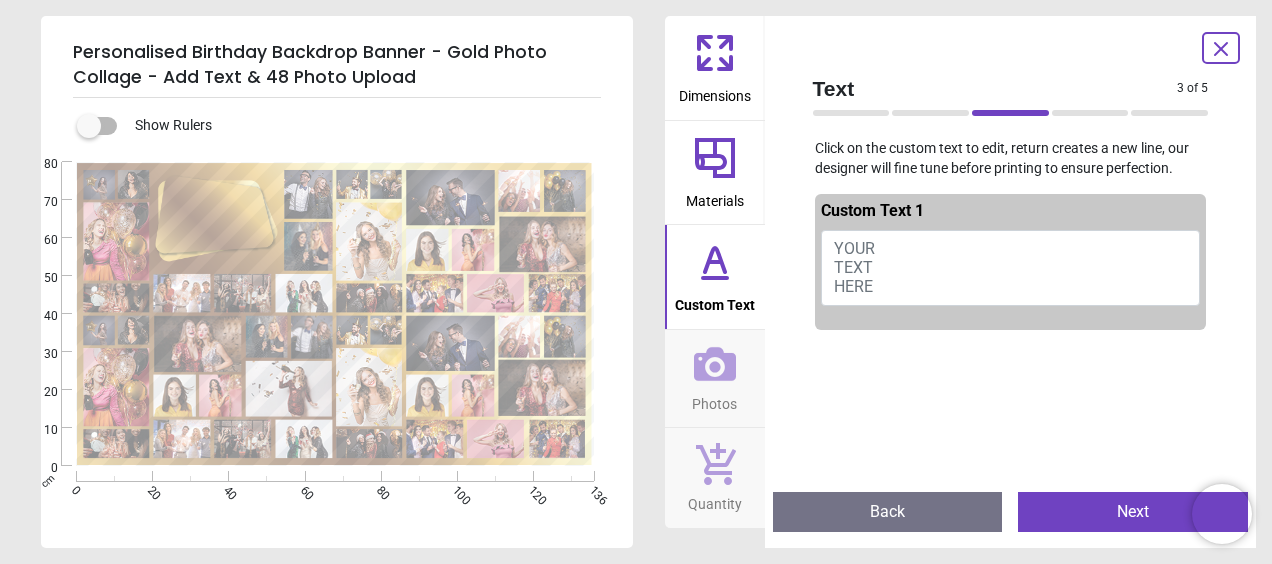 click on "YOUR
TEXT
HERE" at bounding box center [854, 267] 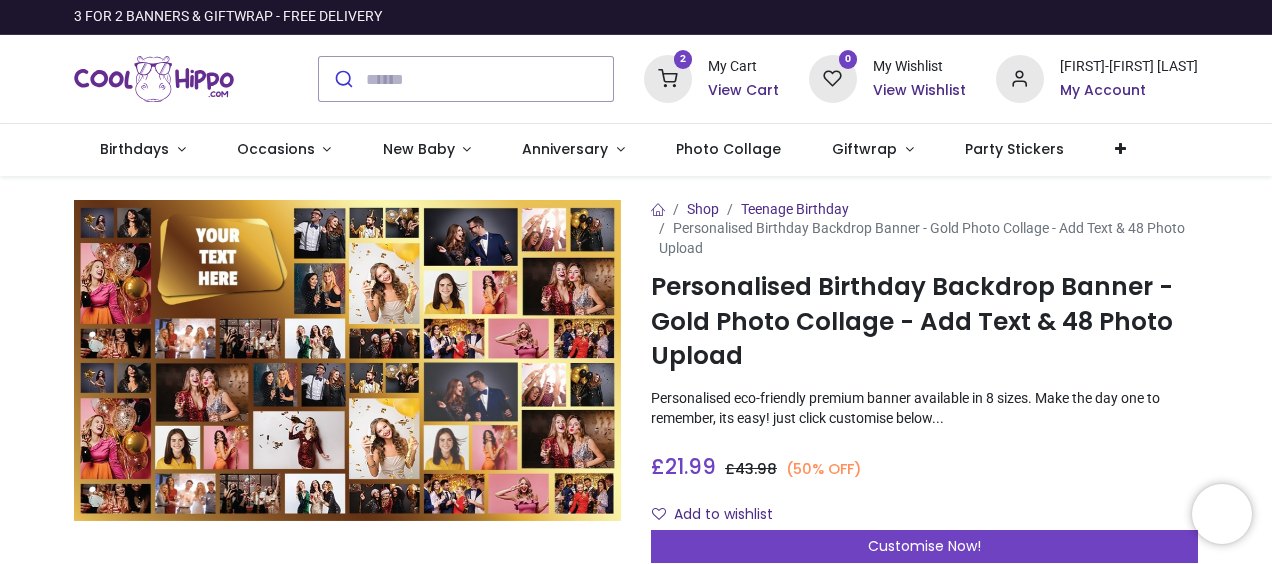 click on "View Cart" at bounding box center [743, 91] 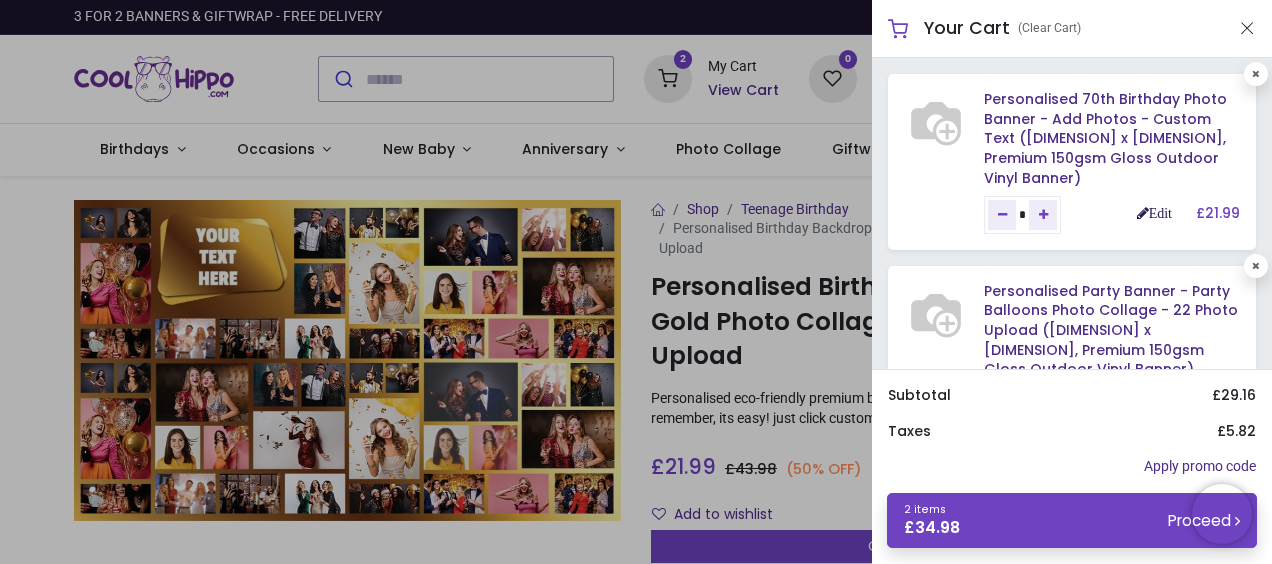 click on "Edit" at bounding box center (1154, 213) 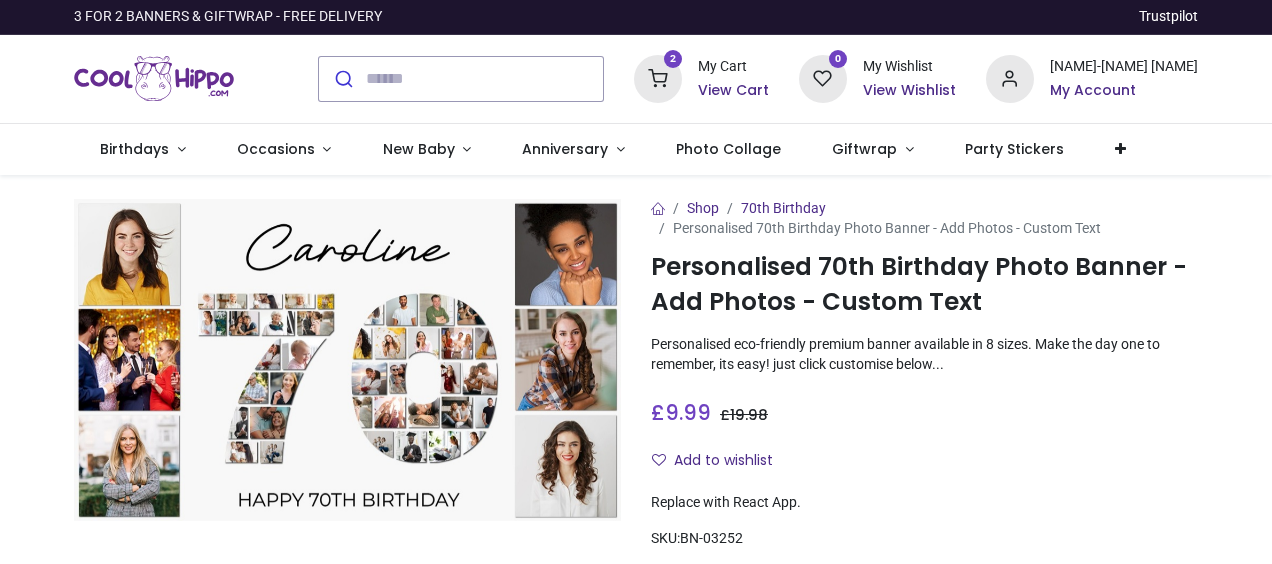 scroll, scrollTop: 0, scrollLeft: 0, axis: both 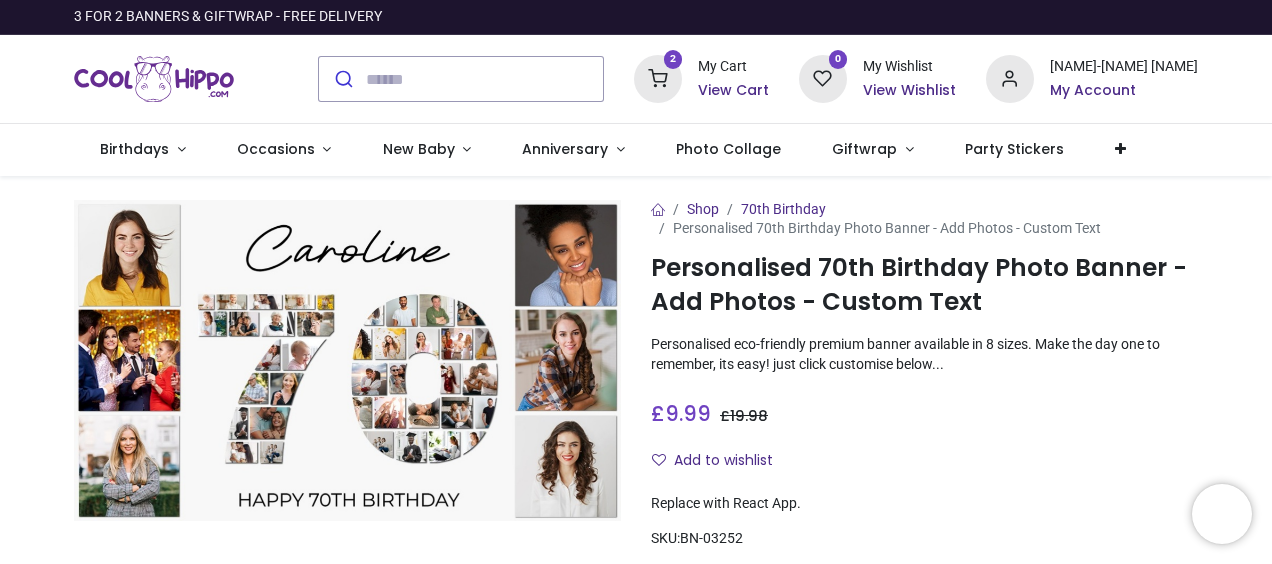 type on "**********" 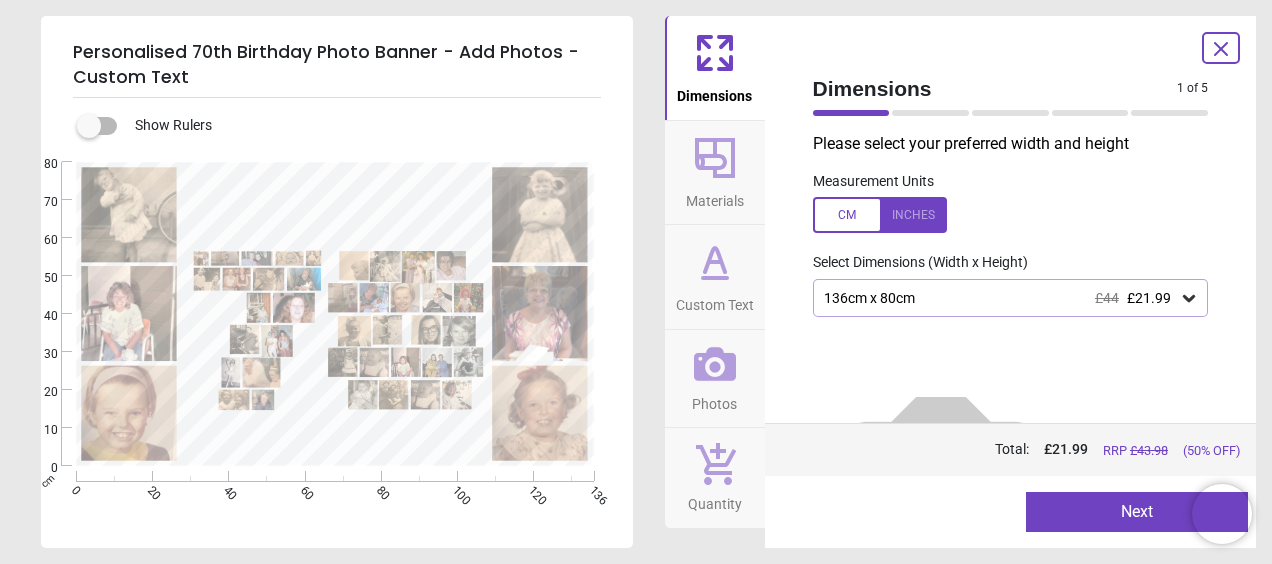 click on "Next" at bounding box center (1137, 512) 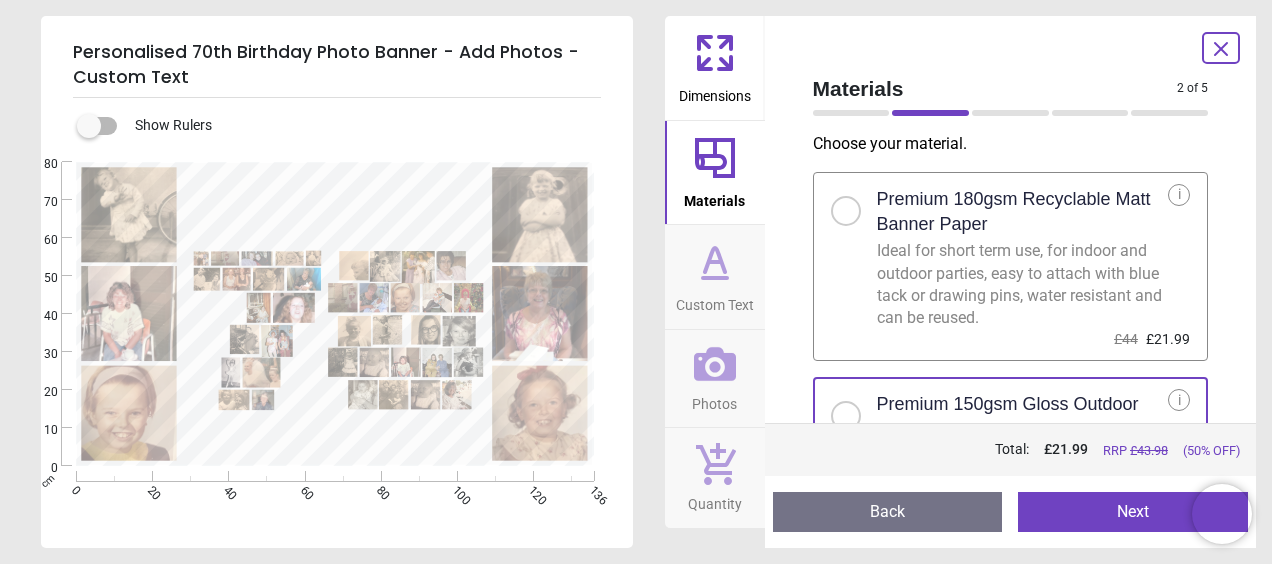 click on "Next" at bounding box center (1133, 512) 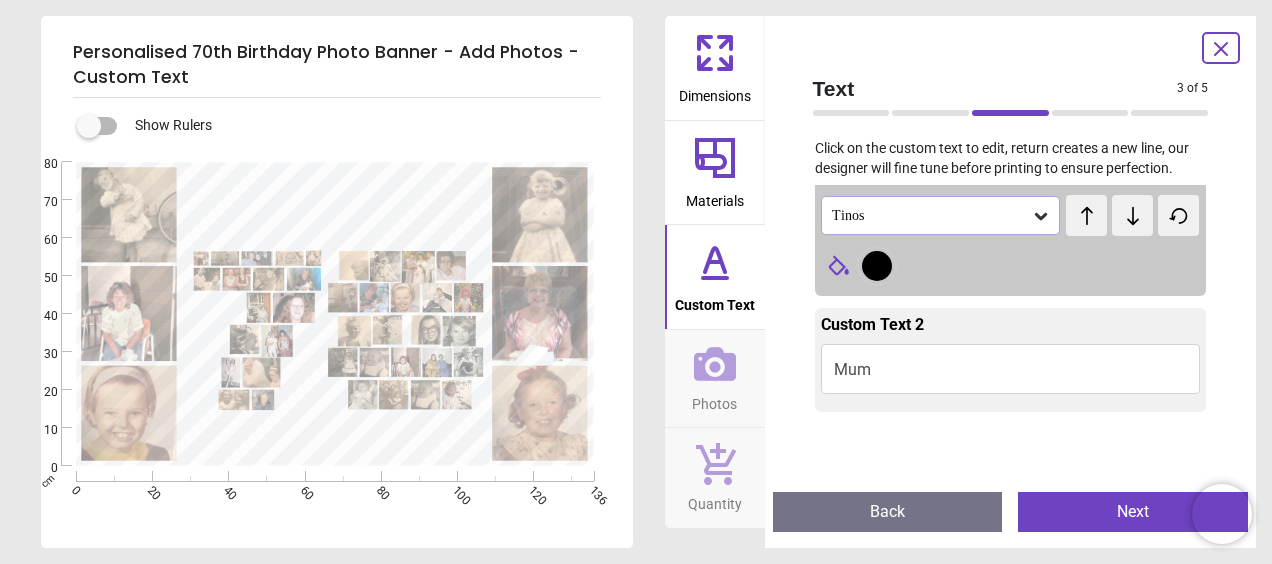 scroll, scrollTop: 0, scrollLeft: 0, axis: both 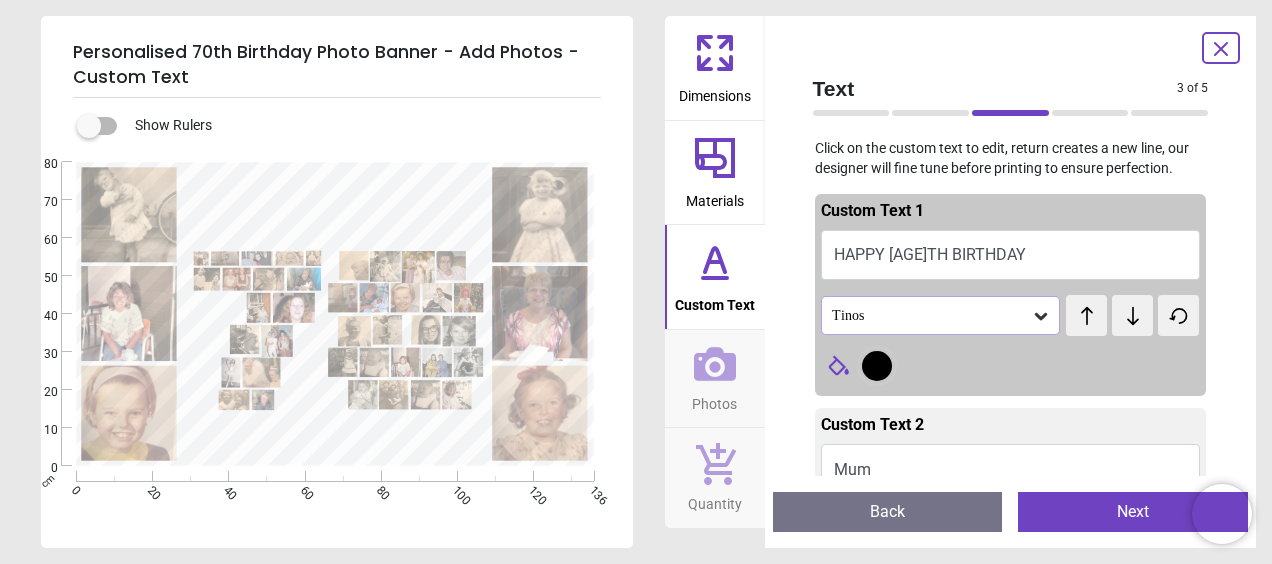 click on "HAPPY 70TH BIRTHDAY" at bounding box center (1011, 255) 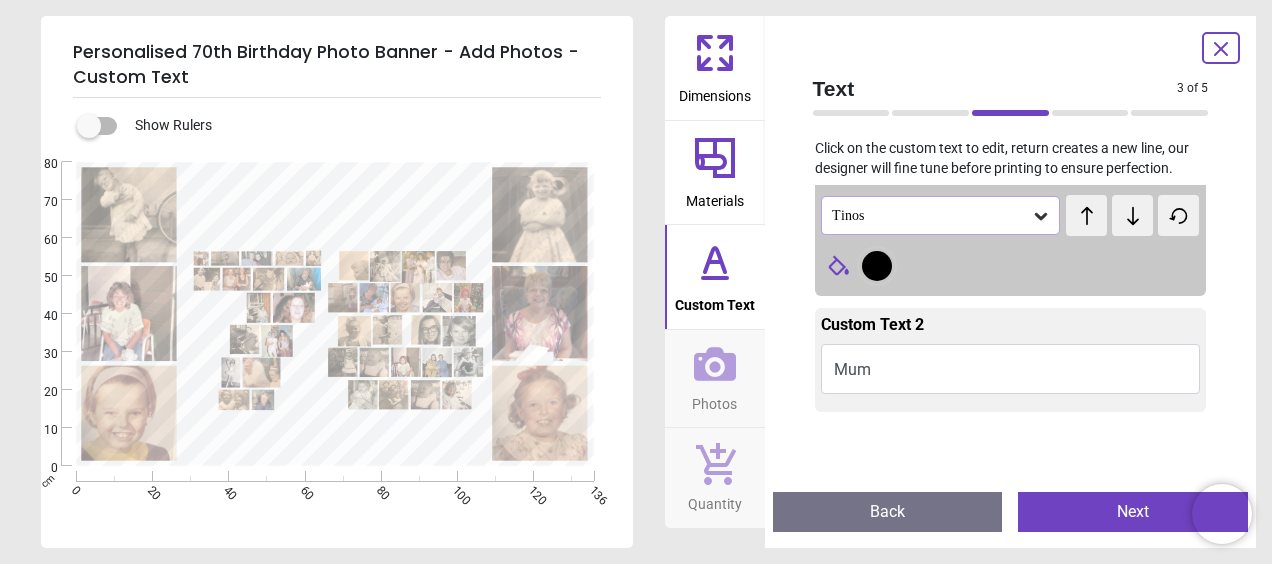 click on "Mum" at bounding box center [1011, 369] 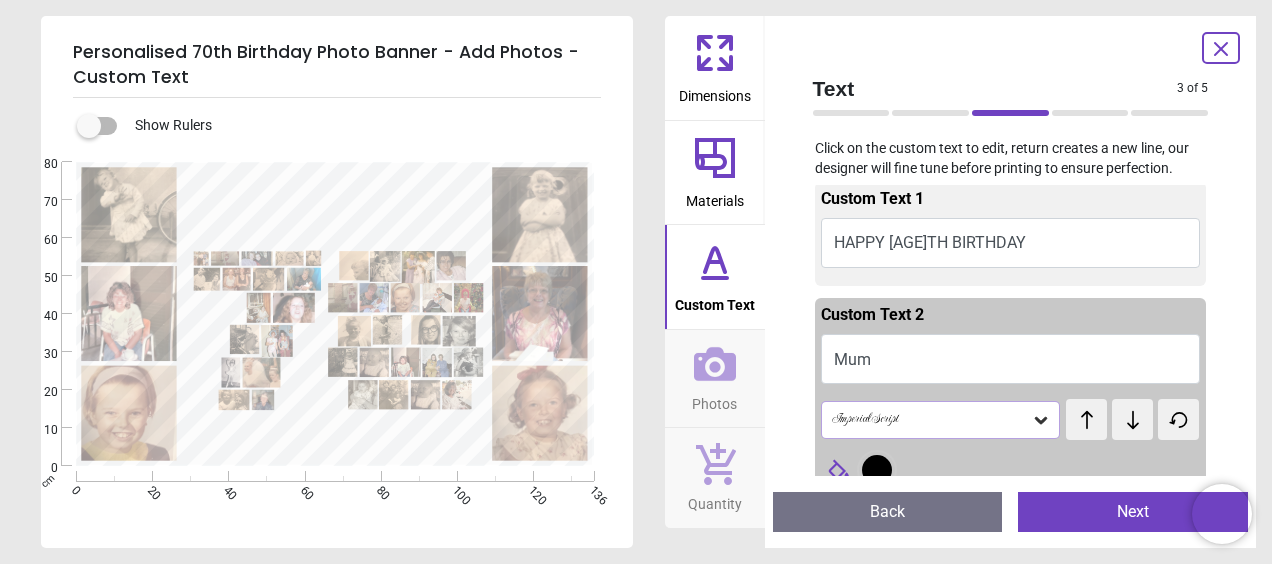 scroll, scrollTop: 0, scrollLeft: 0, axis: both 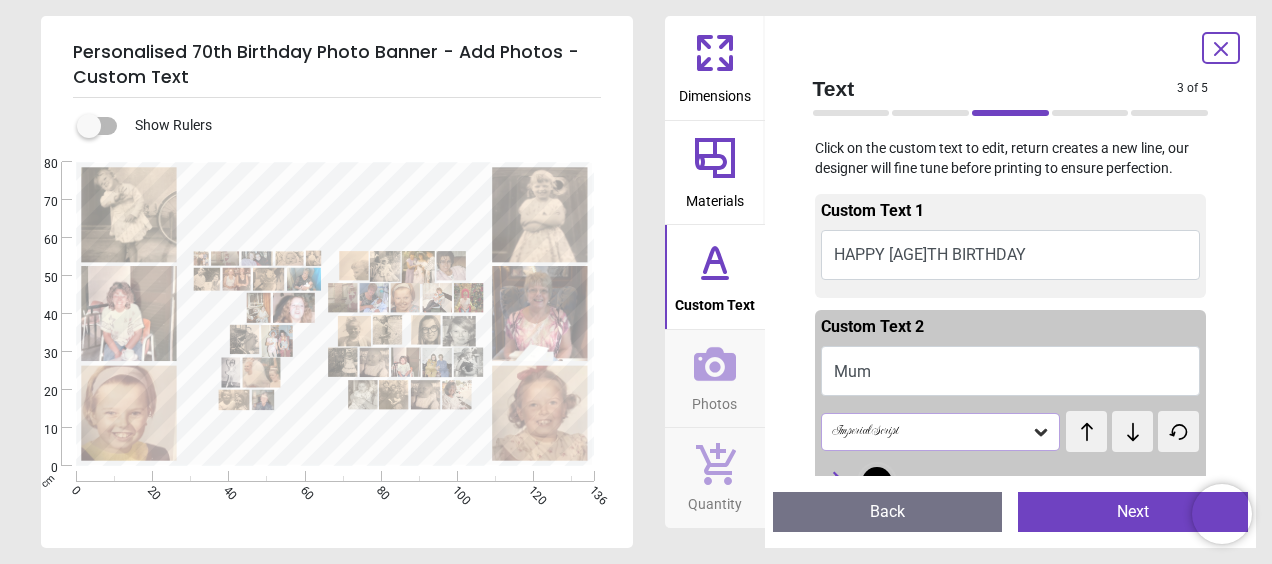 click on "Mum" at bounding box center [1011, 371] 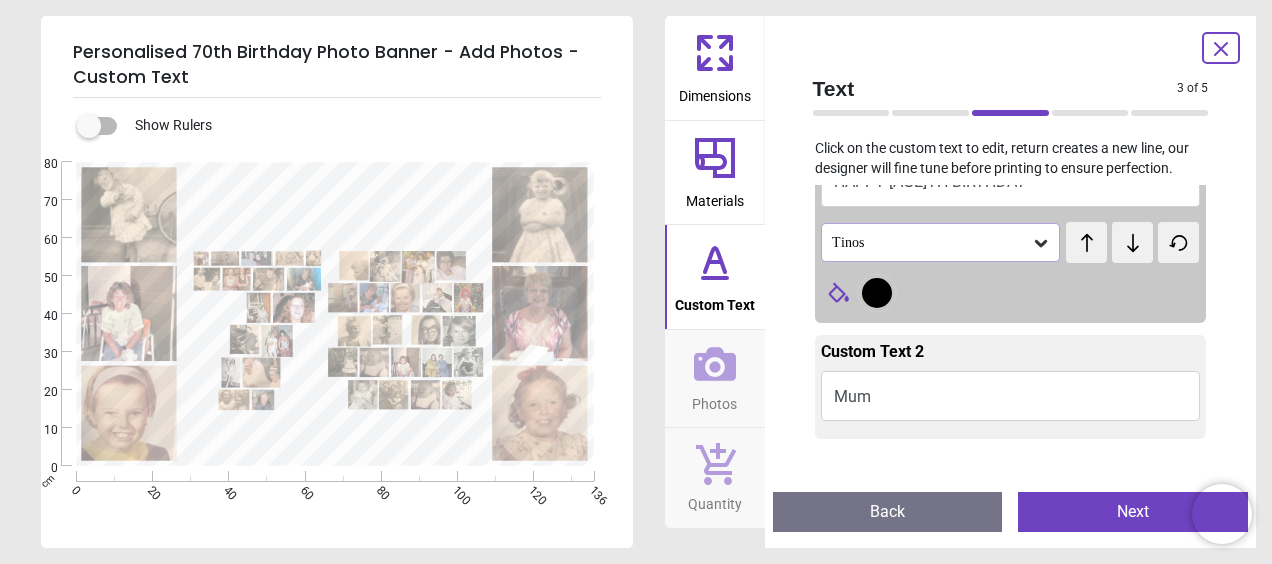 scroll, scrollTop: 100, scrollLeft: 0, axis: vertical 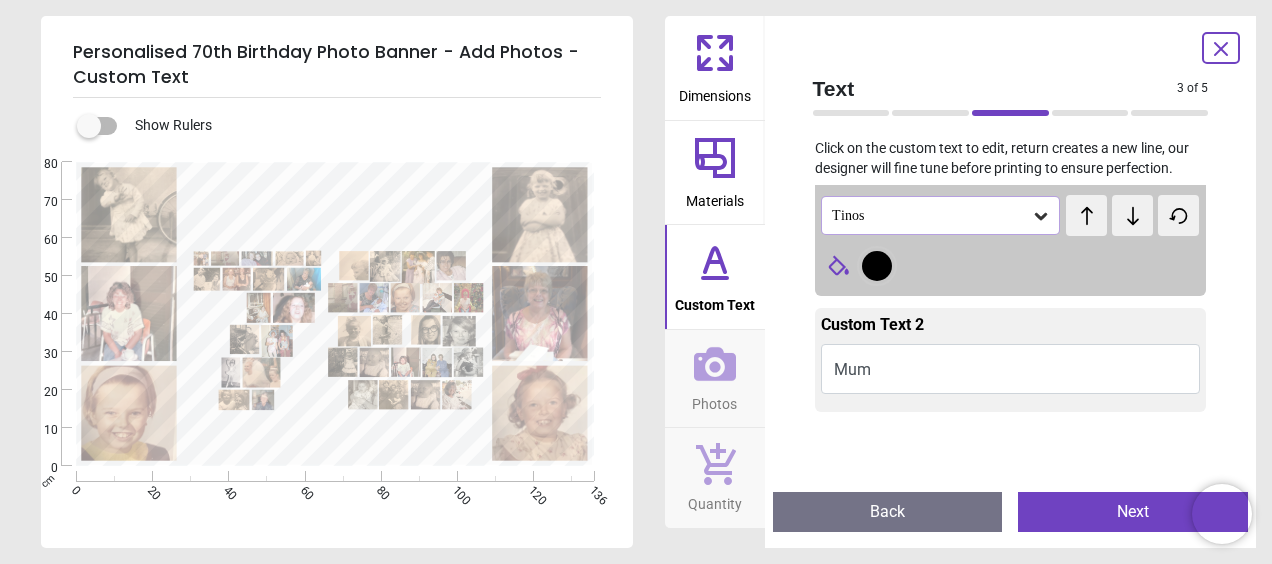 click on "Mum" at bounding box center (1011, 369) 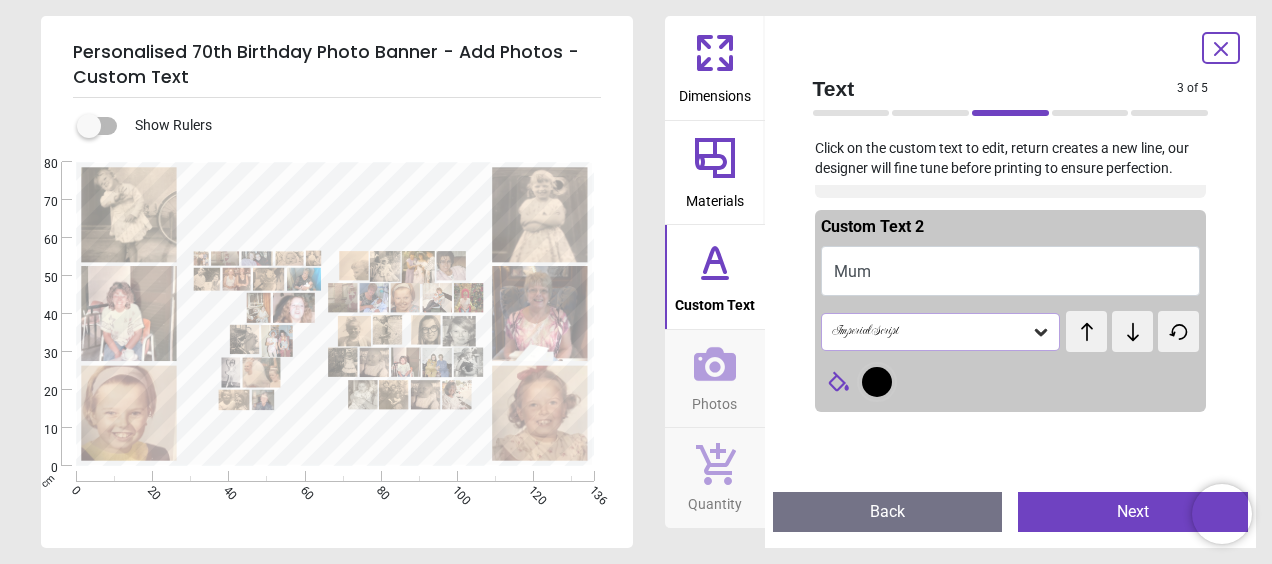 scroll, scrollTop: 0, scrollLeft: 0, axis: both 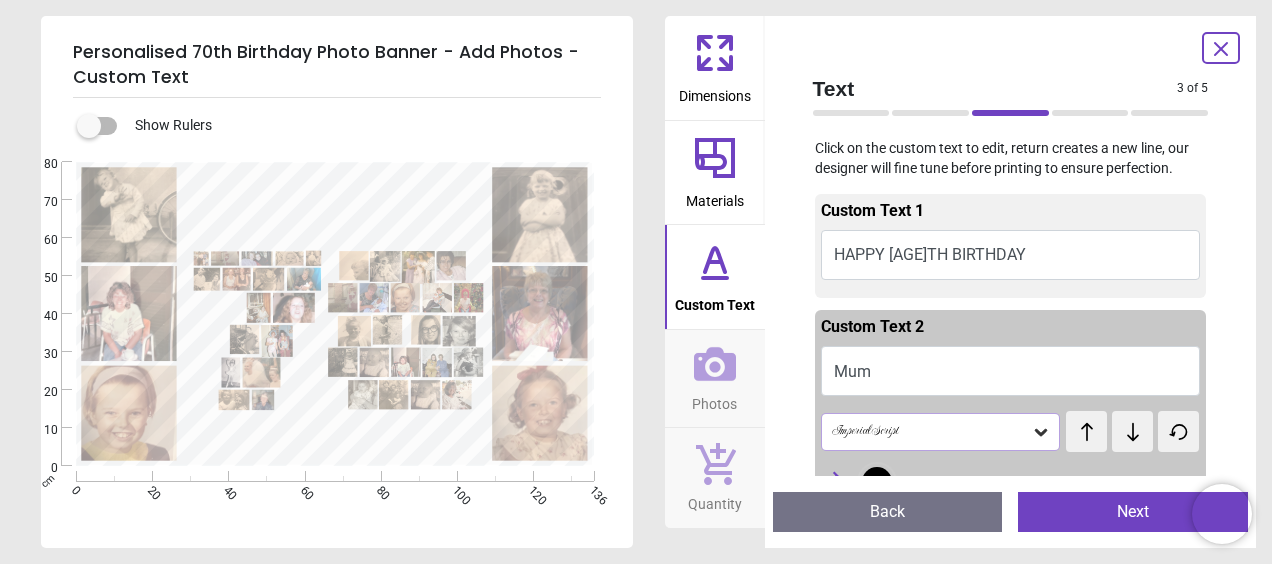 click on "Mum" at bounding box center [1011, 371] 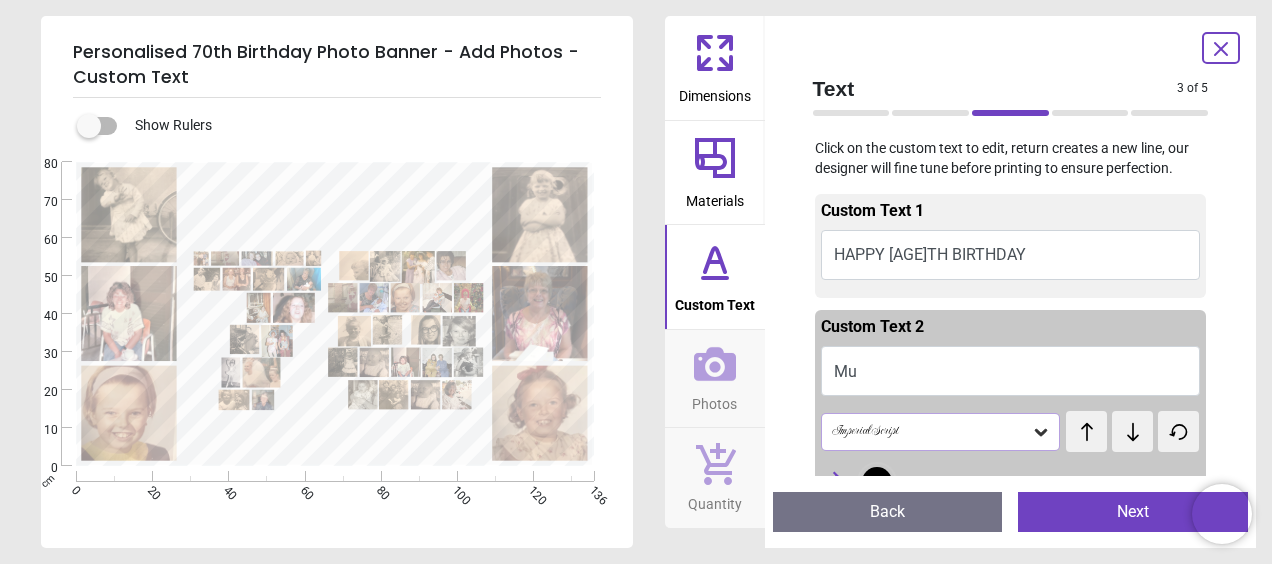 type on "*" 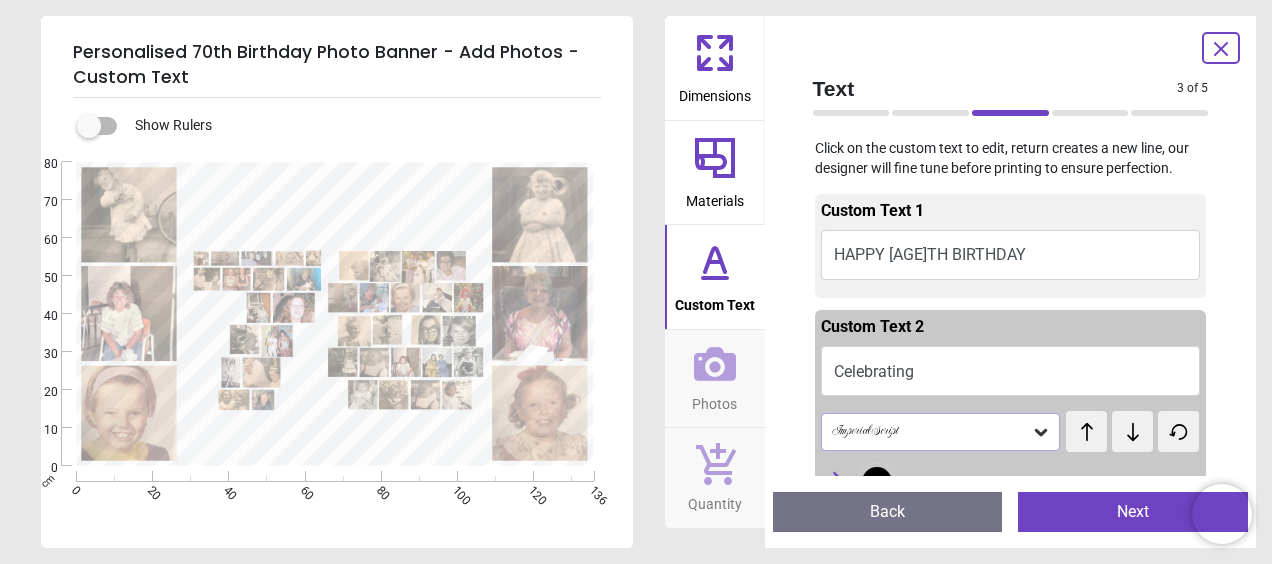 type on "**********" 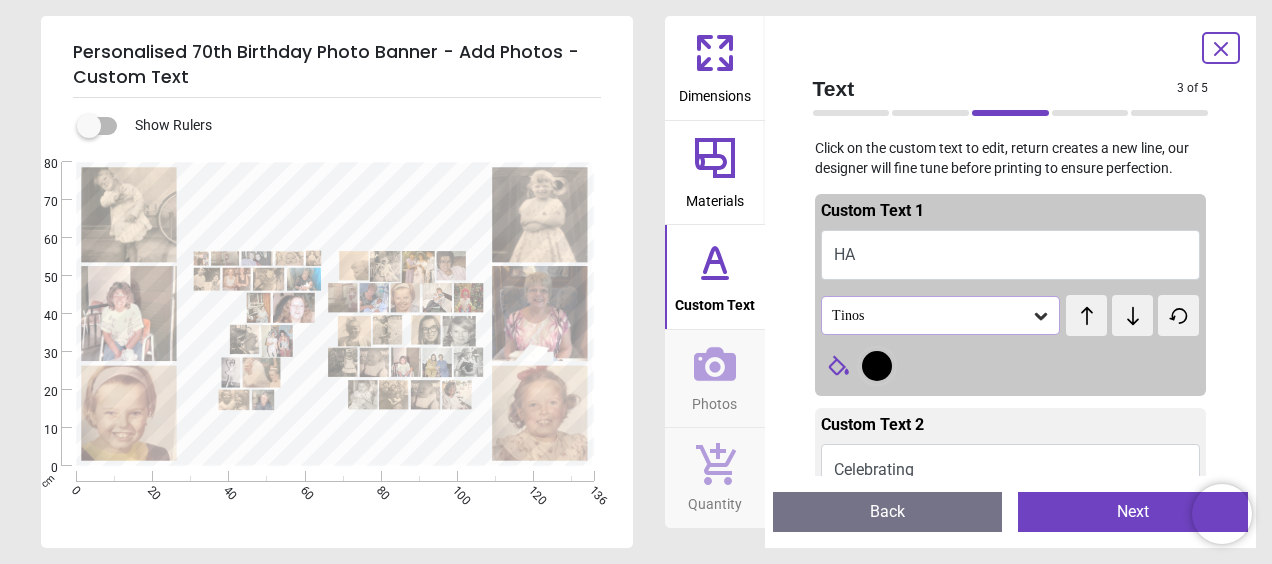 type on "*" 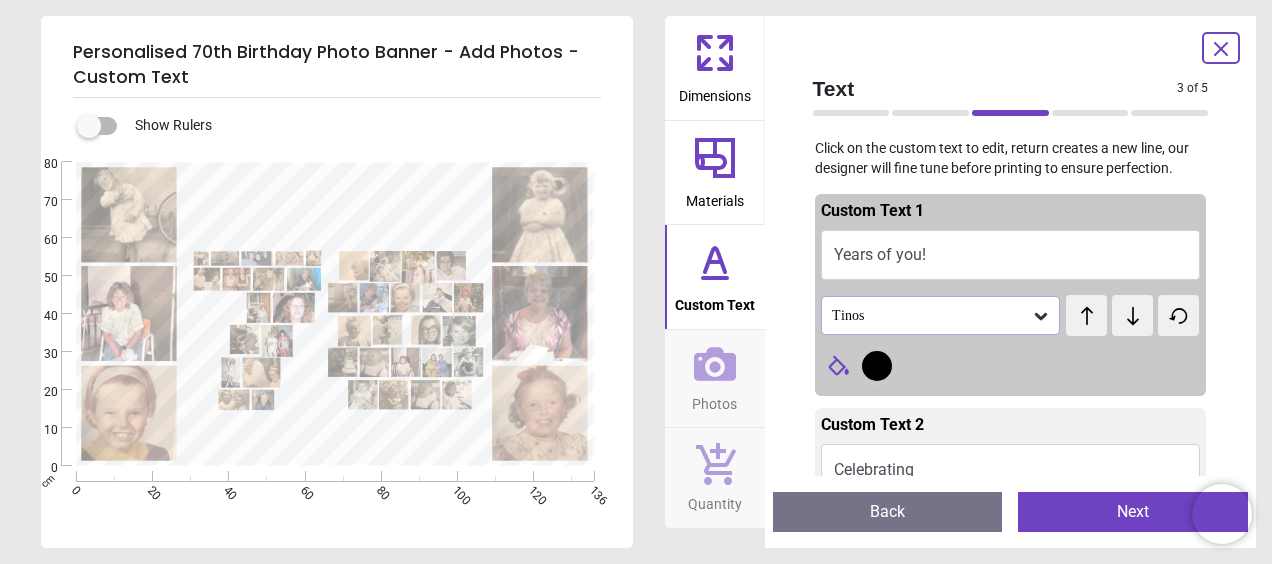 type on "**********" 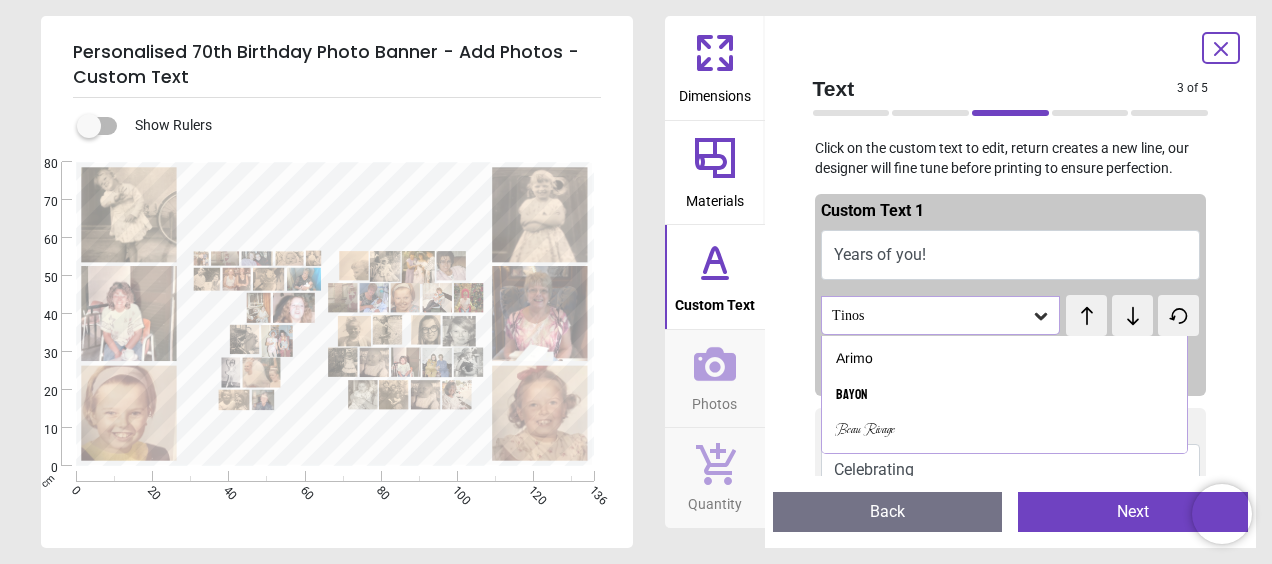 scroll, scrollTop: 322, scrollLeft: 0, axis: vertical 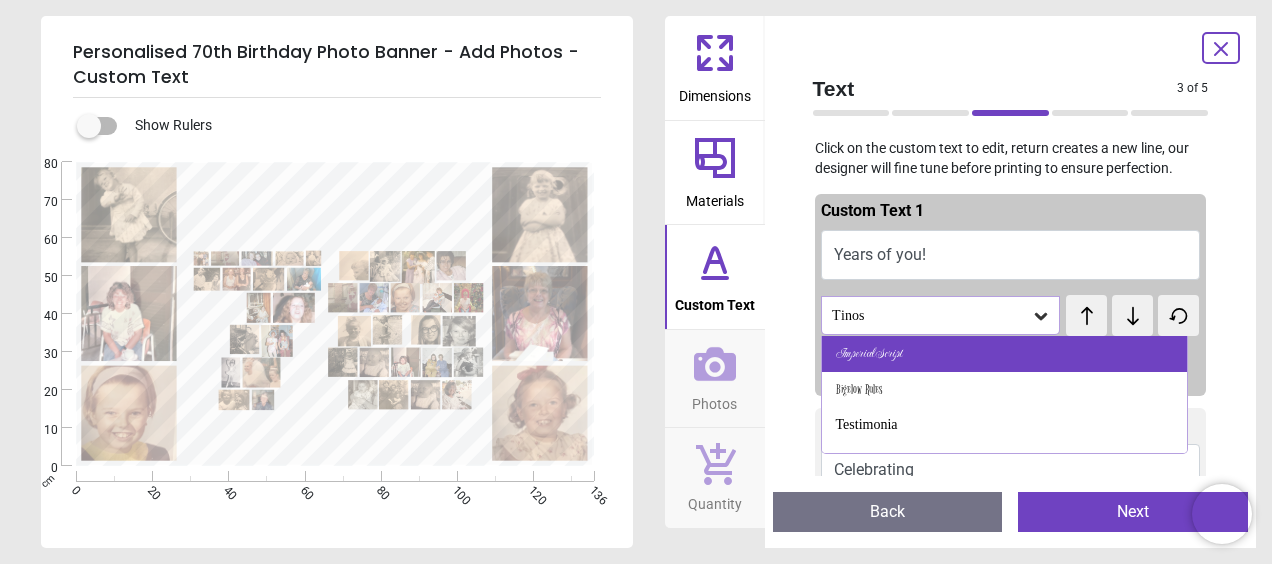 click on "Imperial Script" at bounding box center (1005, 354) 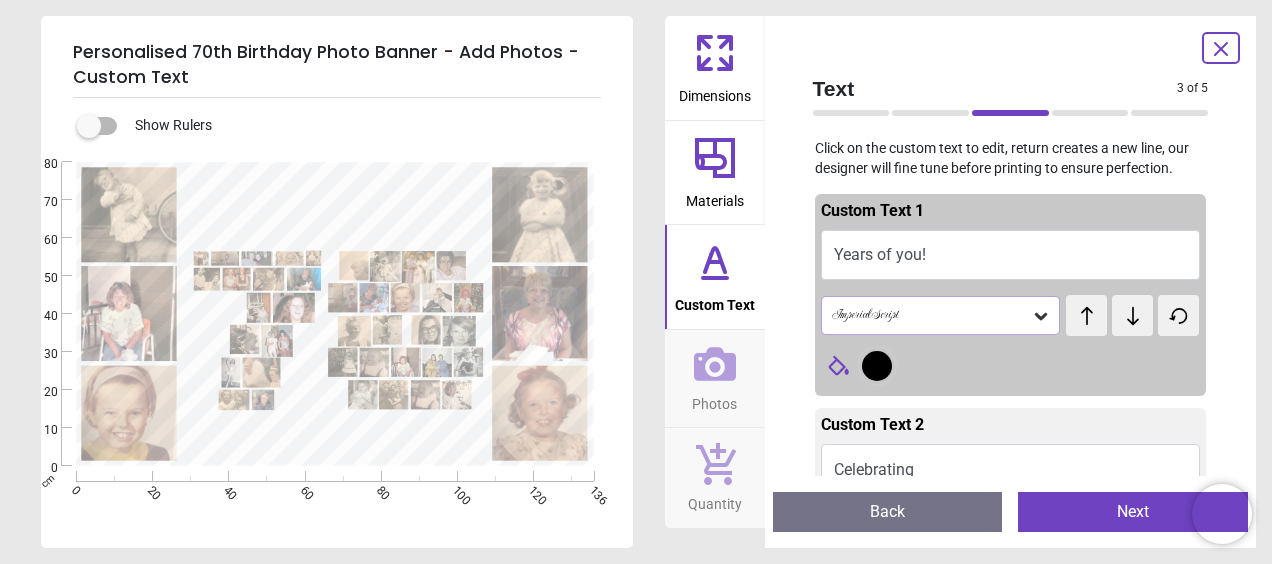 click 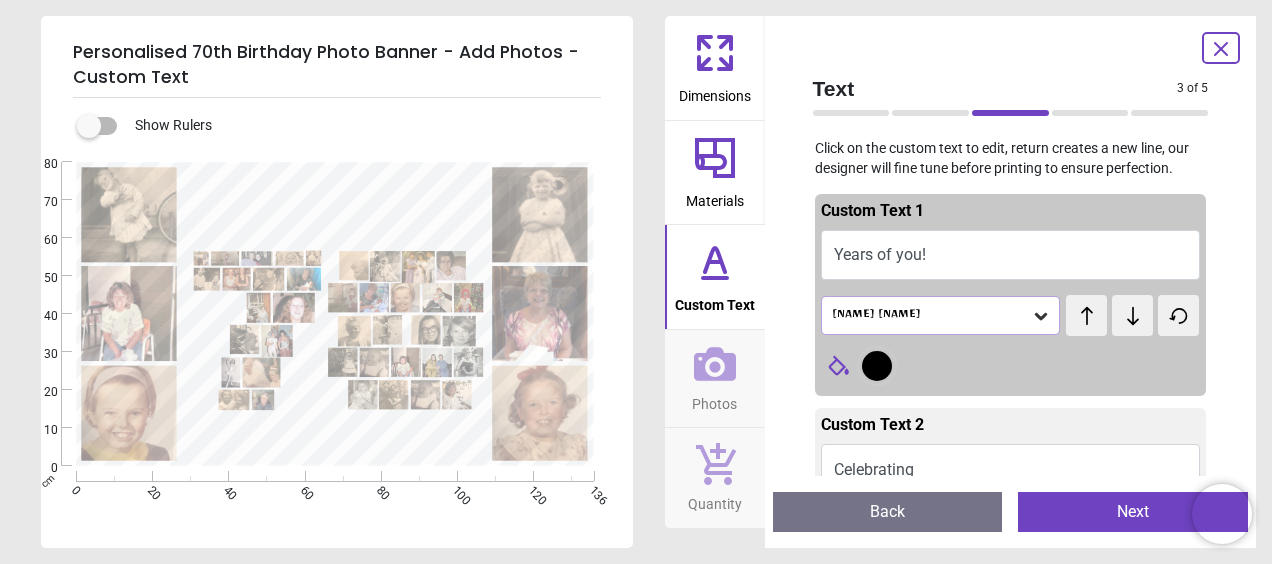 click 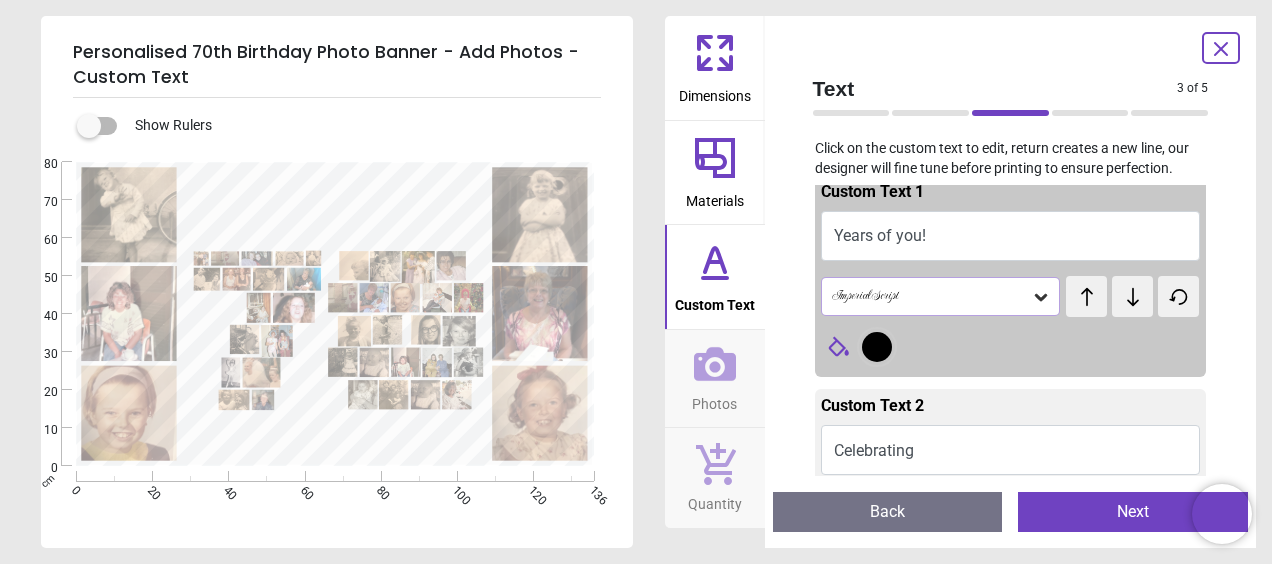 scroll, scrollTop: 0, scrollLeft: 0, axis: both 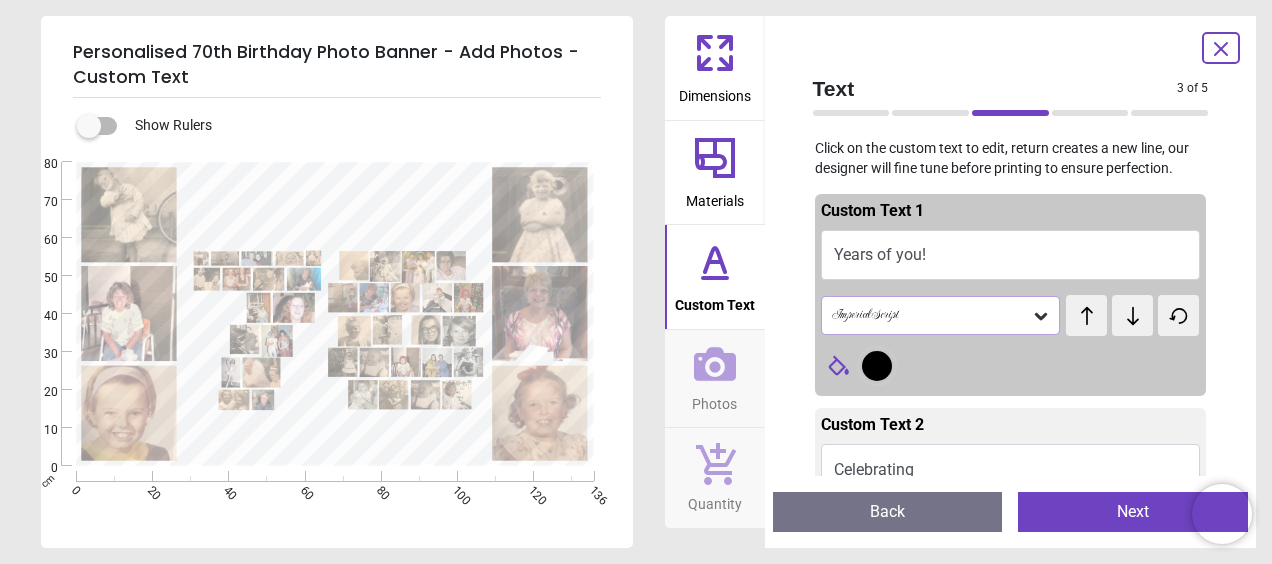 click on "Next" at bounding box center (1133, 512) 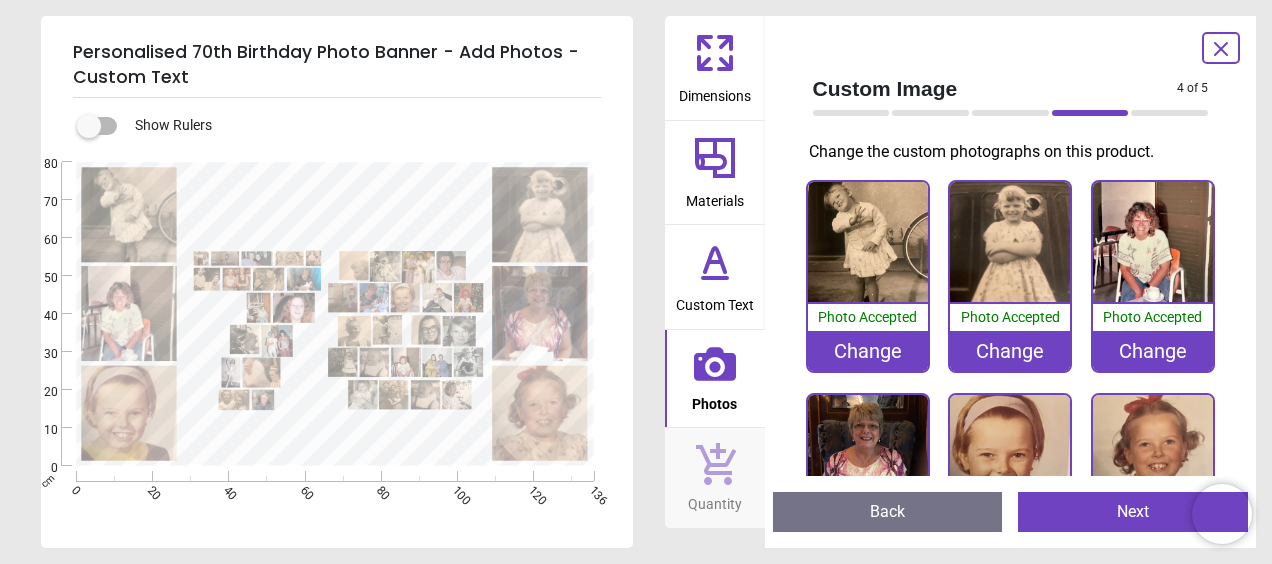 click on "Next" at bounding box center [1133, 512] 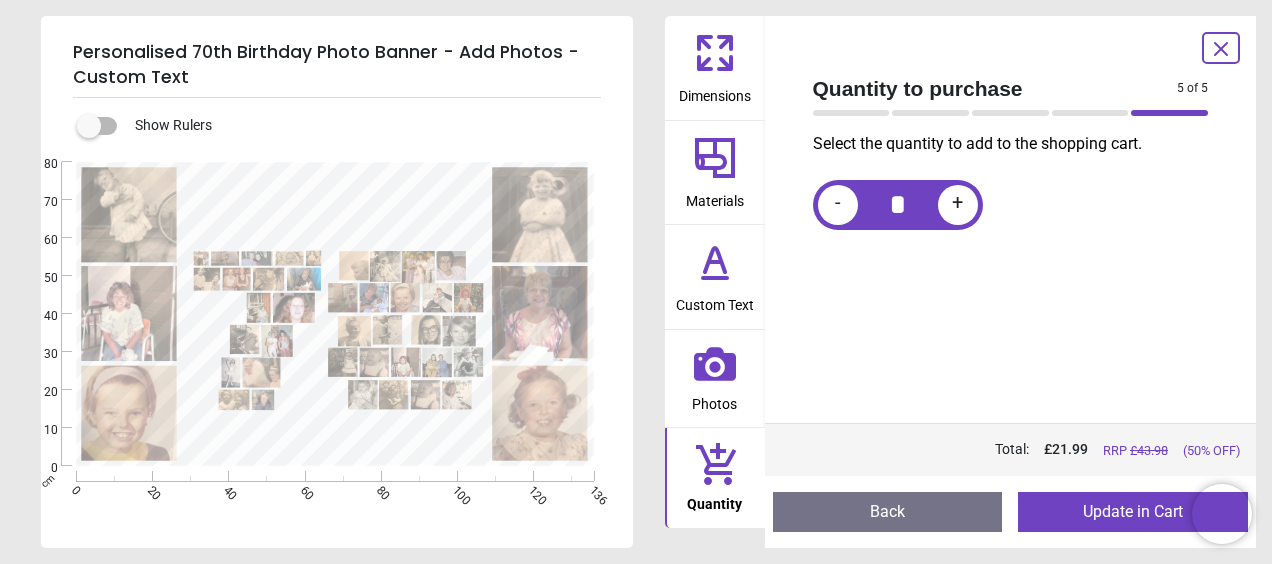 click on "Update in Cart" at bounding box center (1133, 512) 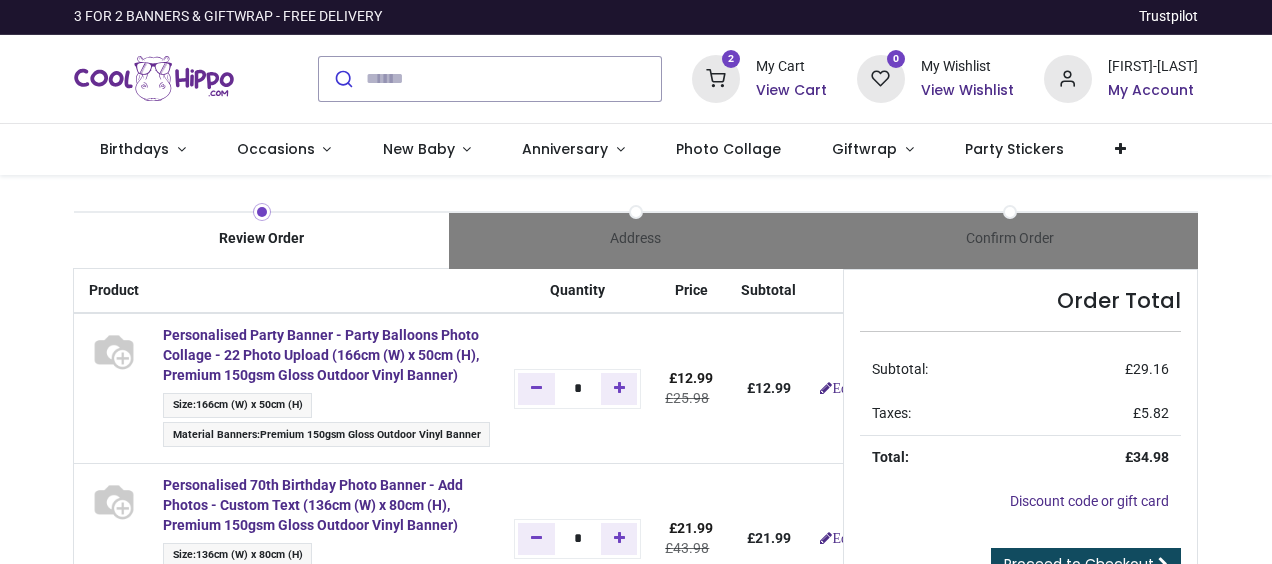 scroll, scrollTop: 0, scrollLeft: 0, axis: both 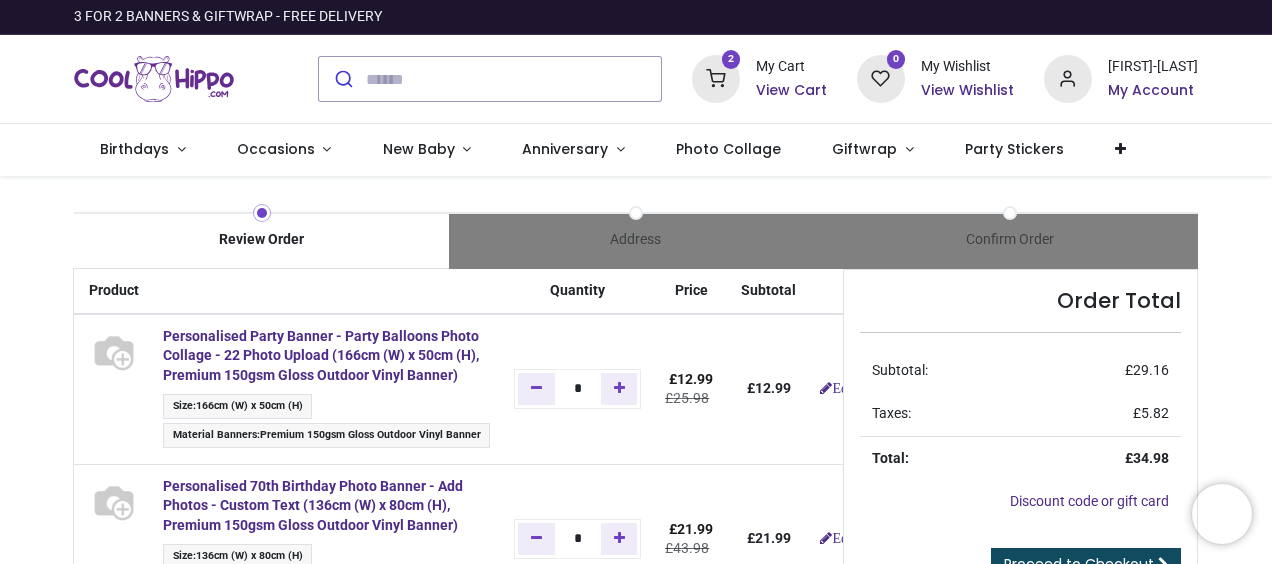 type on "**********" 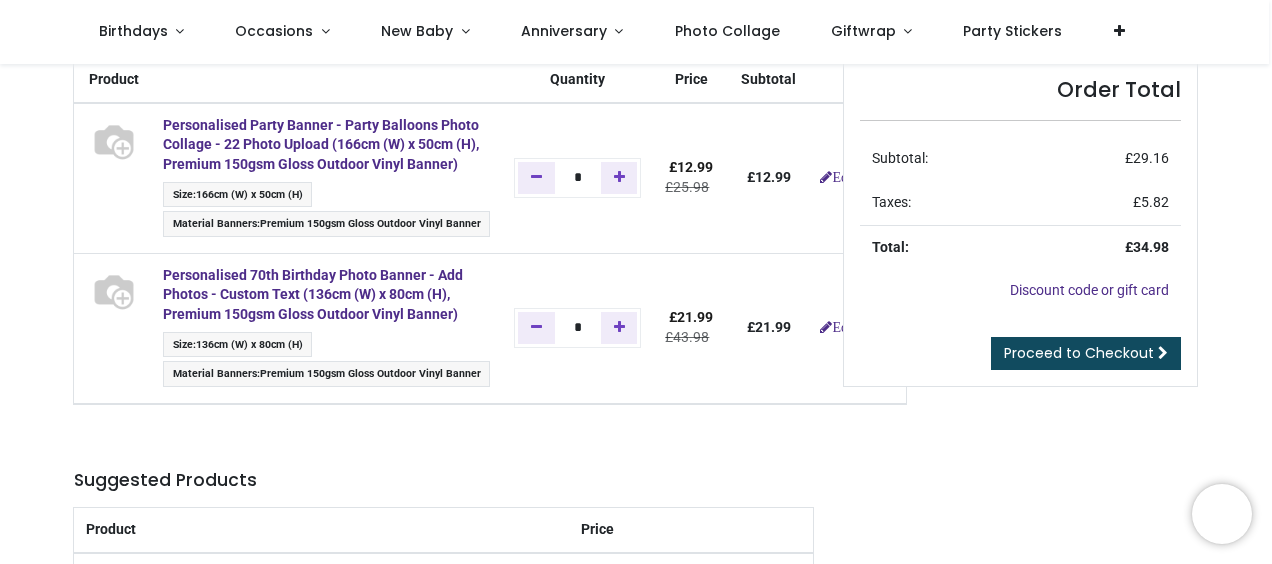 scroll, scrollTop: 0, scrollLeft: 0, axis: both 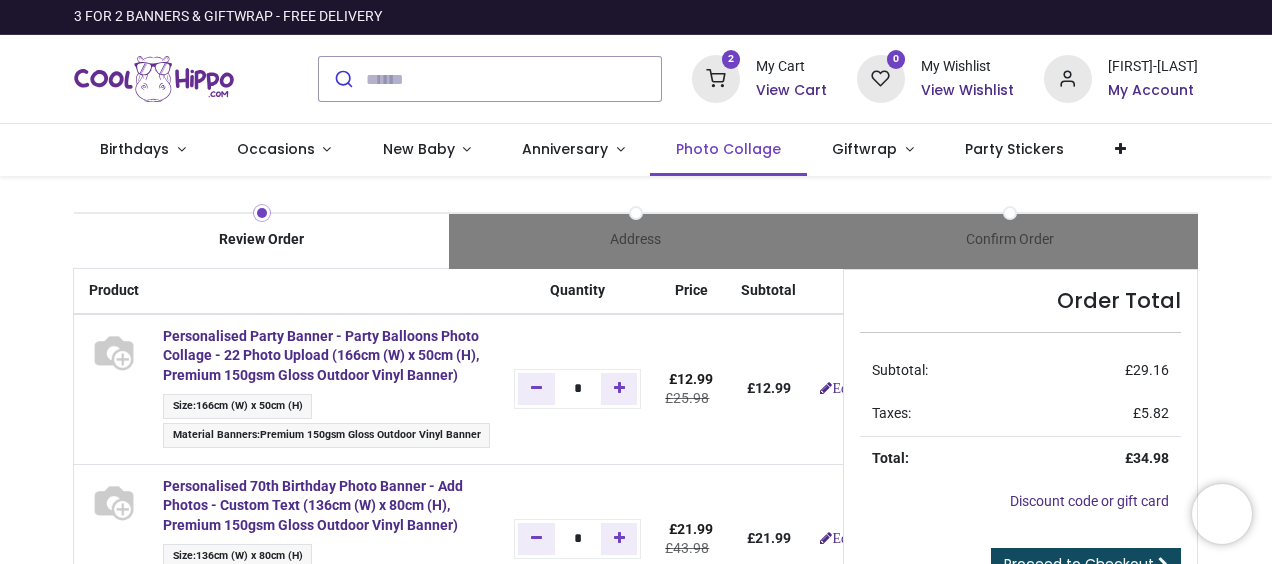 click on "Photo Collage" at bounding box center [728, 149] 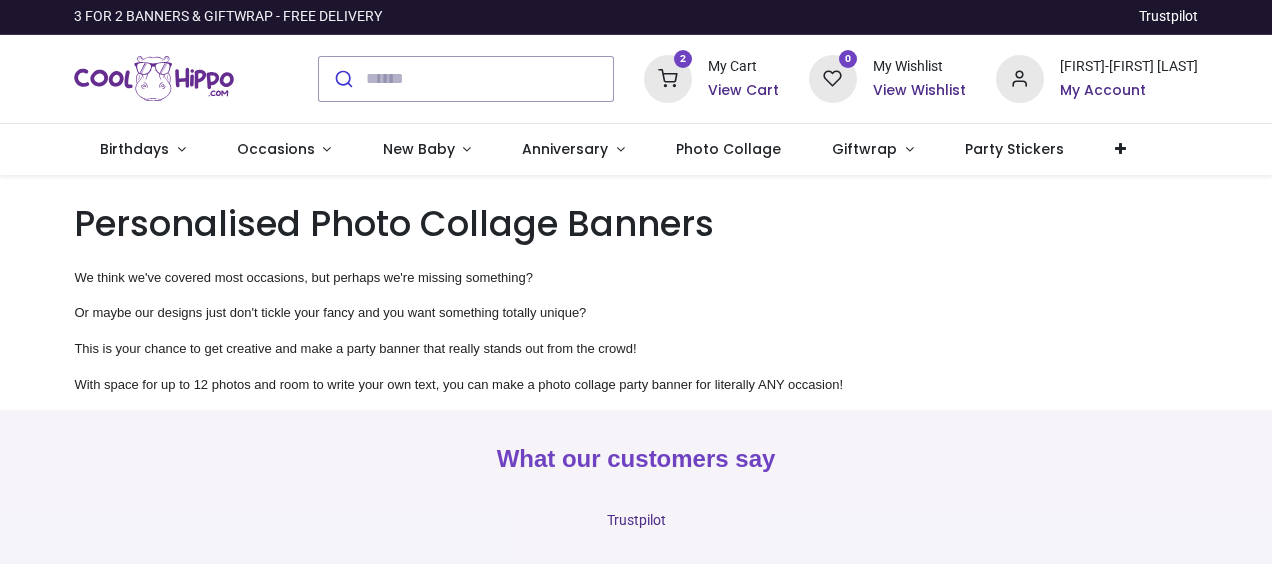 scroll, scrollTop: 0, scrollLeft: 0, axis: both 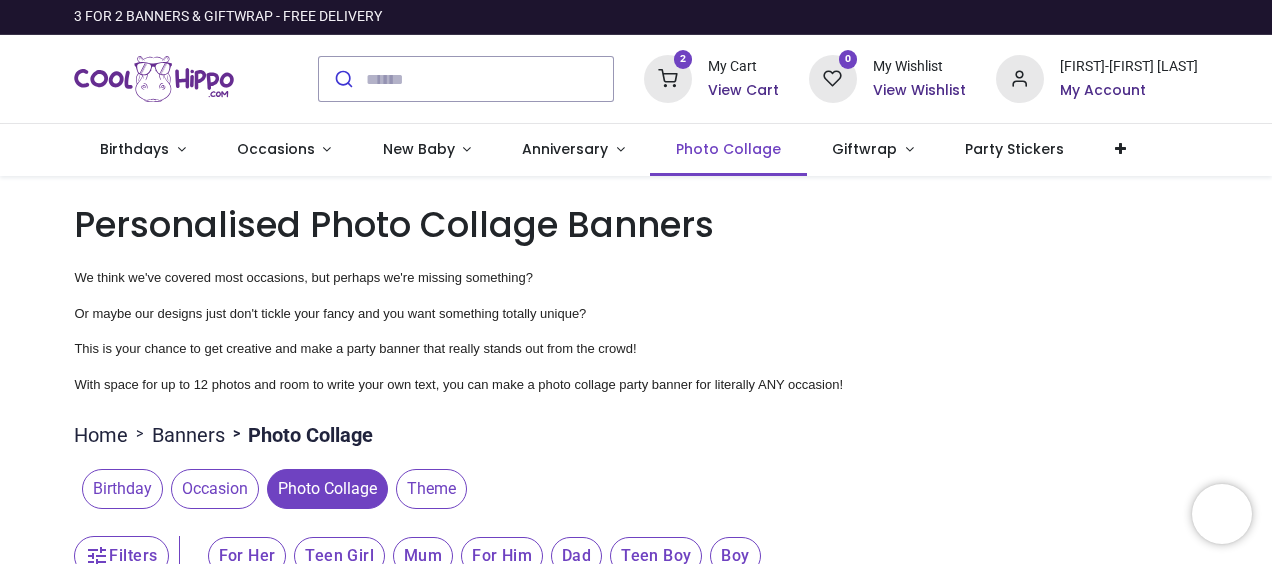 type on "**********" 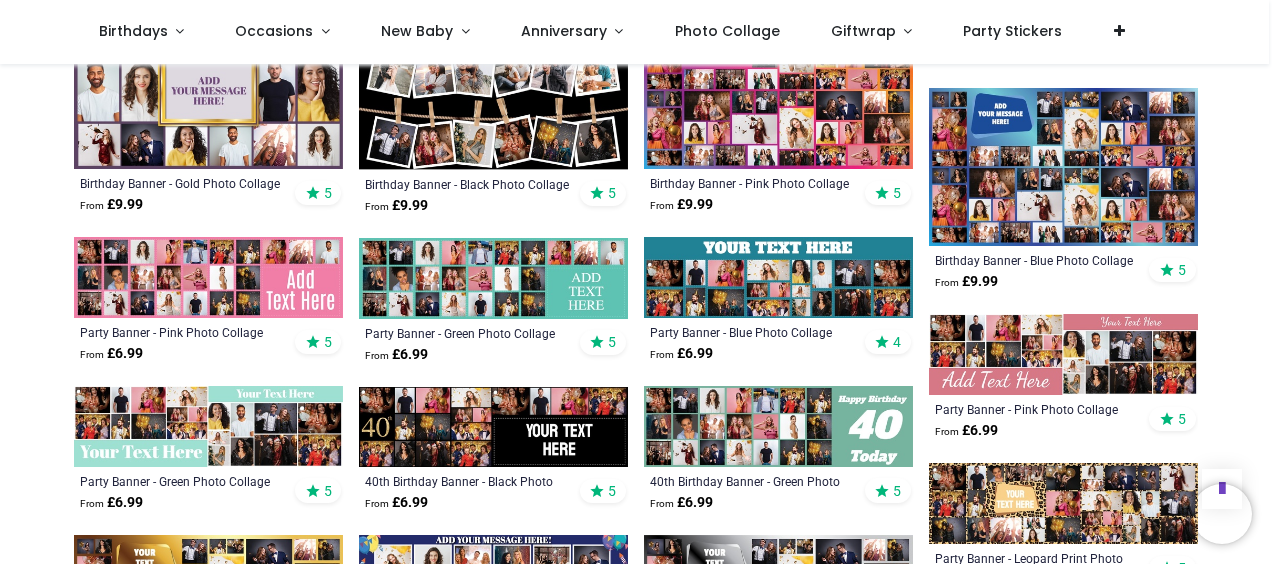 scroll, scrollTop: 1300, scrollLeft: 0, axis: vertical 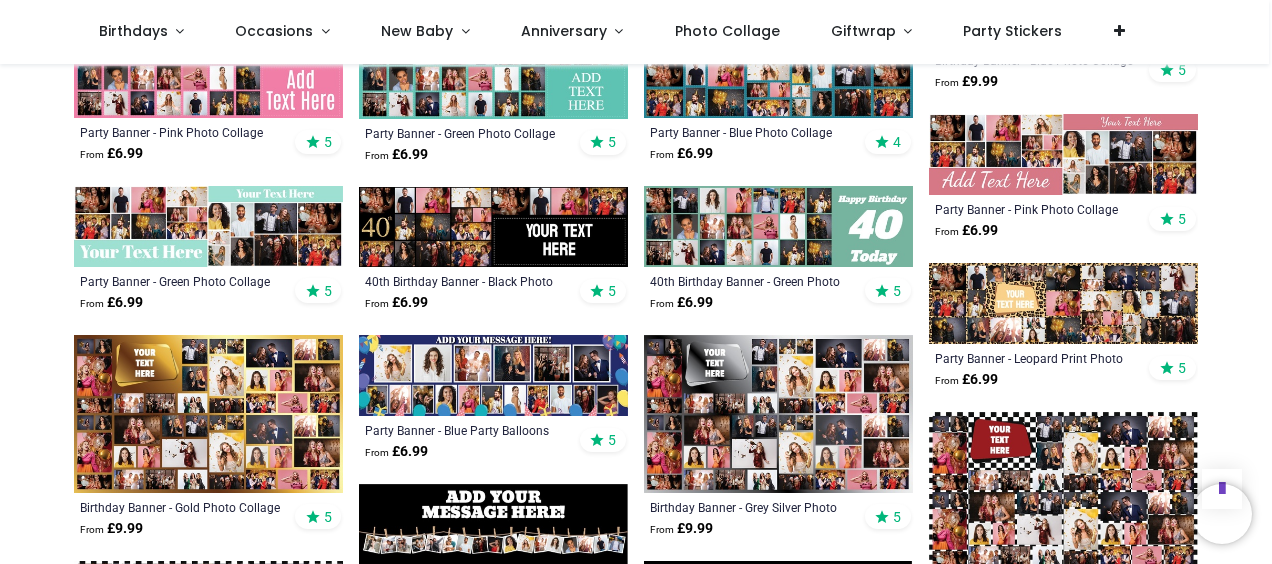 click at bounding box center (208, 414) 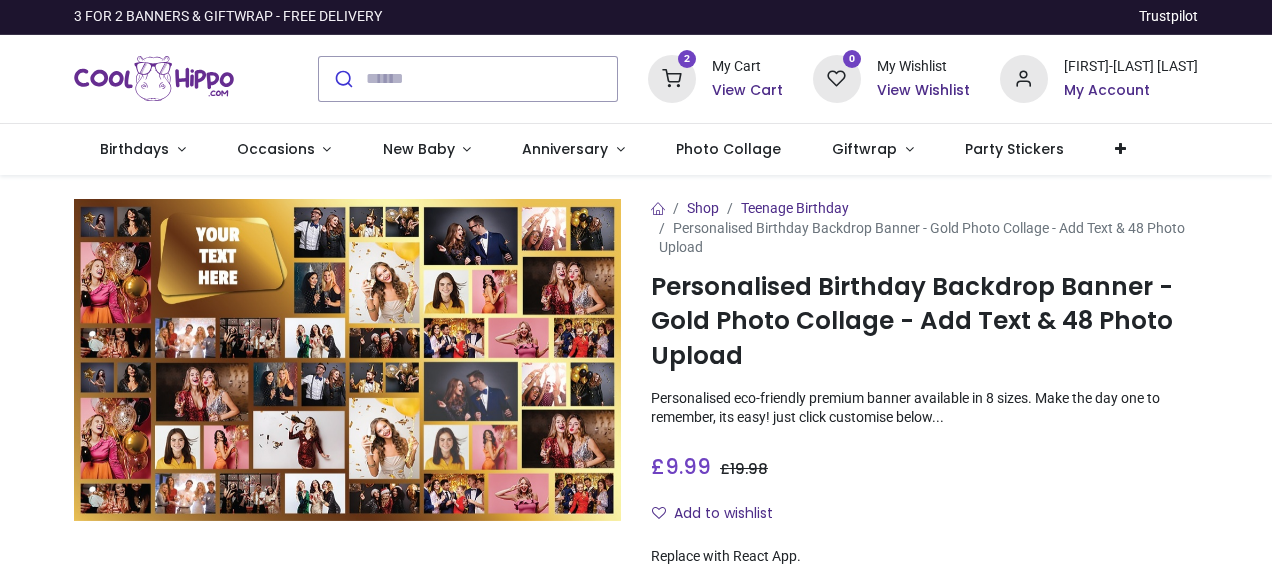 scroll, scrollTop: 0, scrollLeft: 0, axis: both 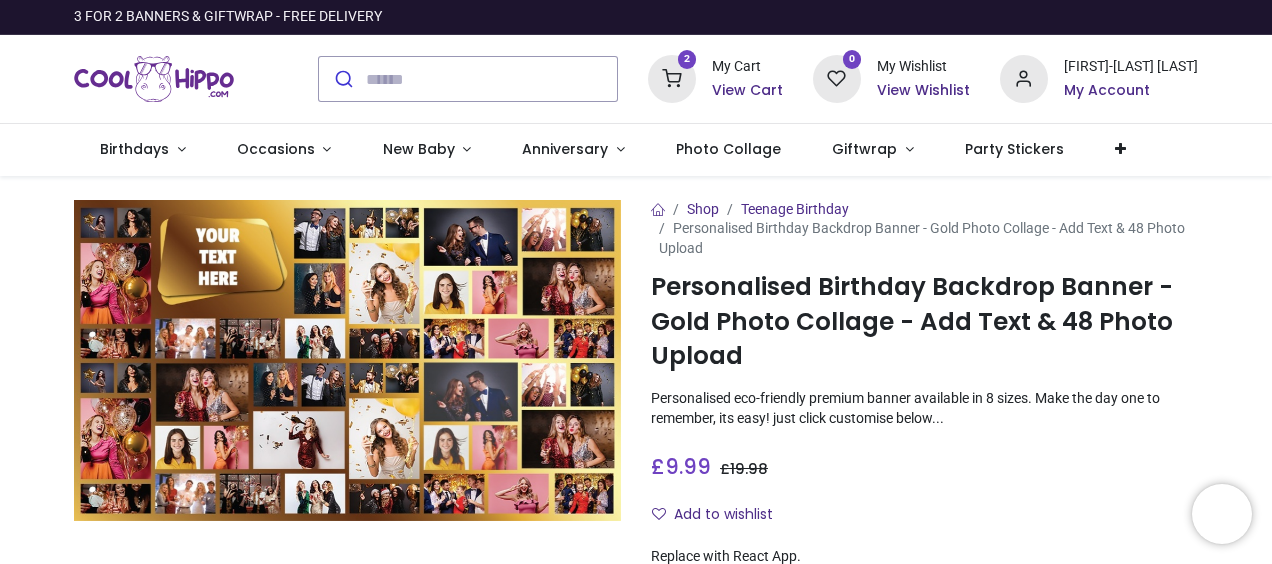 type on "**********" 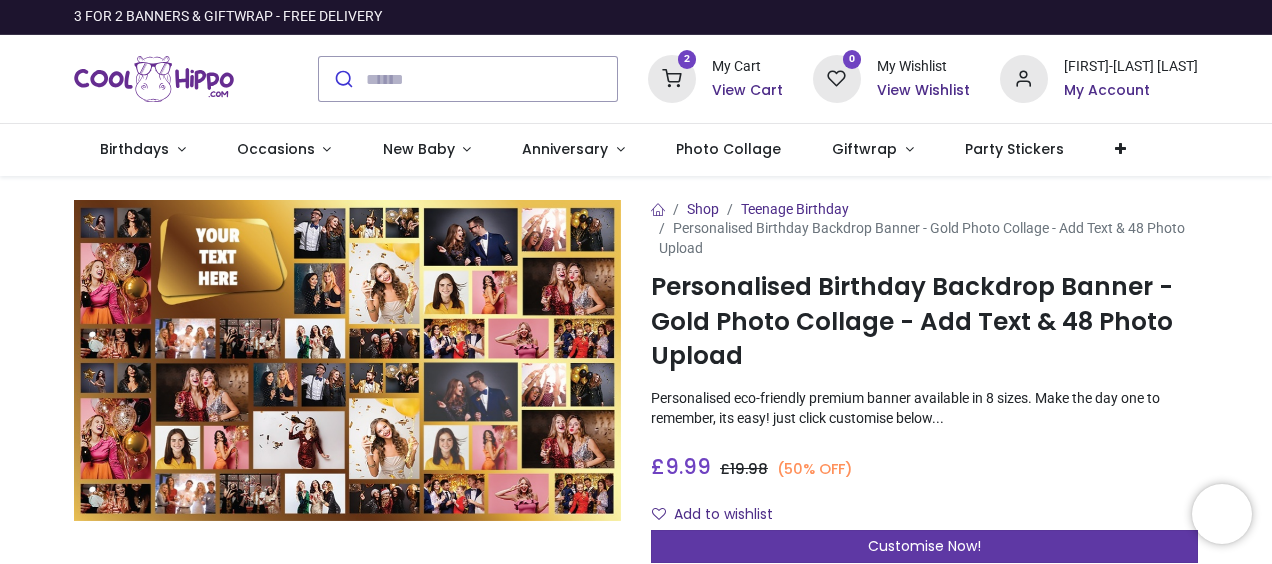 click on "Customise Now!" at bounding box center (924, 547) 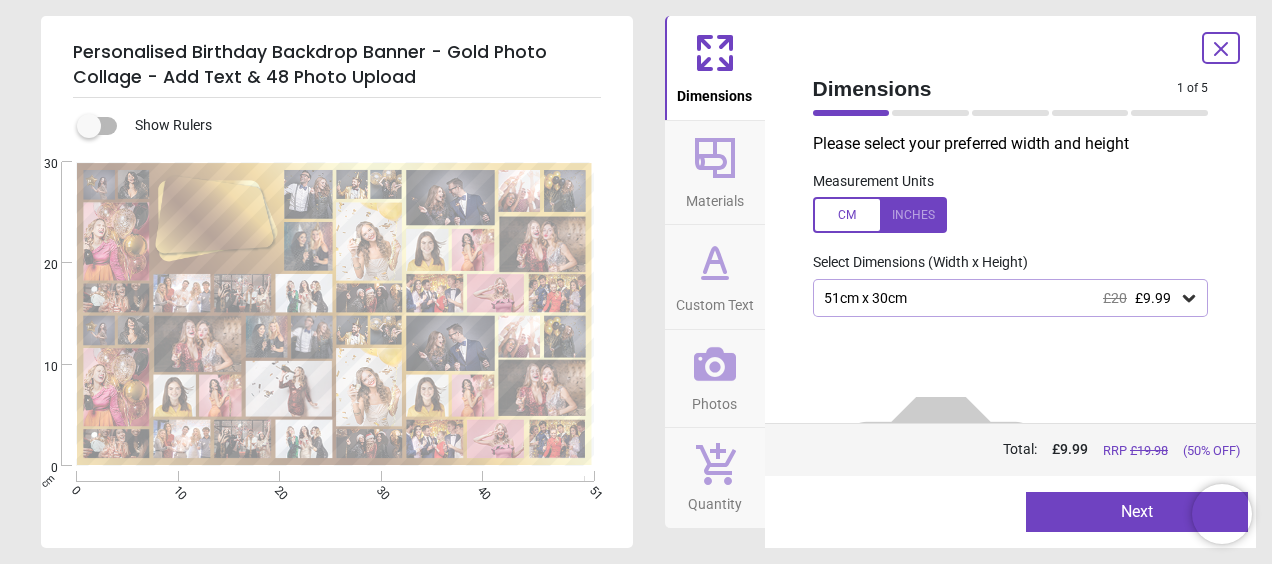 click 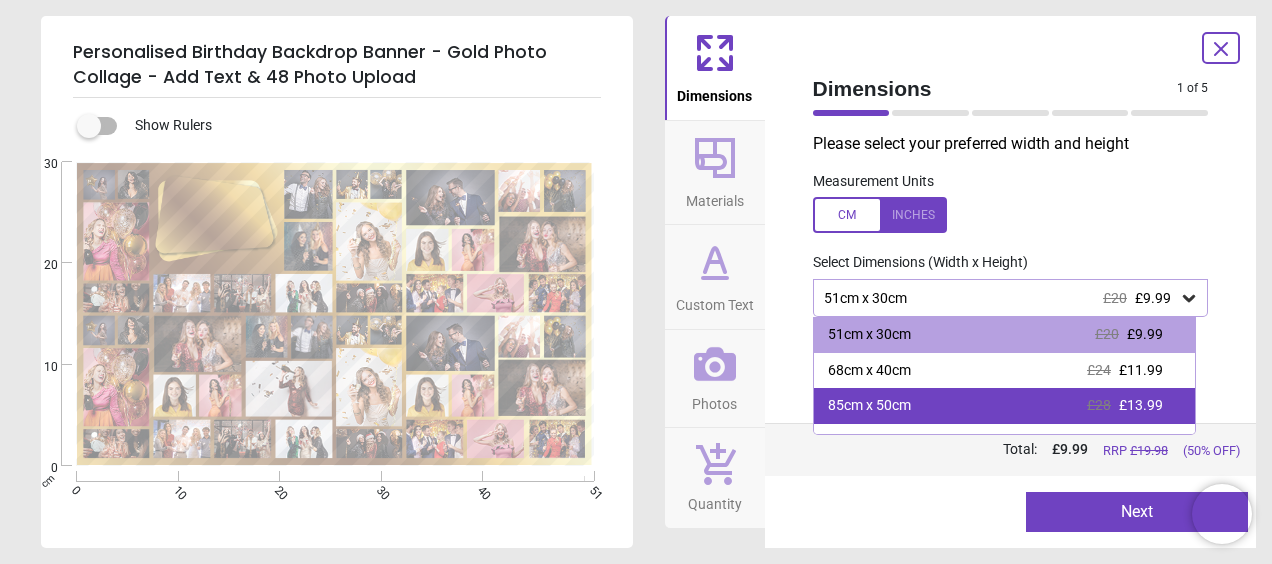 scroll, scrollTop: 167, scrollLeft: 0, axis: vertical 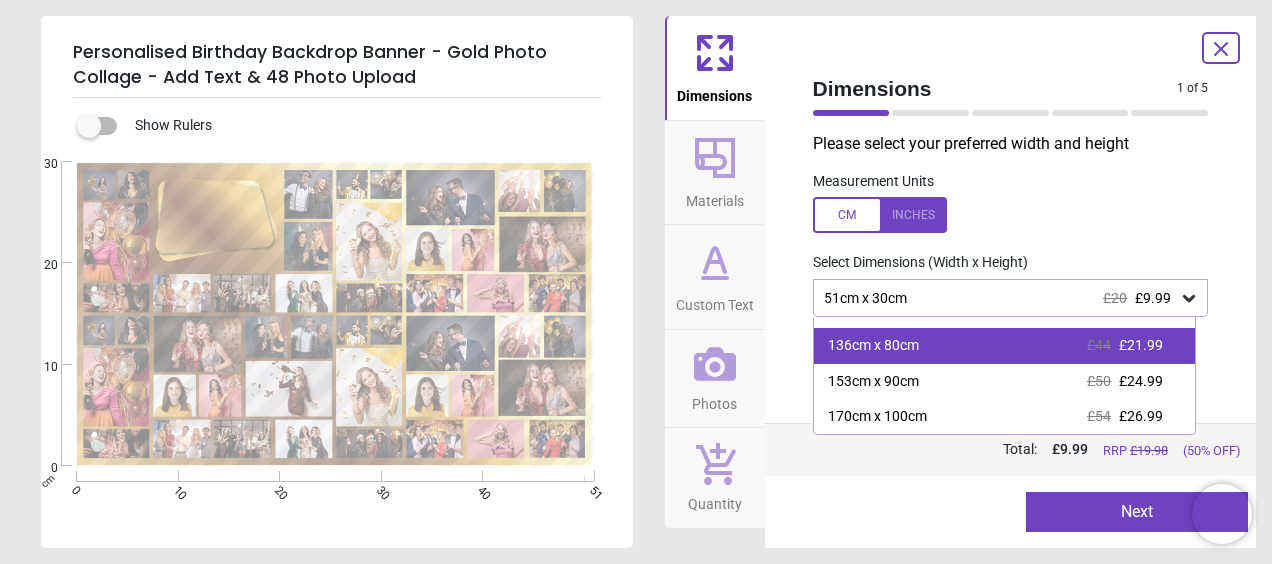 click on "136cm  x  80cm       £44 £21.99" at bounding box center [1005, 346] 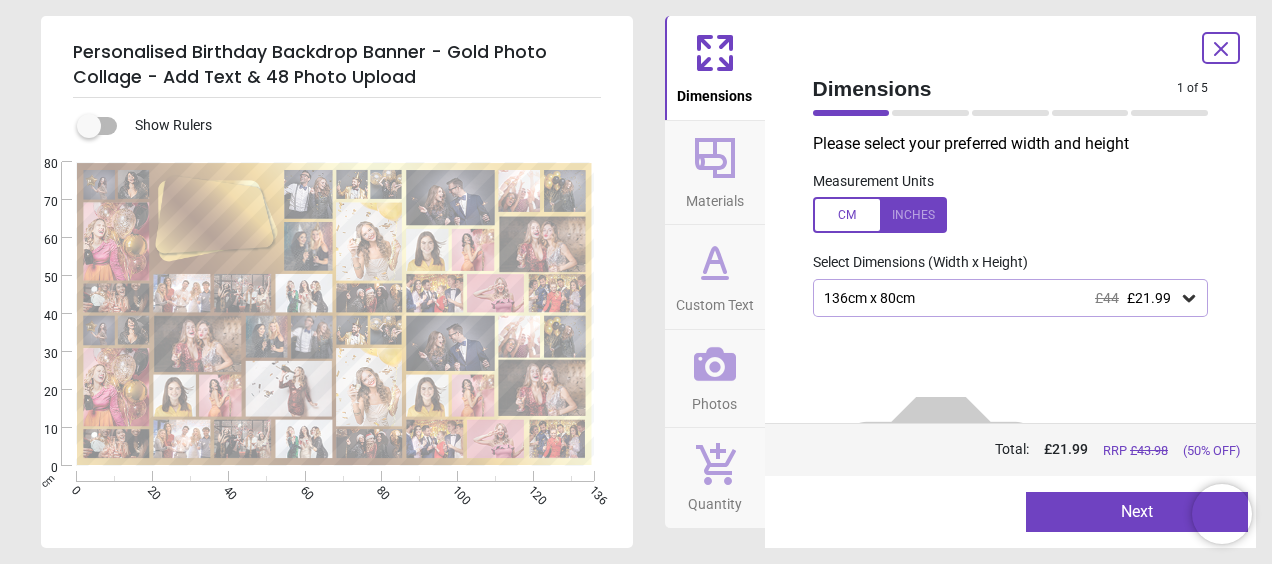 click on "Next" at bounding box center (1137, 512) 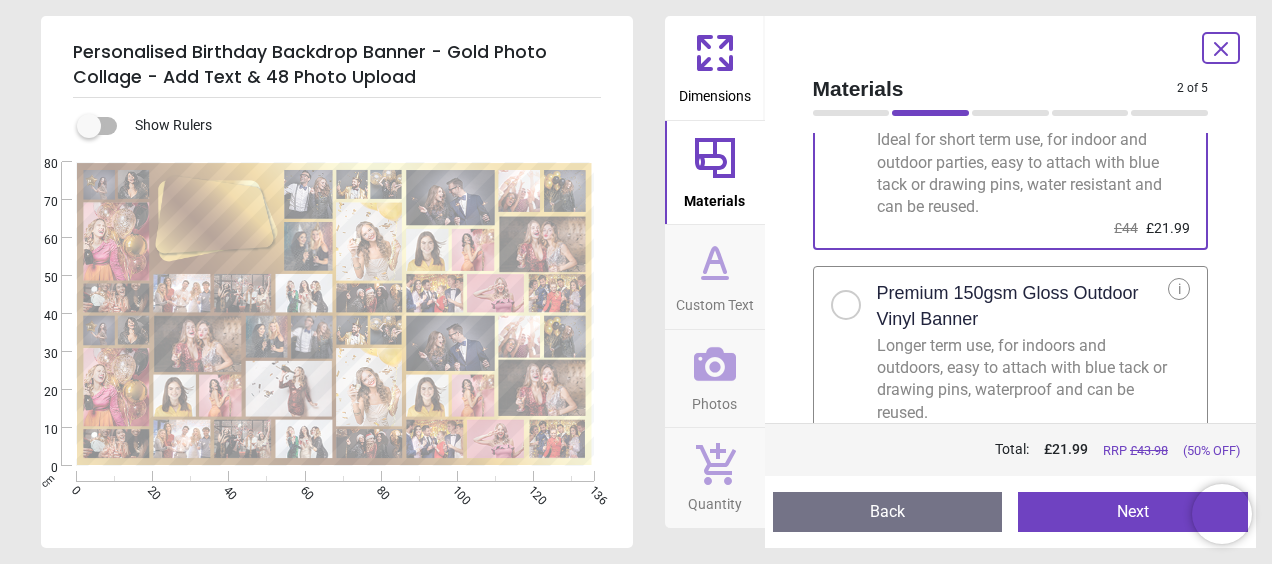 scroll, scrollTop: 142, scrollLeft: 0, axis: vertical 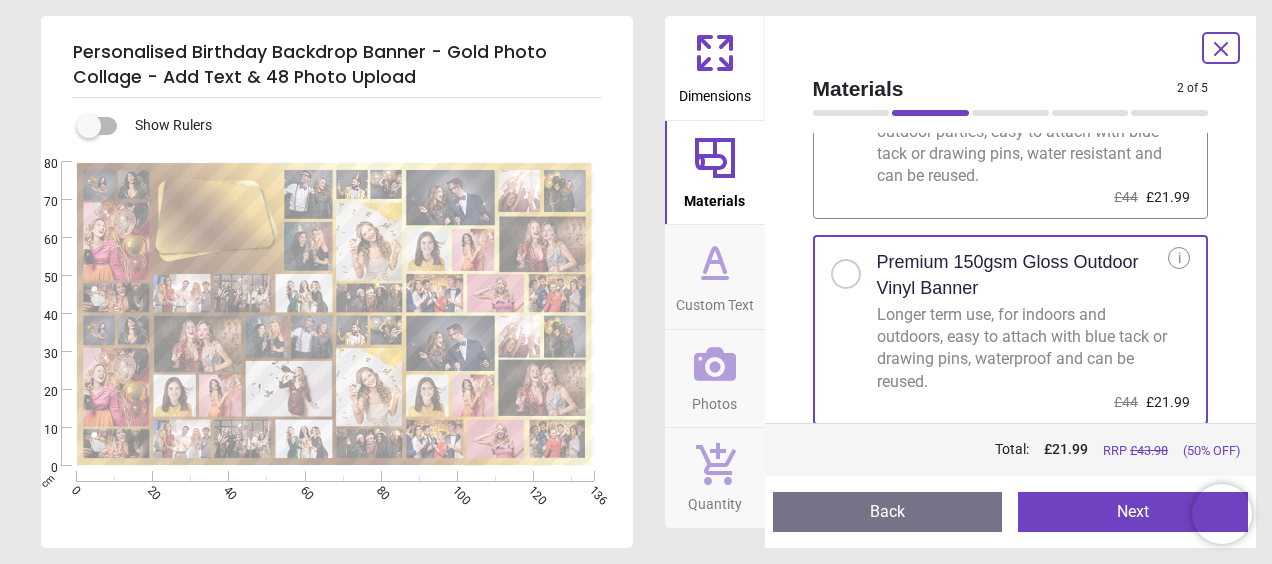 click on "Next" at bounding box center (1133, 512) 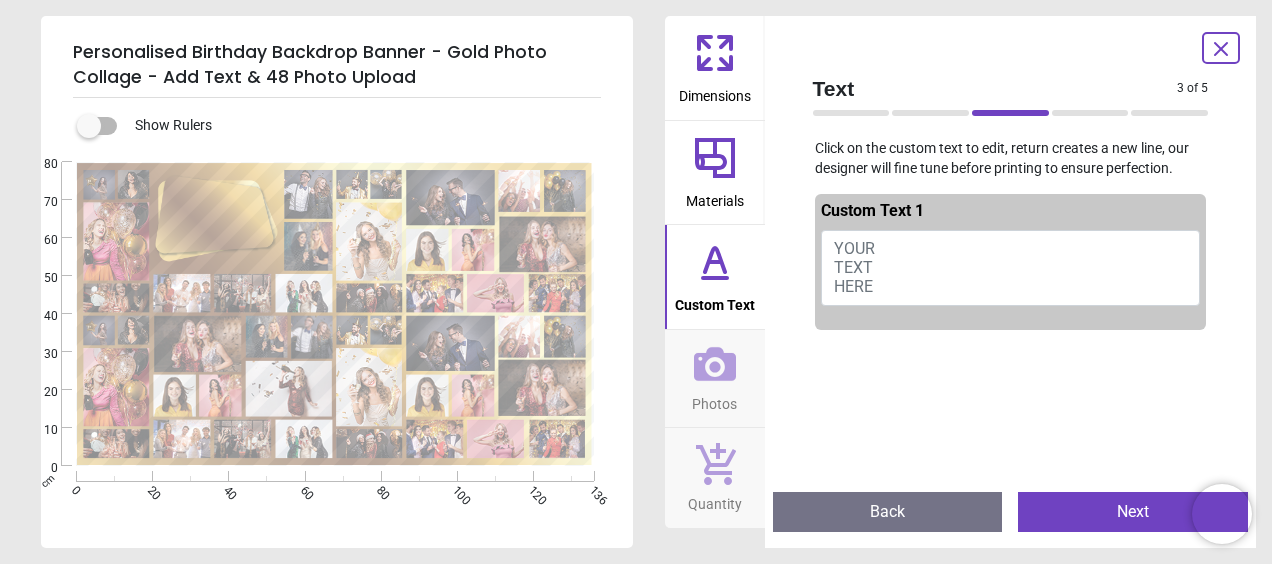 click on "YOUR
TEXT
HERE" at bounding box center [1011, 268] 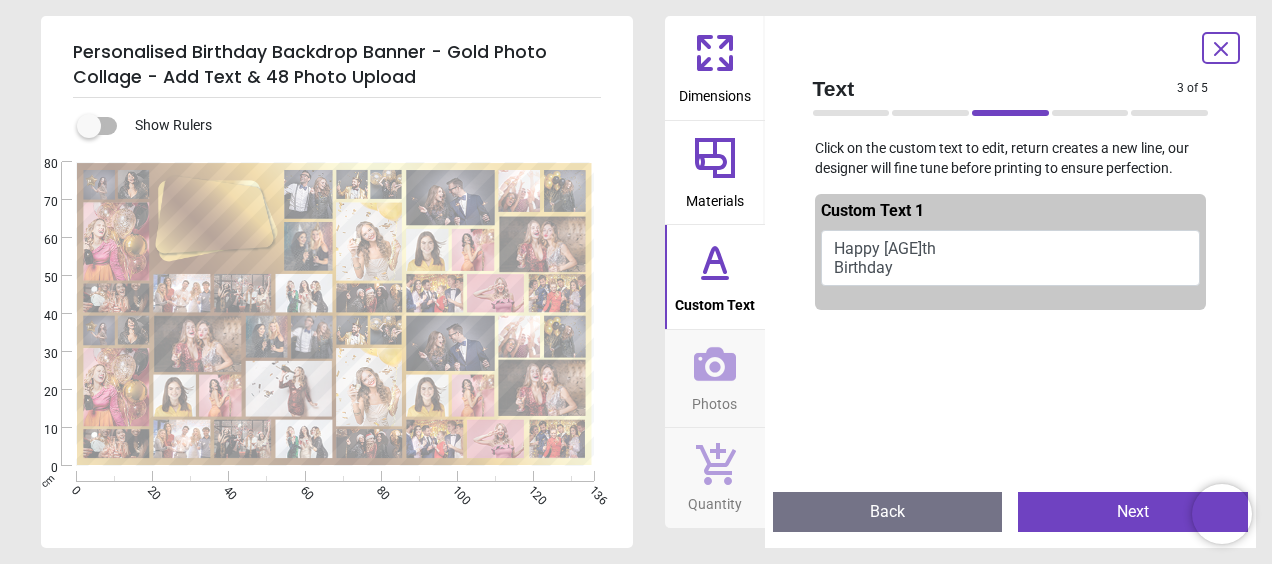 scroll, scrollTop: 0, scrollLeft: 0, axis: both 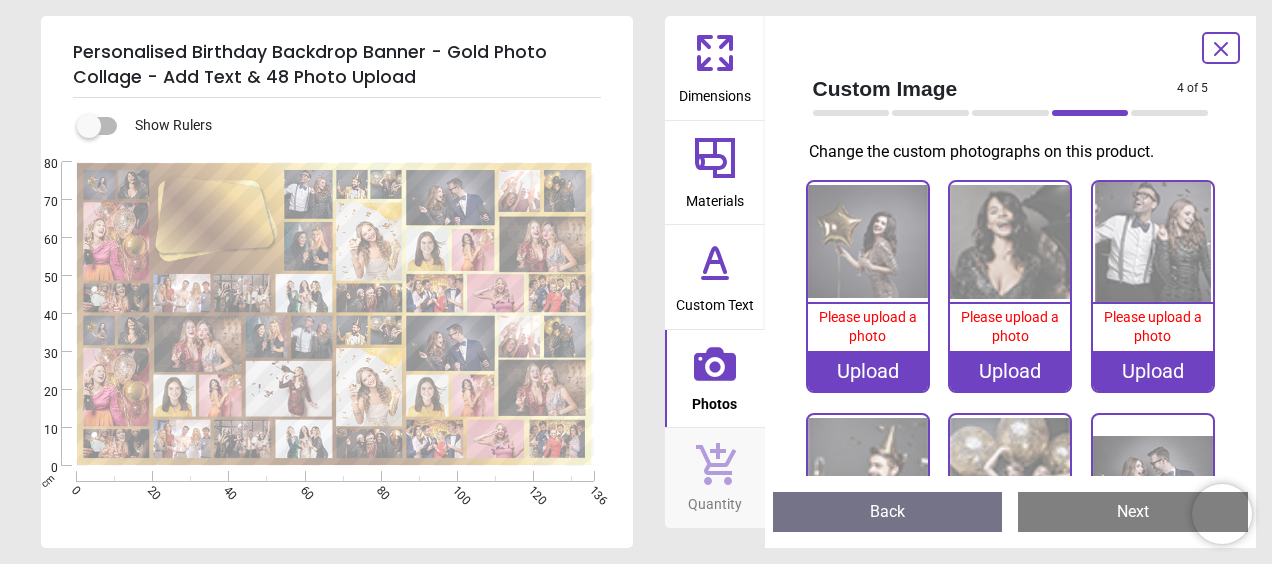 click on "Back" at bounding box center (888, 512) 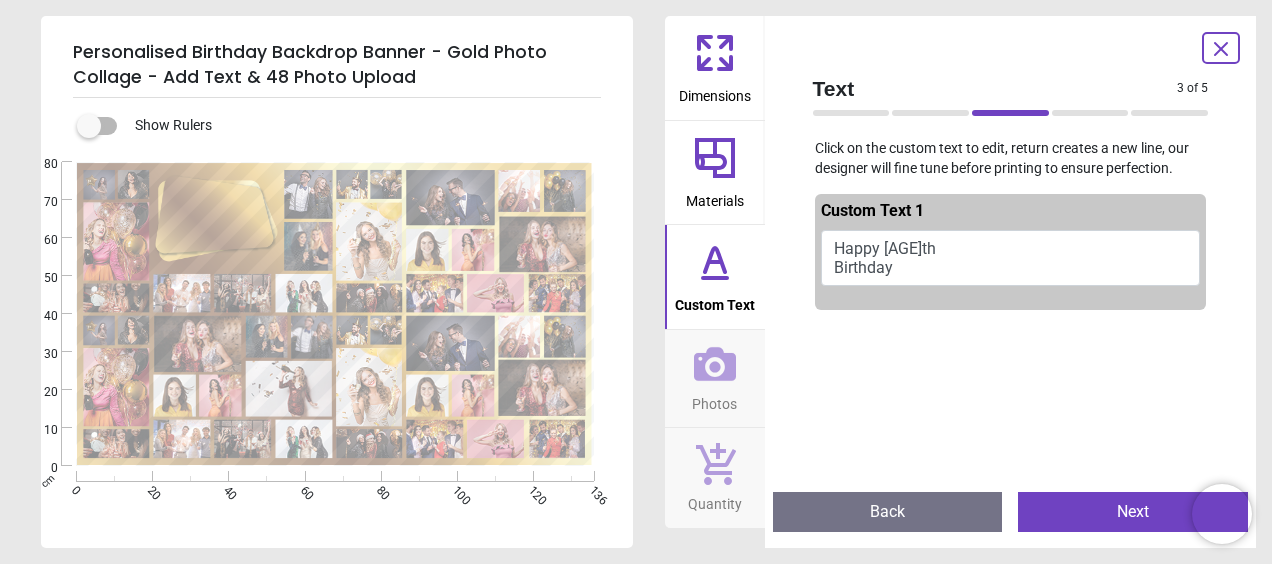 click on "Happy 70th
Birthday" at bounding box center (1011, 258) 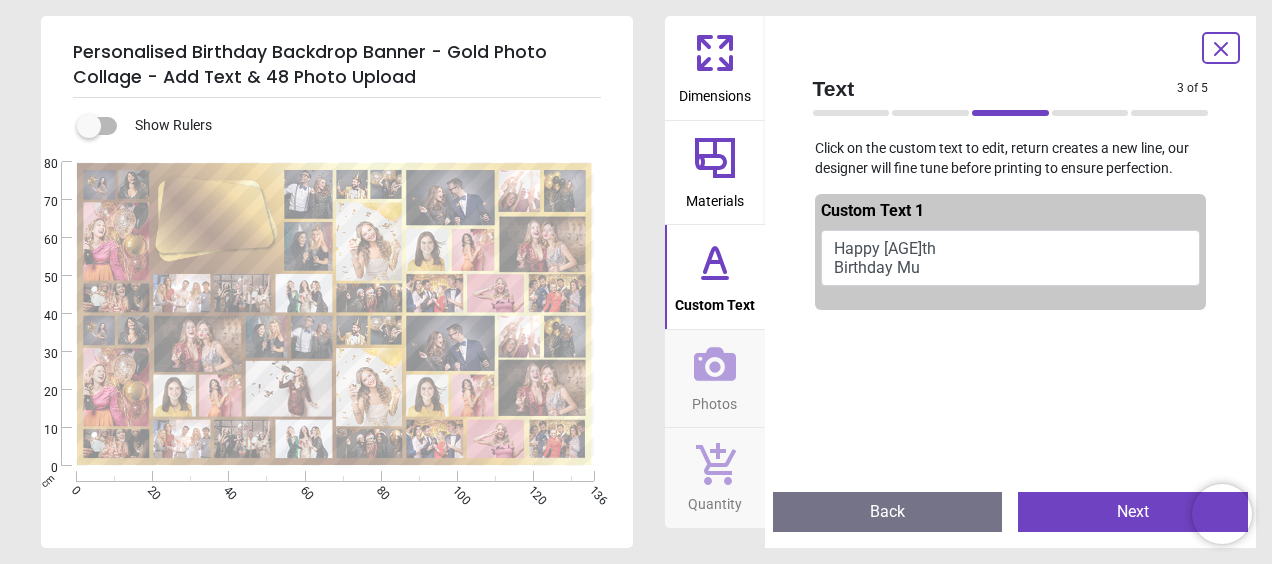 scroll, scrollTop: 0, scrollLeft: 0, axis: both 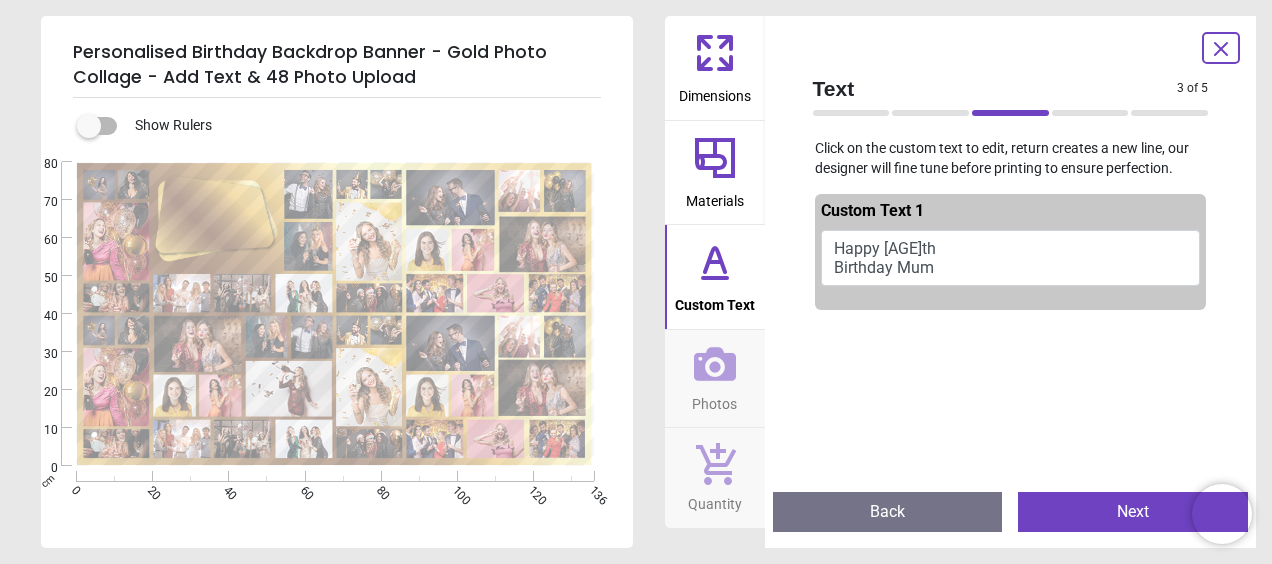 click on "Happy 70th
Birthday Mum" at bounding box center (1011, 258) 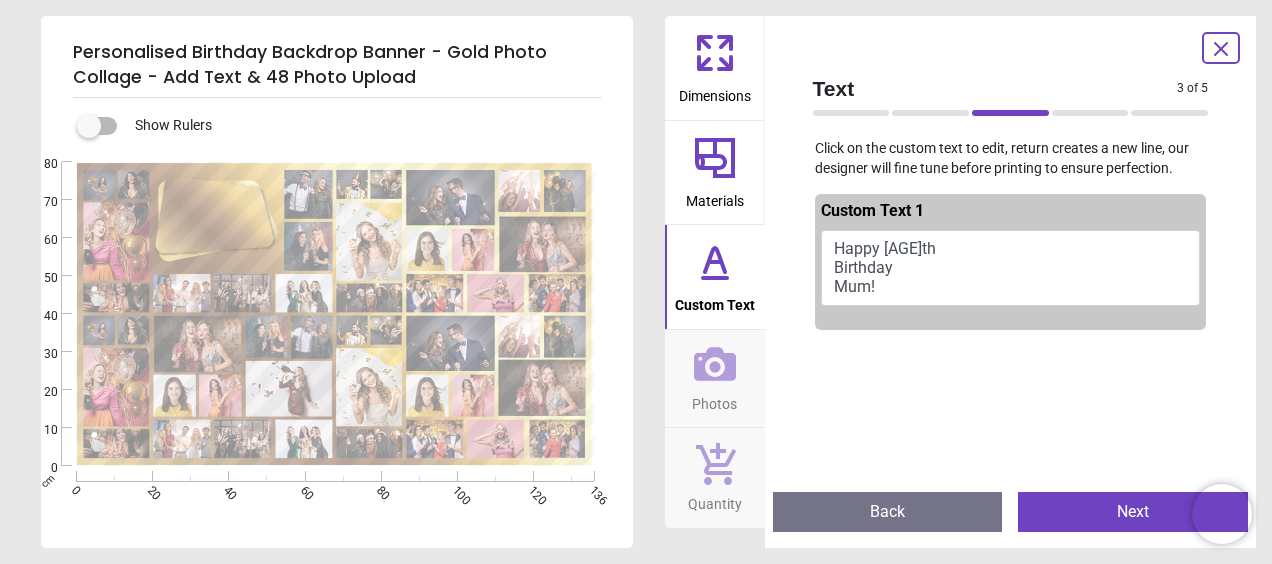 type on "**********" 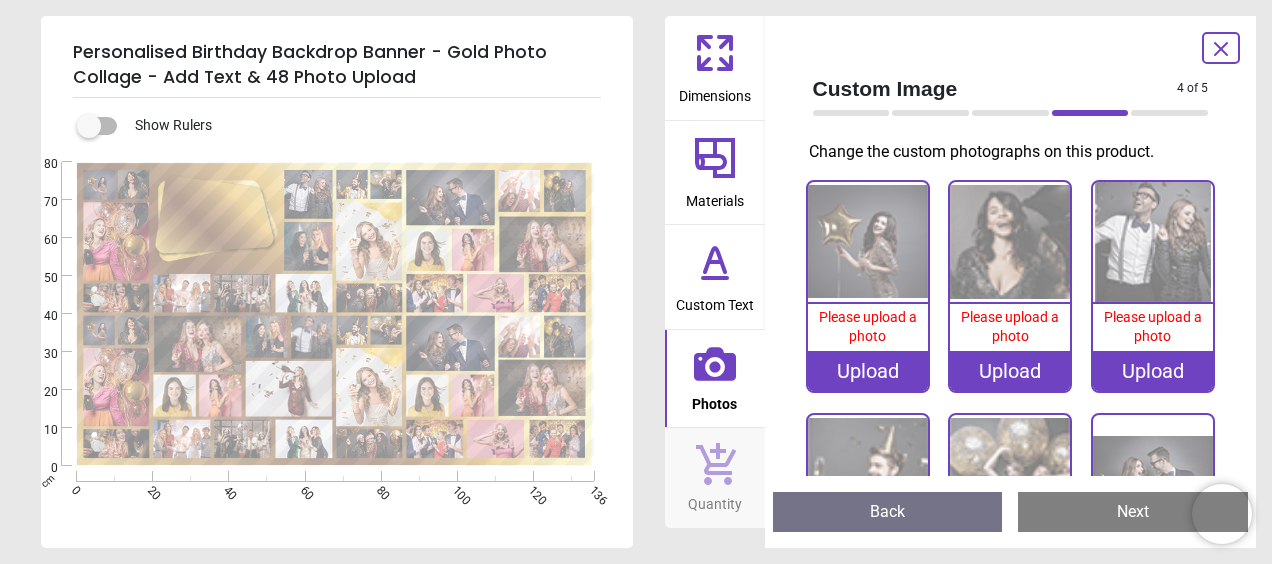 click on "Upload" at bounding box center (868, 371) 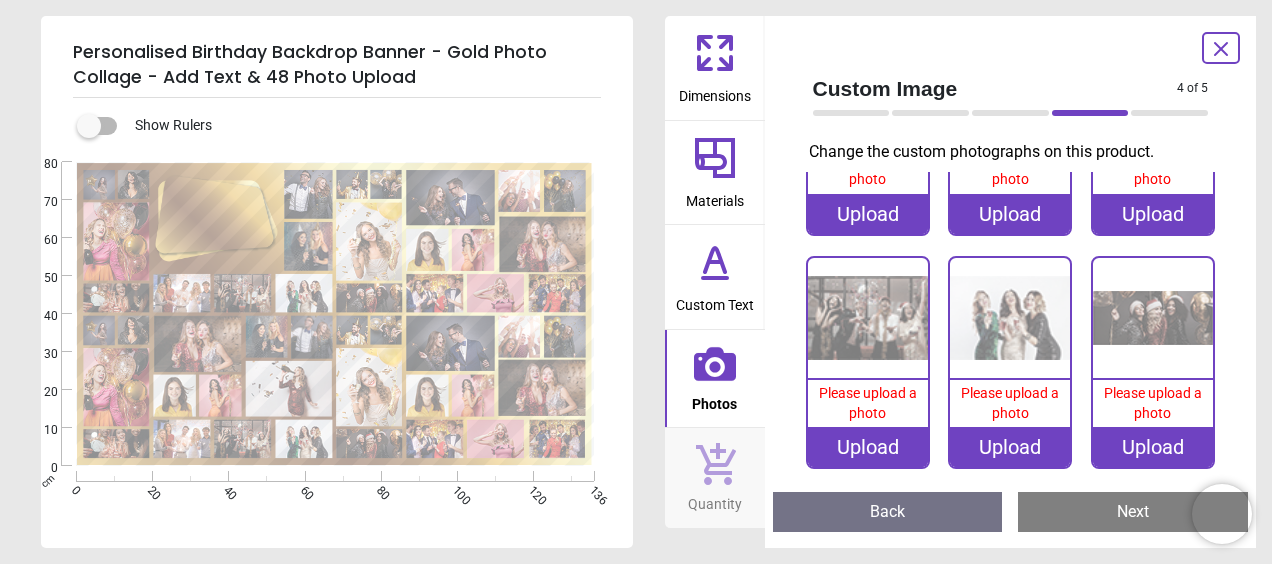scroll, scrollTop: 3088, scrollLeft: 0, axis: vertical 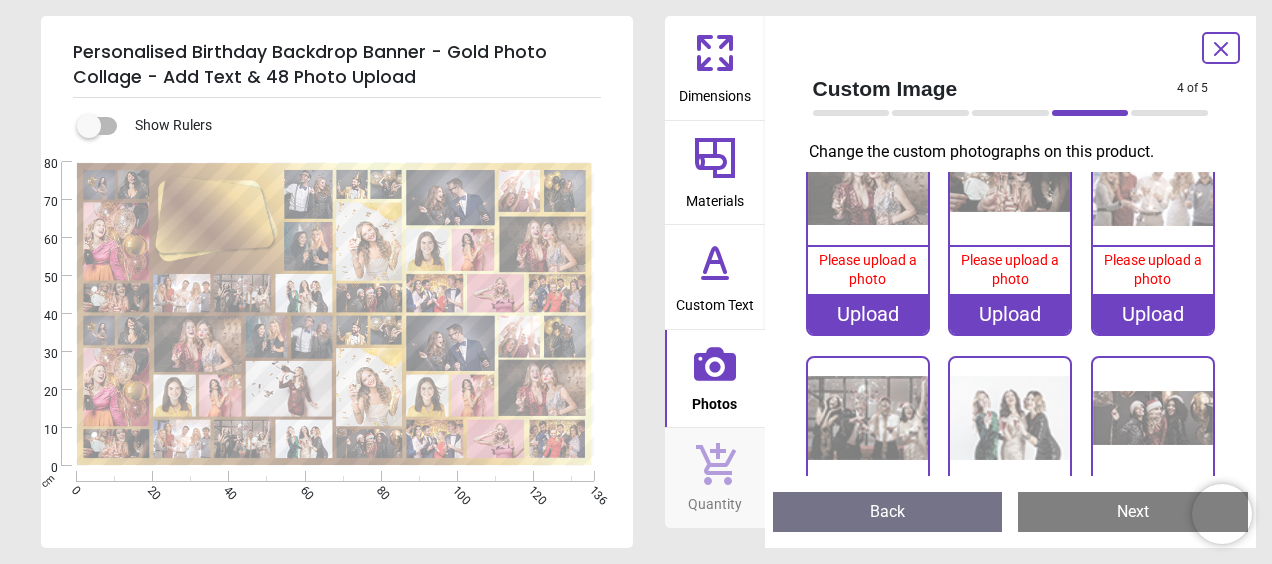 click at bounding box center [868, 418] 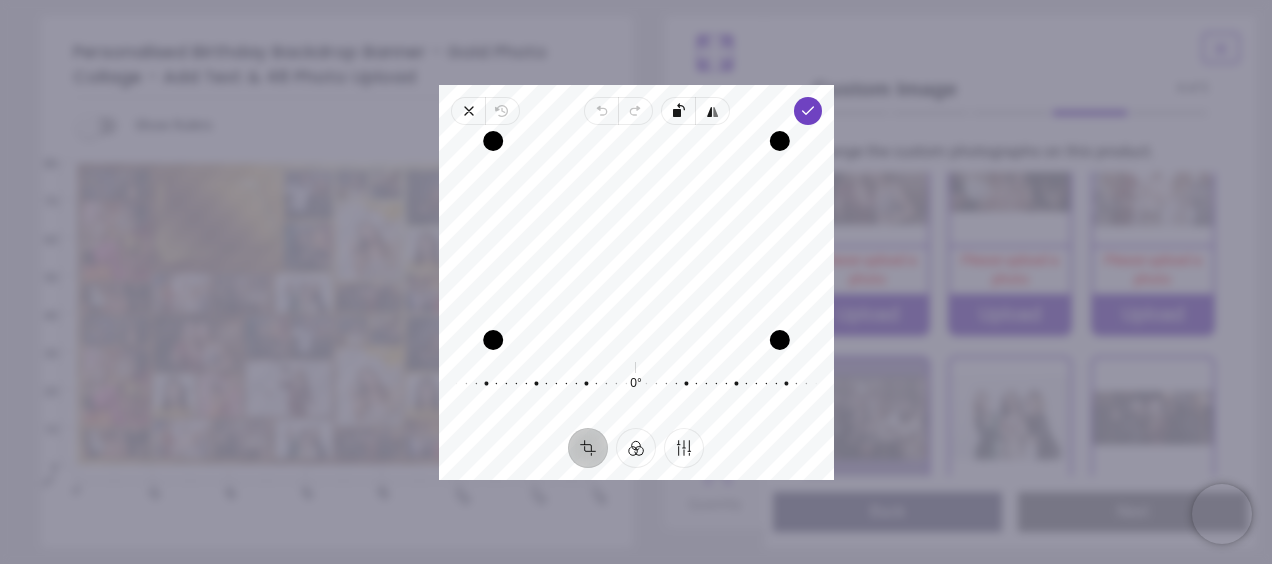 drag, startPoint x: 741, startPoint y: 188, endPoint x: 746, endPoint y: 206, distance: 18.681541 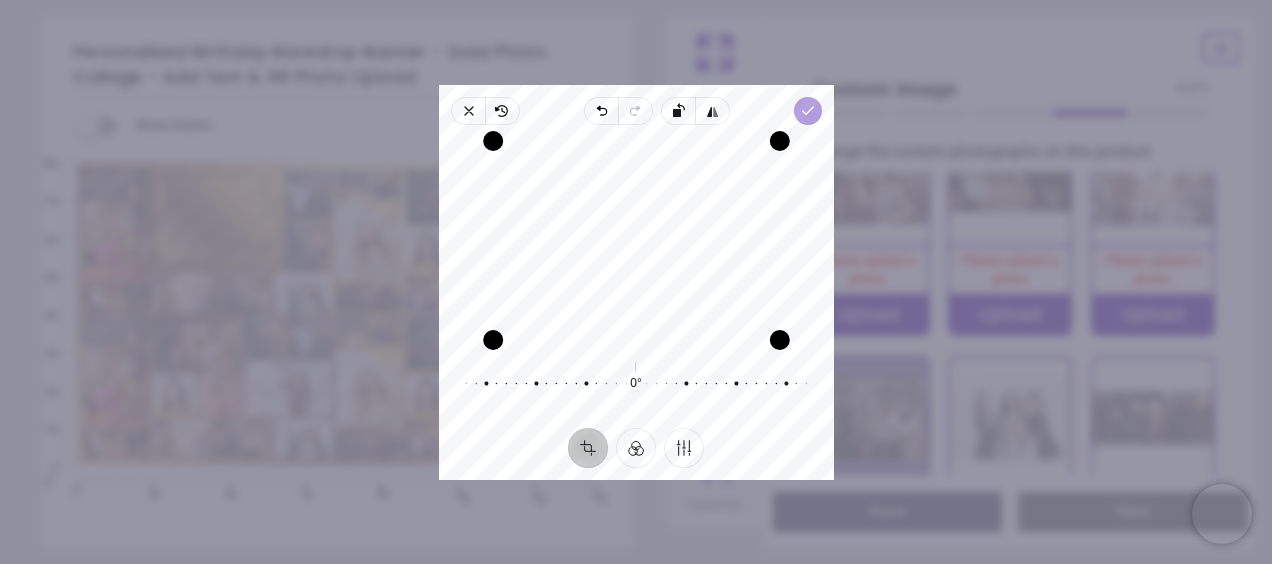 click 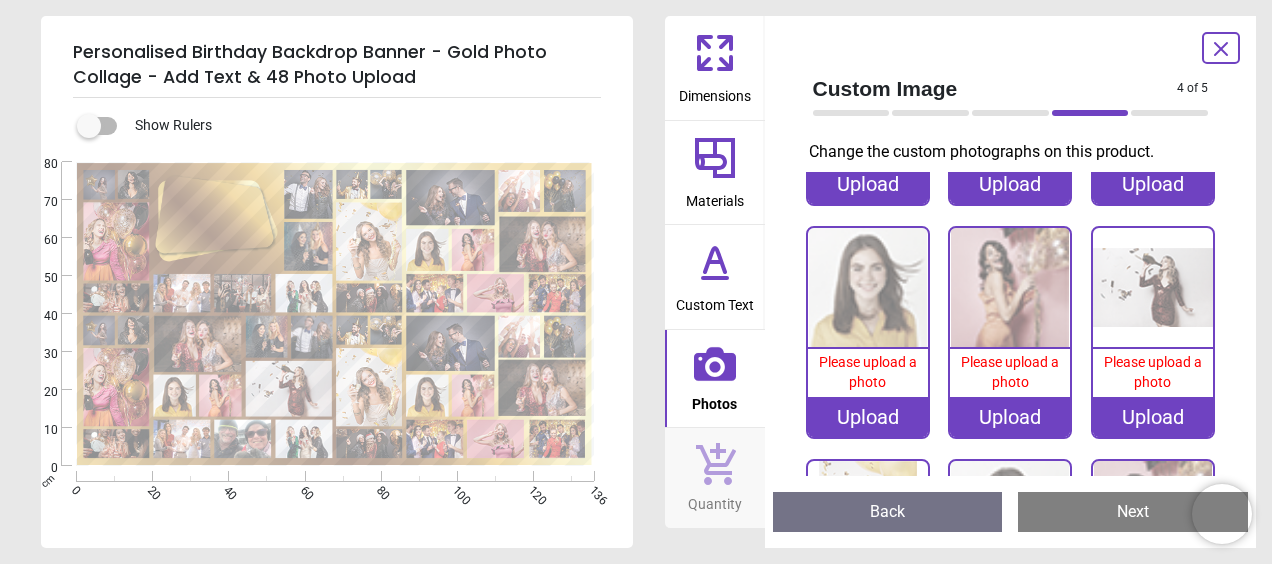 scroll, scrollTop: 2488, scrollLeft: 0, axis: vertical 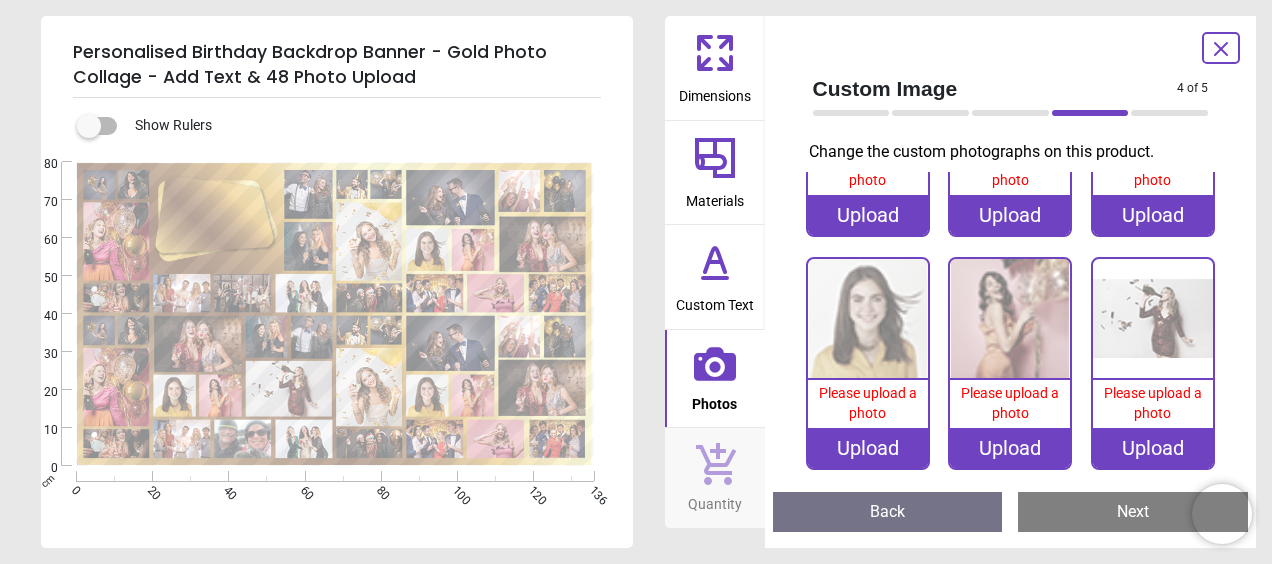 click at bounding box center (1010, 319) 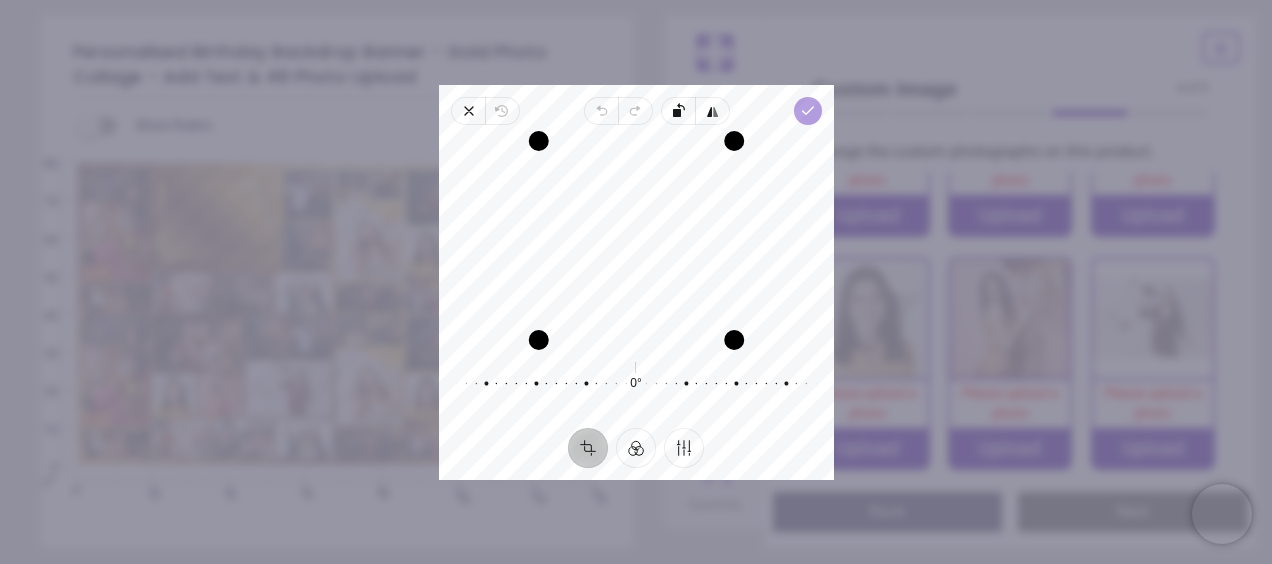 click 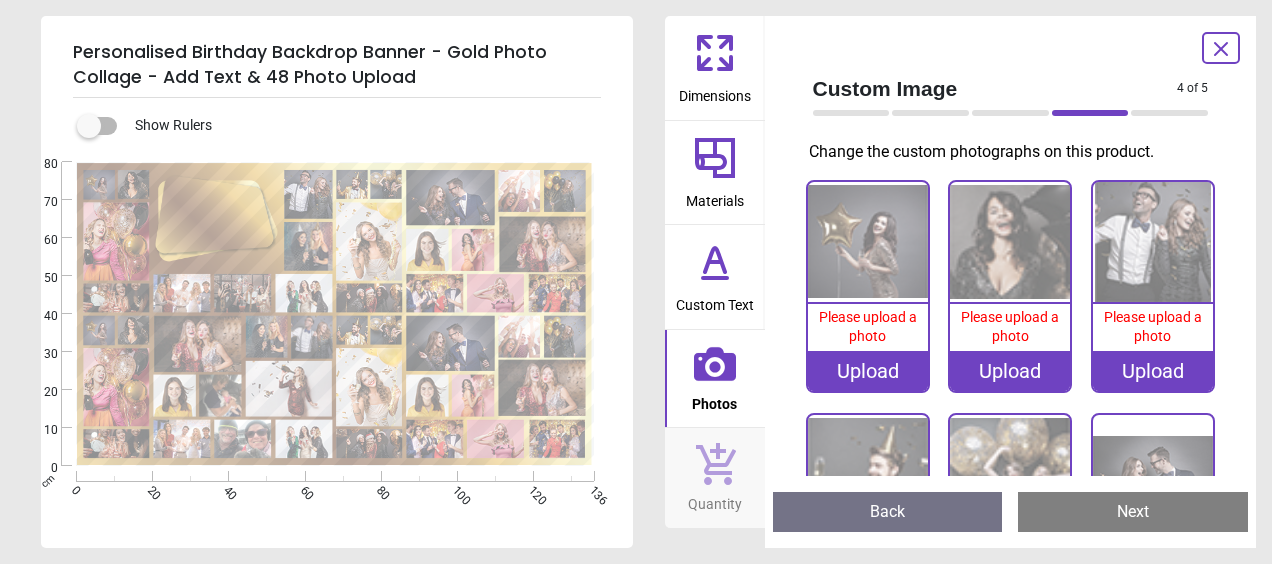 click at bounding box center (868, 242) 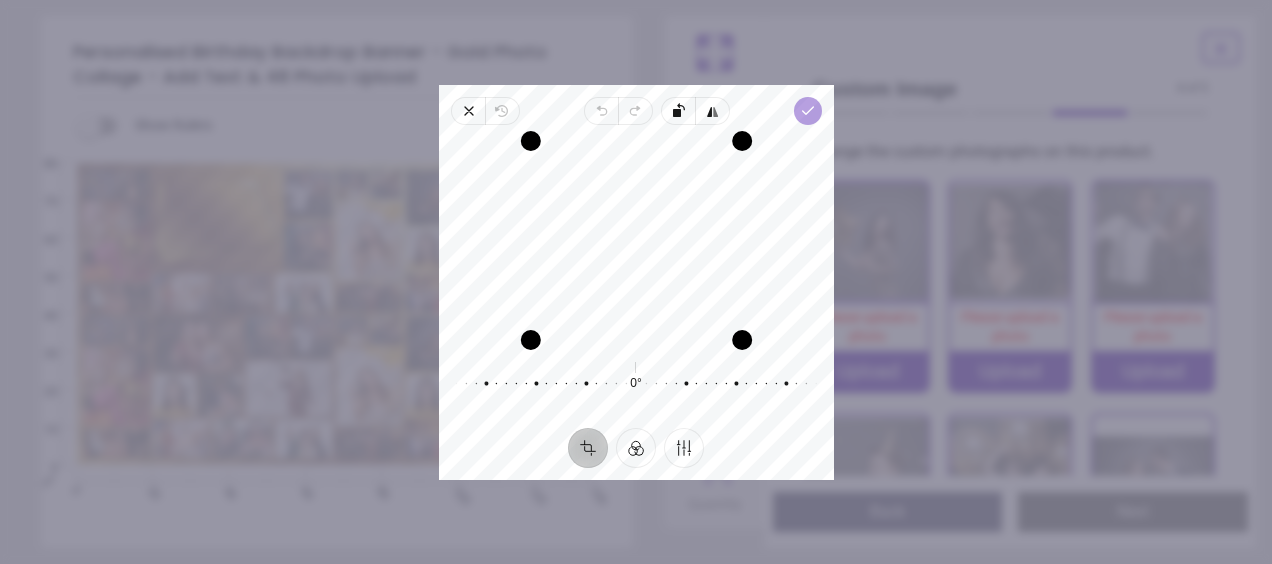 click on "Done" at bounding box center (807, 111) 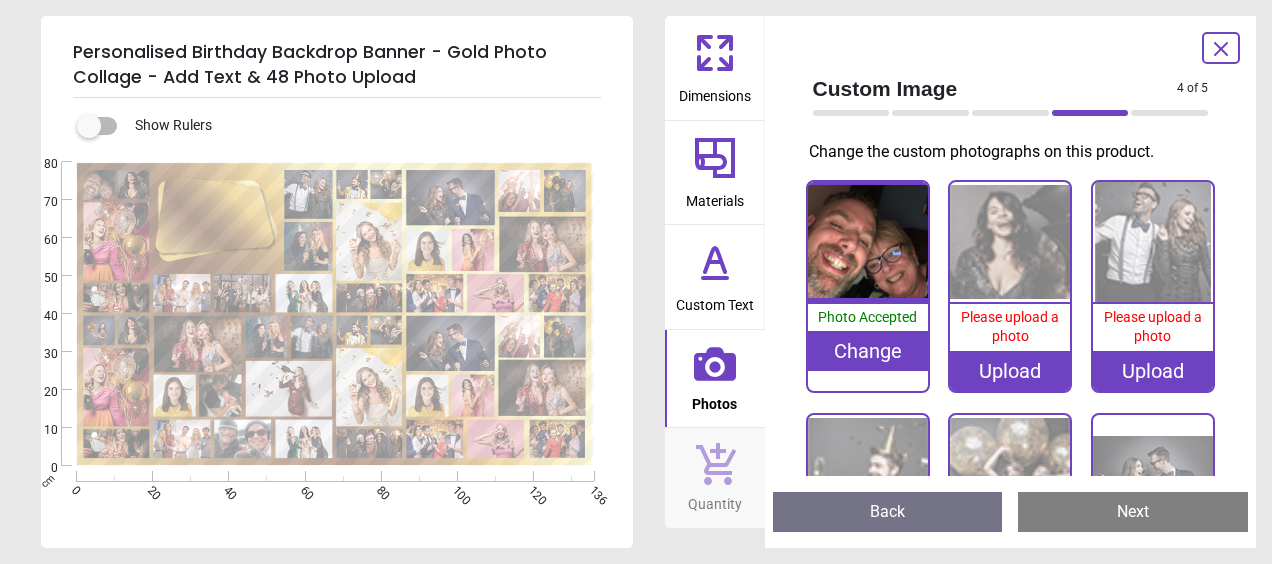 scroll, scrollTop: 0, scrollLeft: 0, axis: both 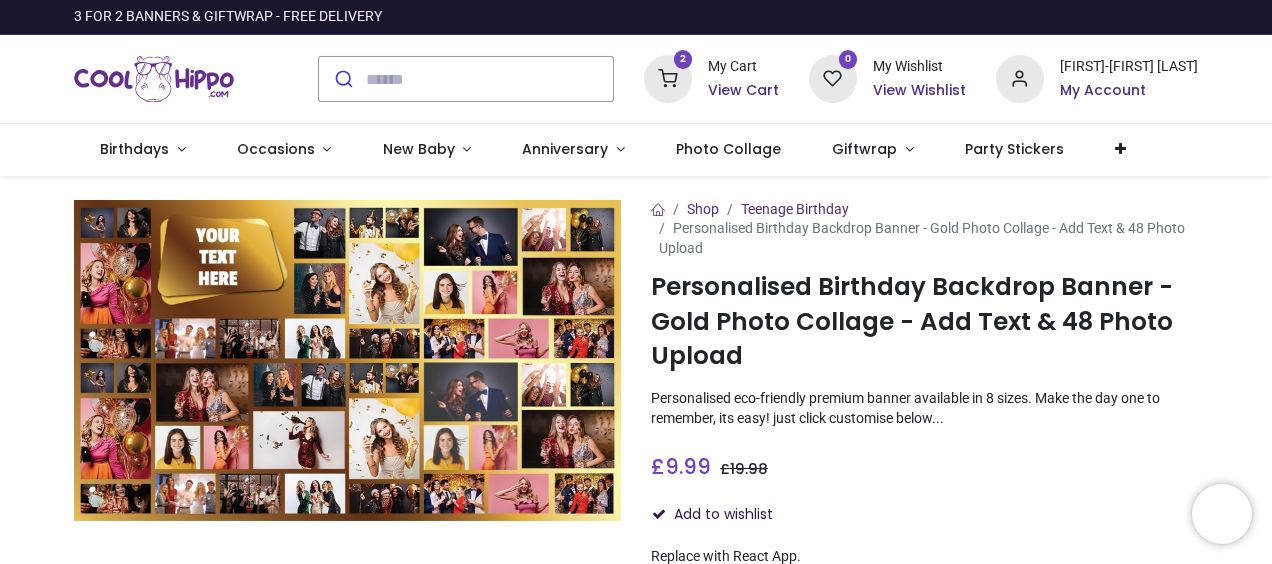 type on "**********" 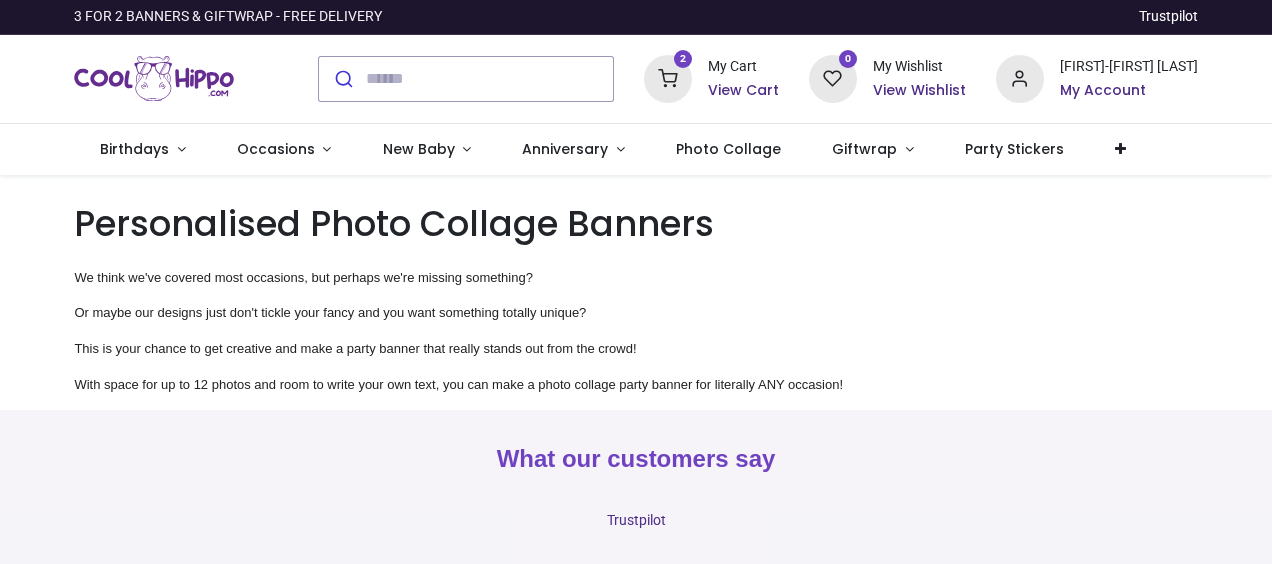 scroll, scrollTop: 0, scrollLeft: 0, axis: both 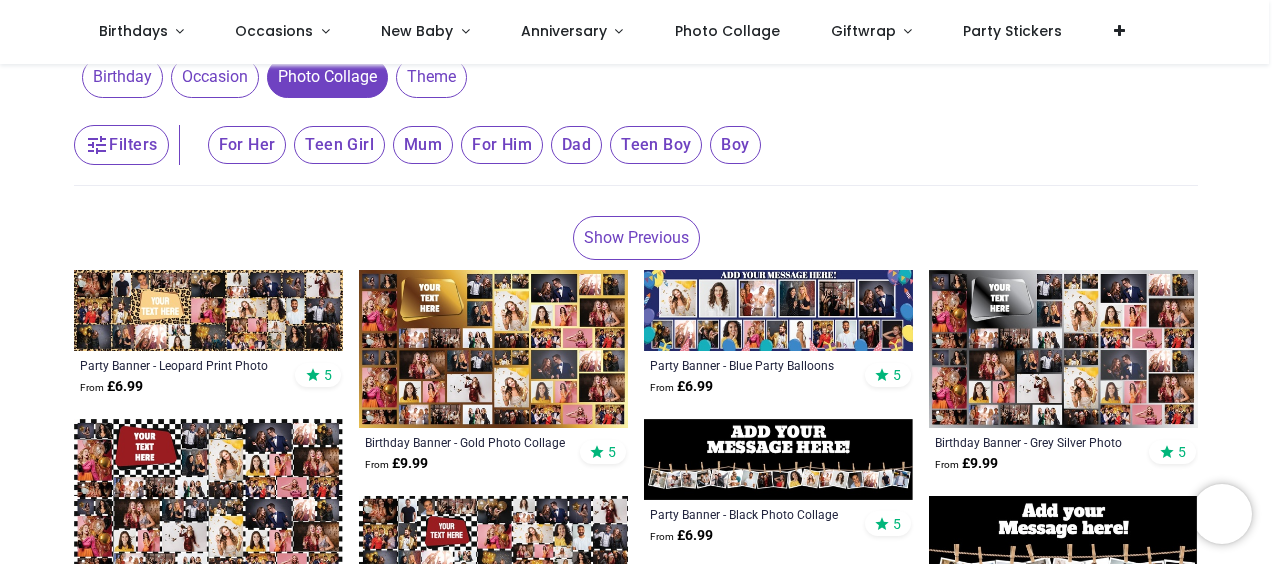 click at bounding box center [493, 349] 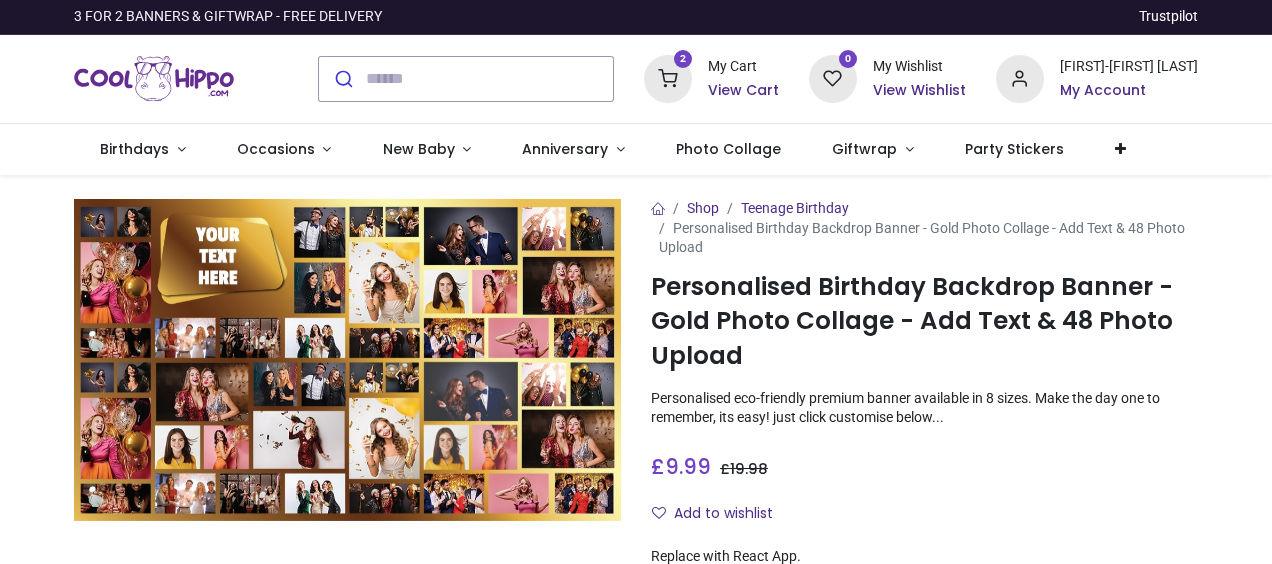 scroll, scrollTop: 0, scrollLeft: 0, axis: both 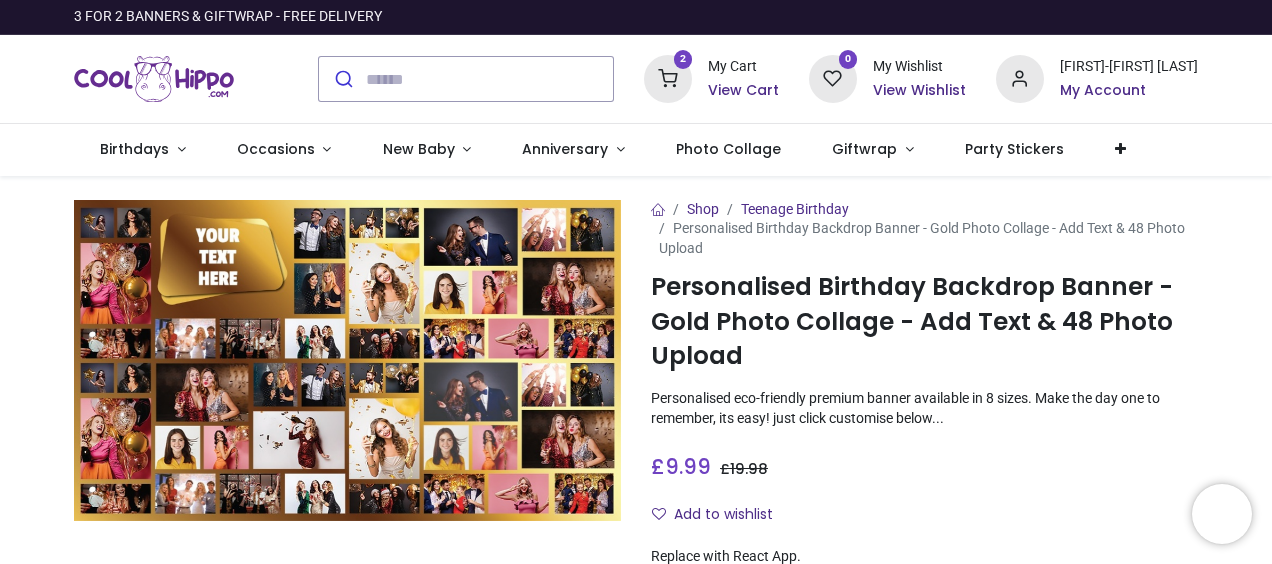 type on "**********" 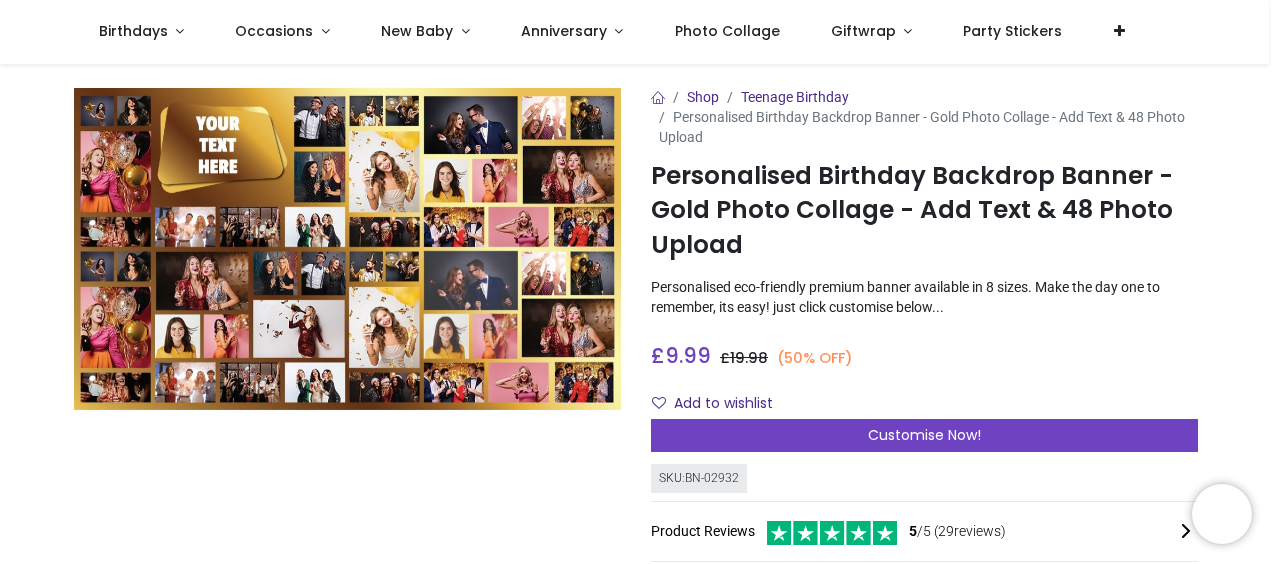 scroll, scrollTop: 100, scrollLeft: 0, axis: vertical 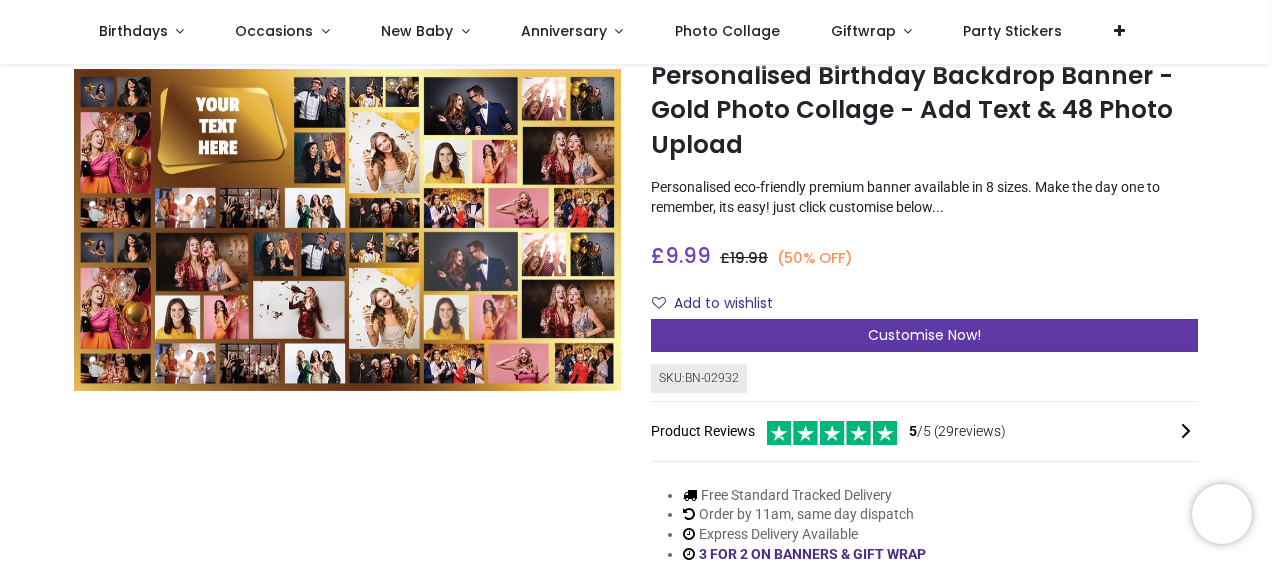click on "Customise Now!" at bounding box center (924, 335) 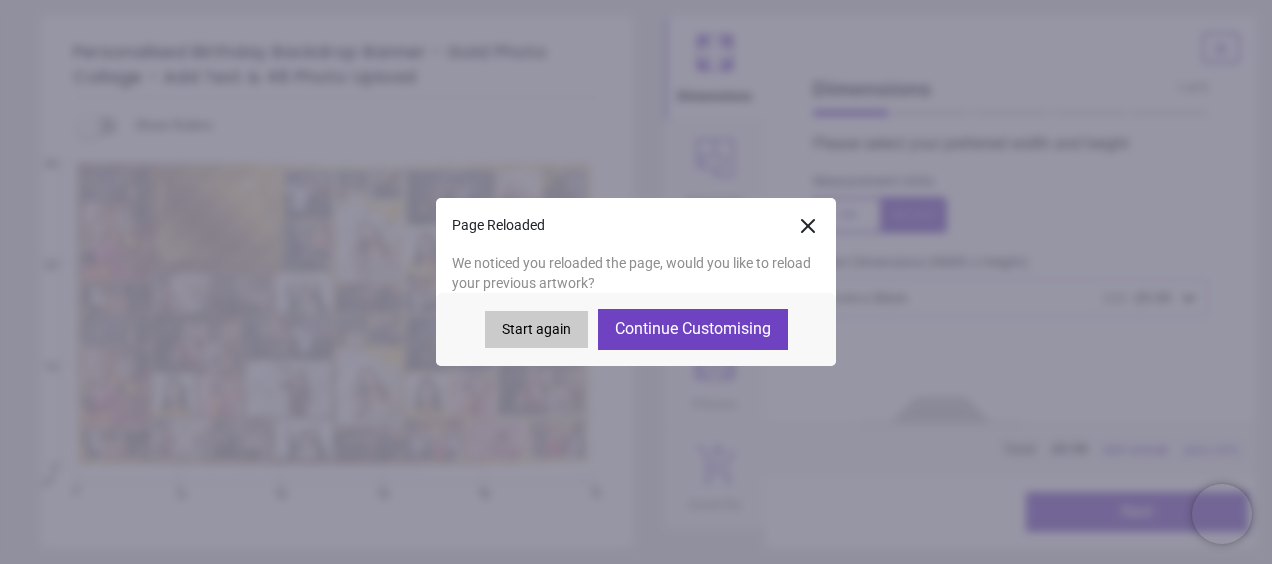 click on "Continue Customising" at bounding box center [693, 329] 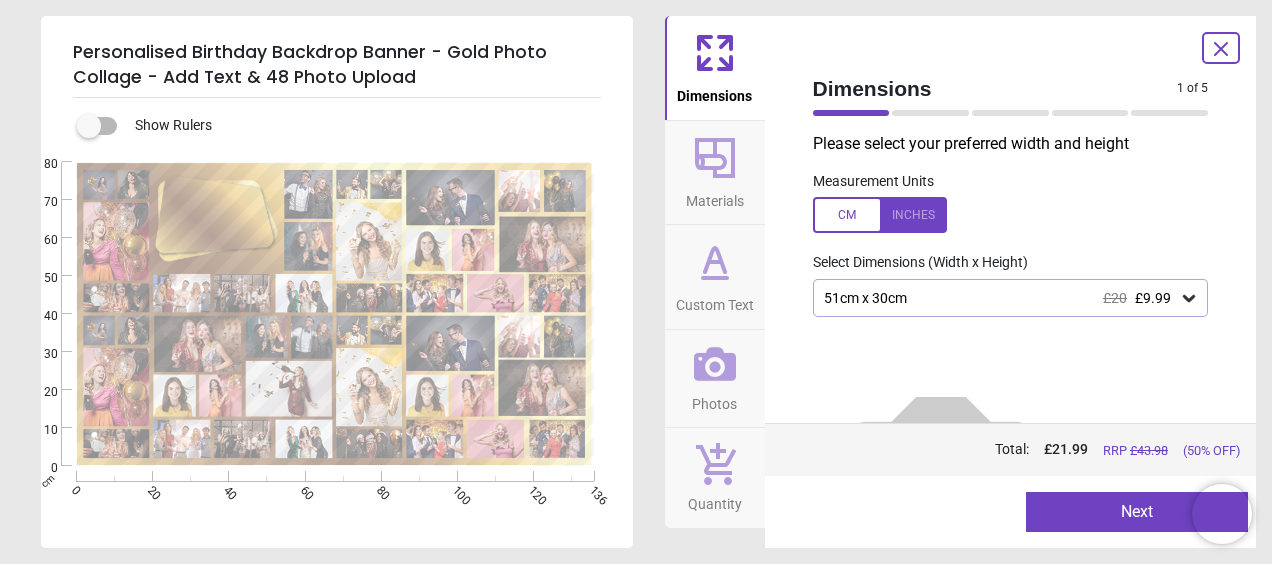 type on "**********" 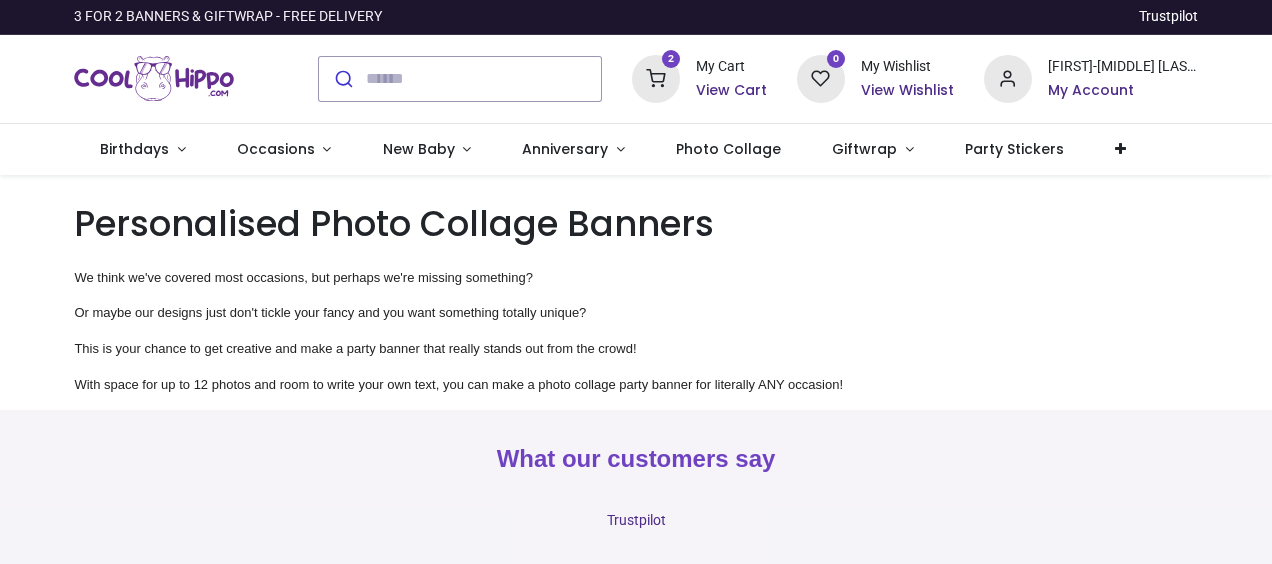 scroll, scrollTop: 0, scrollLeft: 0, axis: both 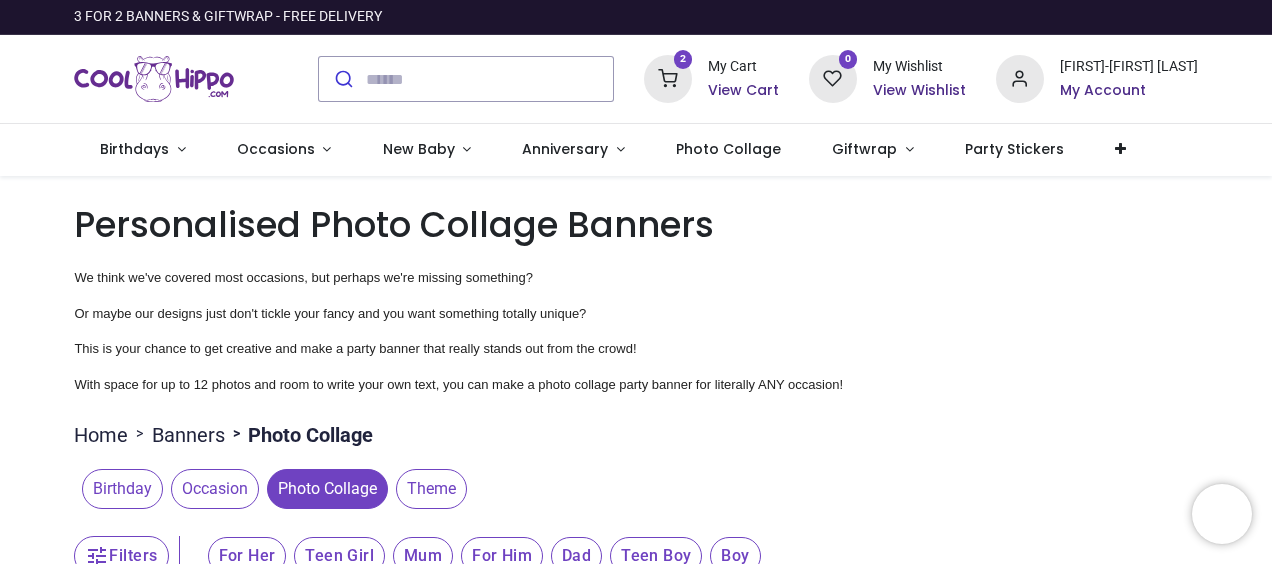 type on "**********" 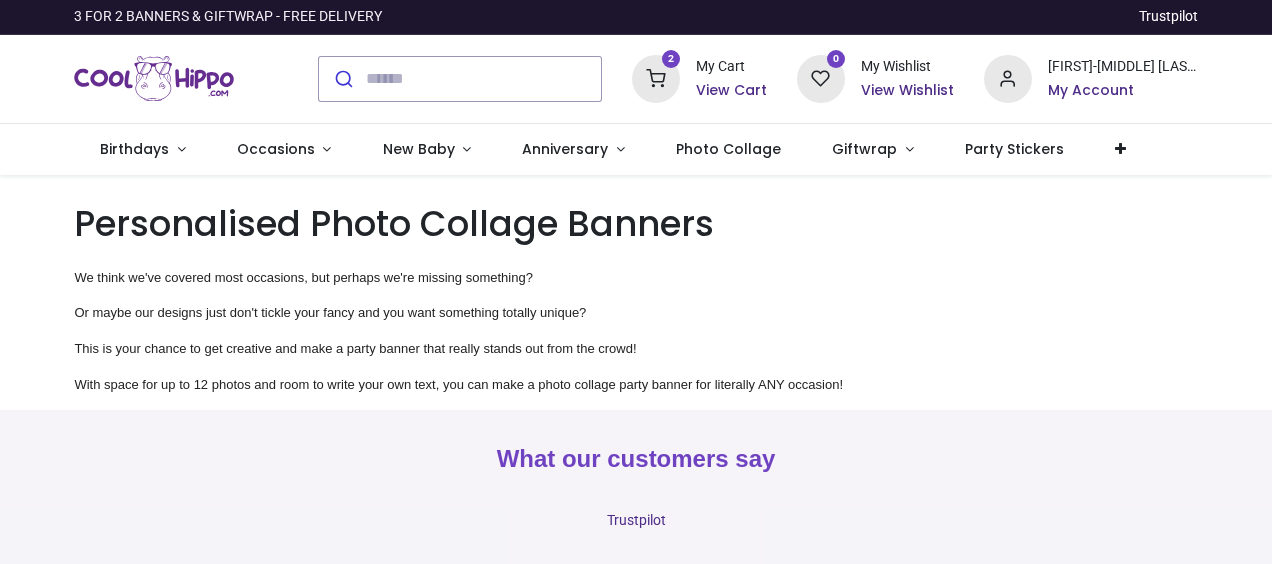 scroll, scrollTop: 0, scrollLeft: 0, axis: both 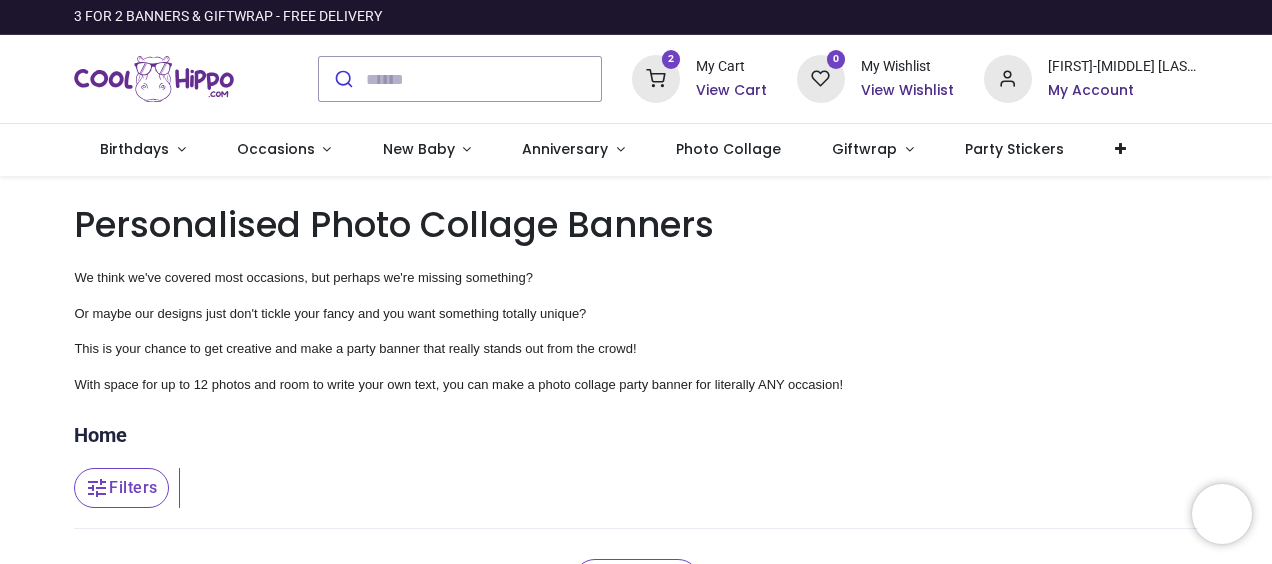 type on "**********" 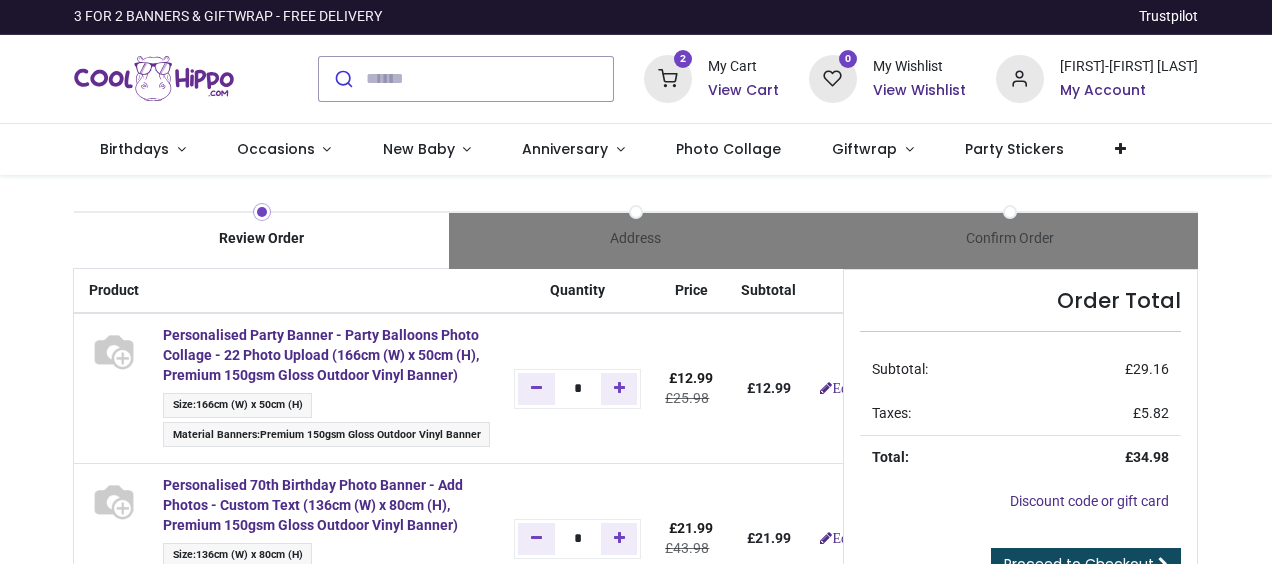 scroll, scrollTop: 0, scrollLeft: 0, axis: both 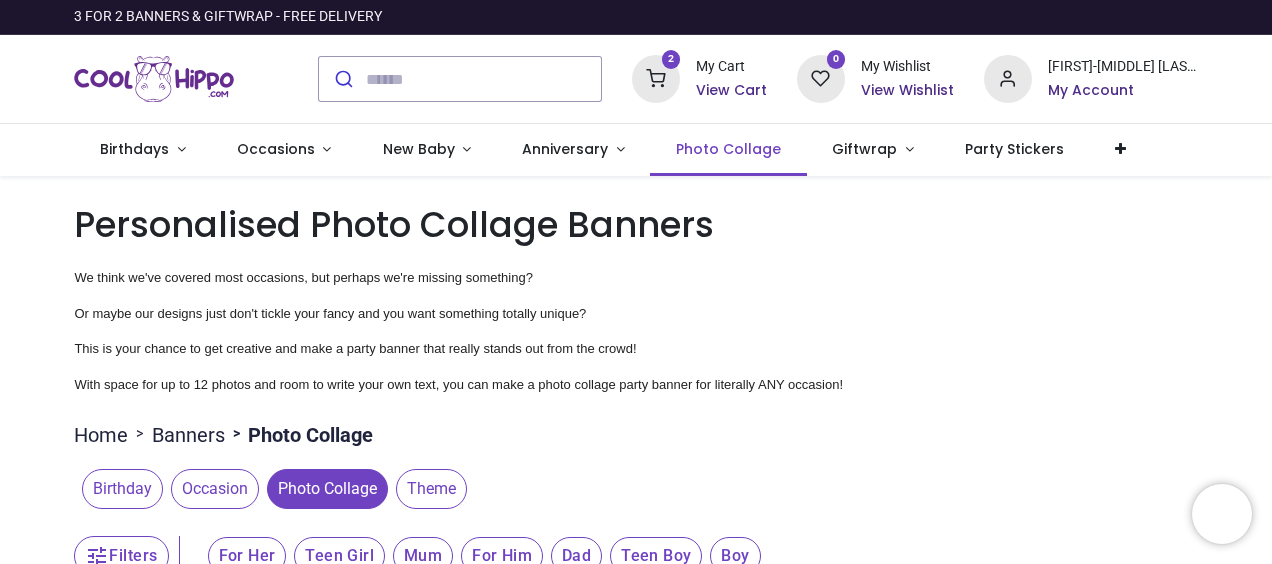 click on "Photo Collage" at bounding box center [728, 149] 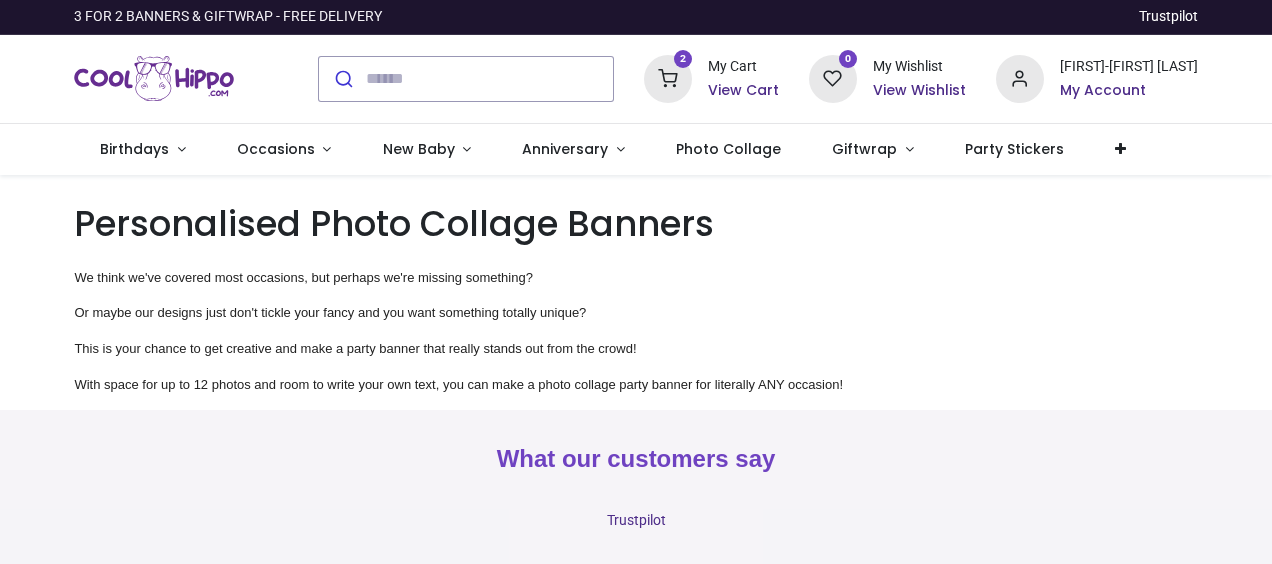 scroll, scrollTop: 0, scrollLeft: 0, axis: both 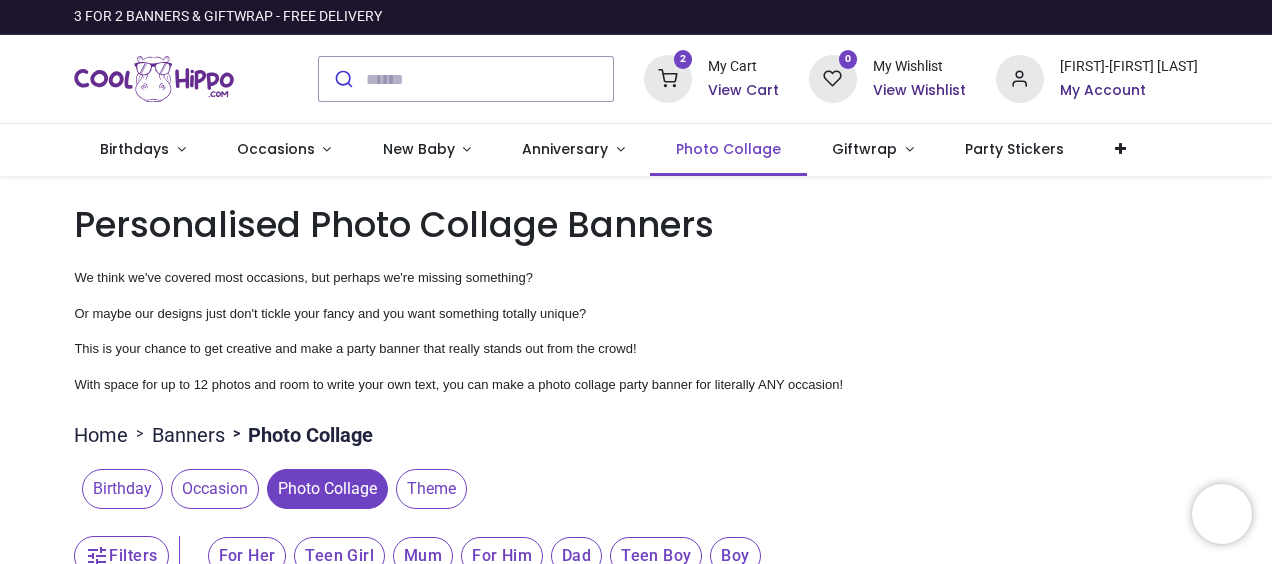 type on "**********" 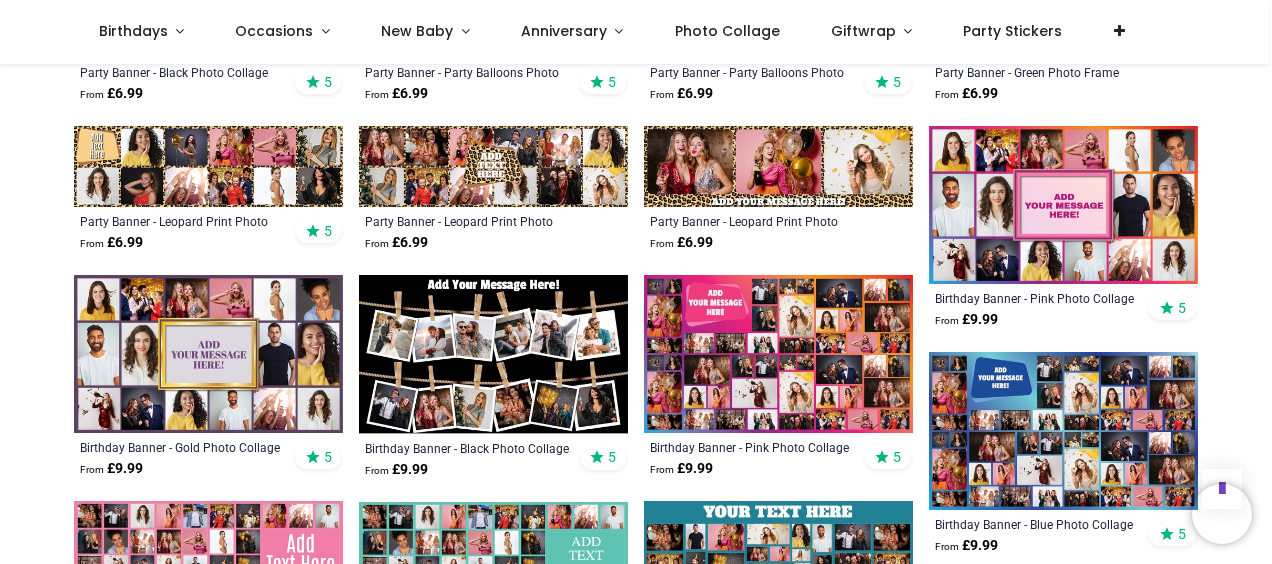 scroll, scrollTop: 900, scrollLeft: 0, axis: vertical 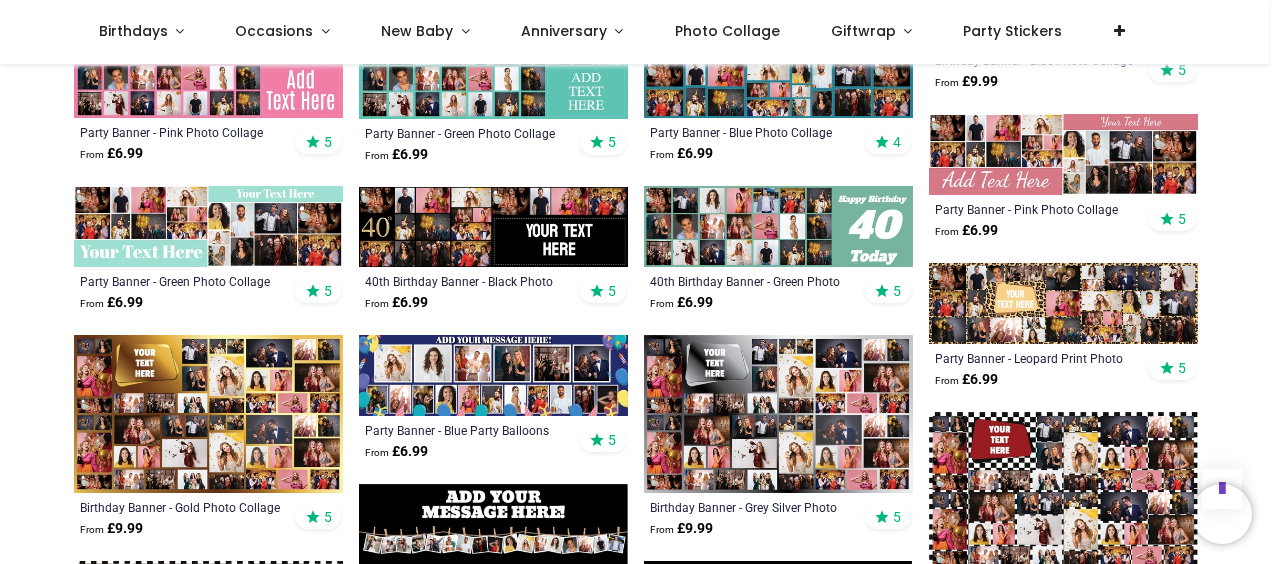 click at bounding box center (208, 414) 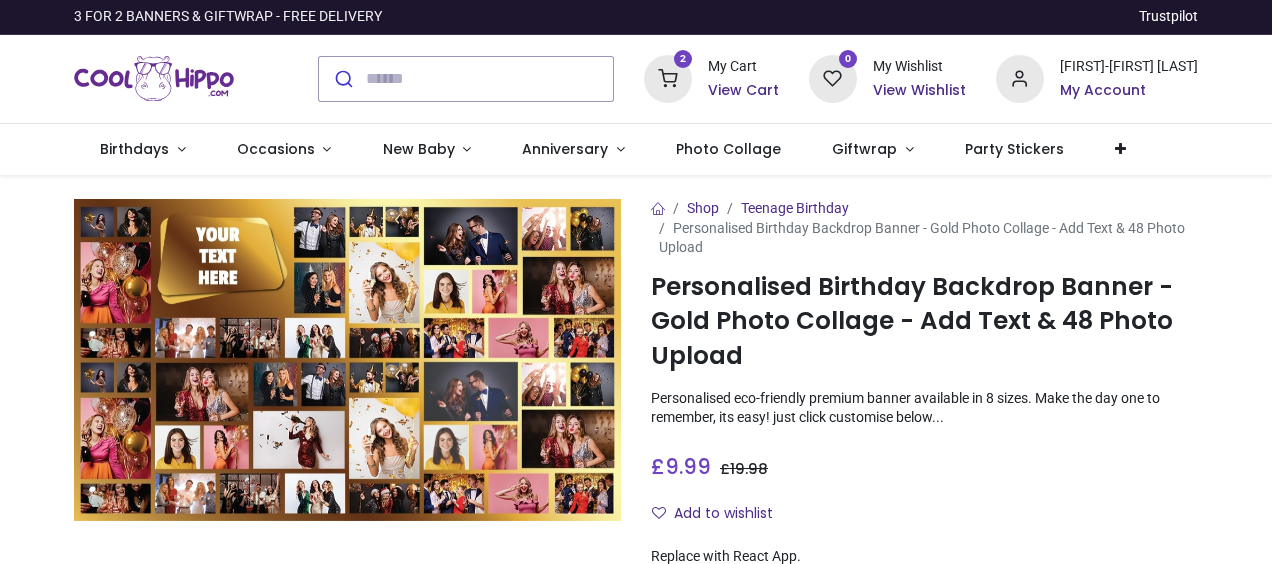 scroll, scrollTop: 0, scrollLeft: 0, axis: both 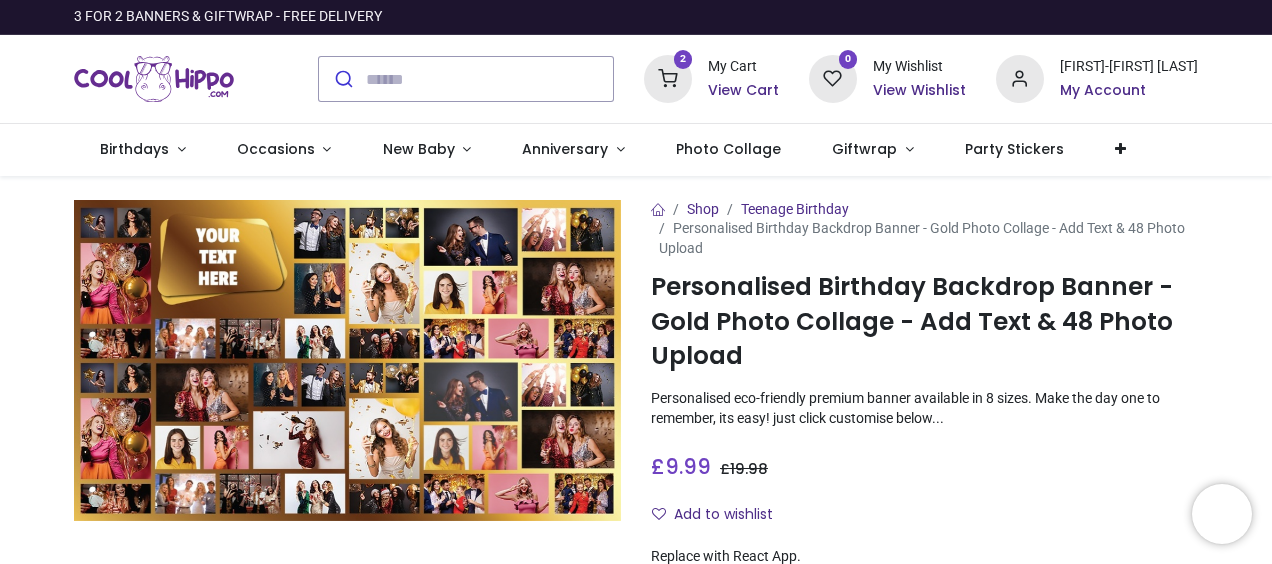 type on "**********" 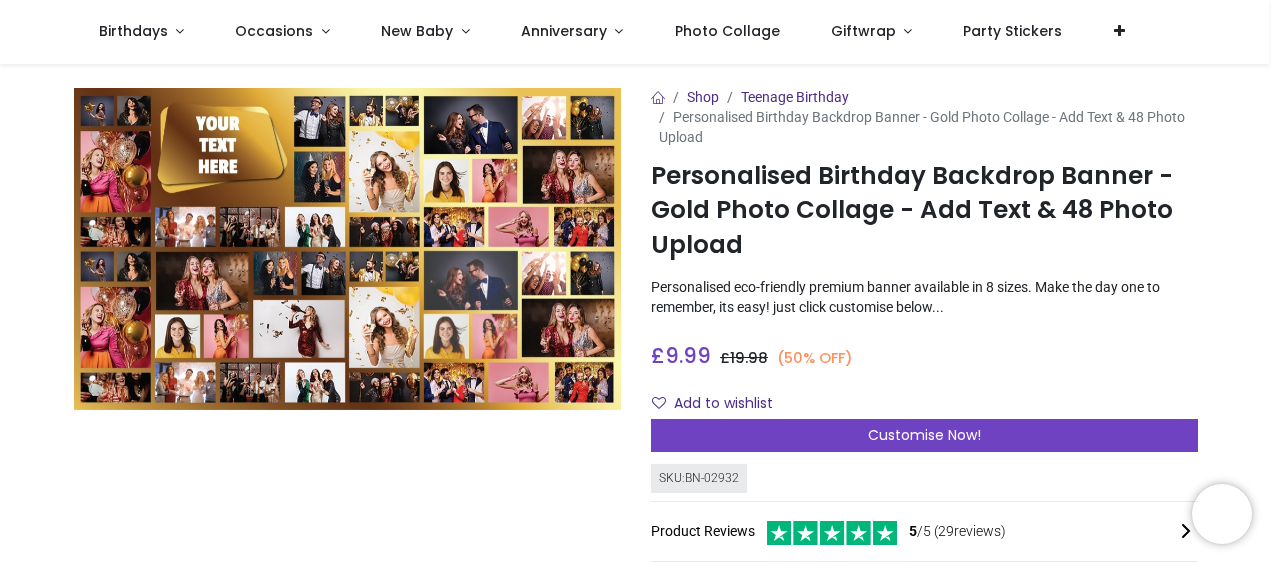 scroll, scrollTop: 200, scrollLeft: 0, axis: vertical 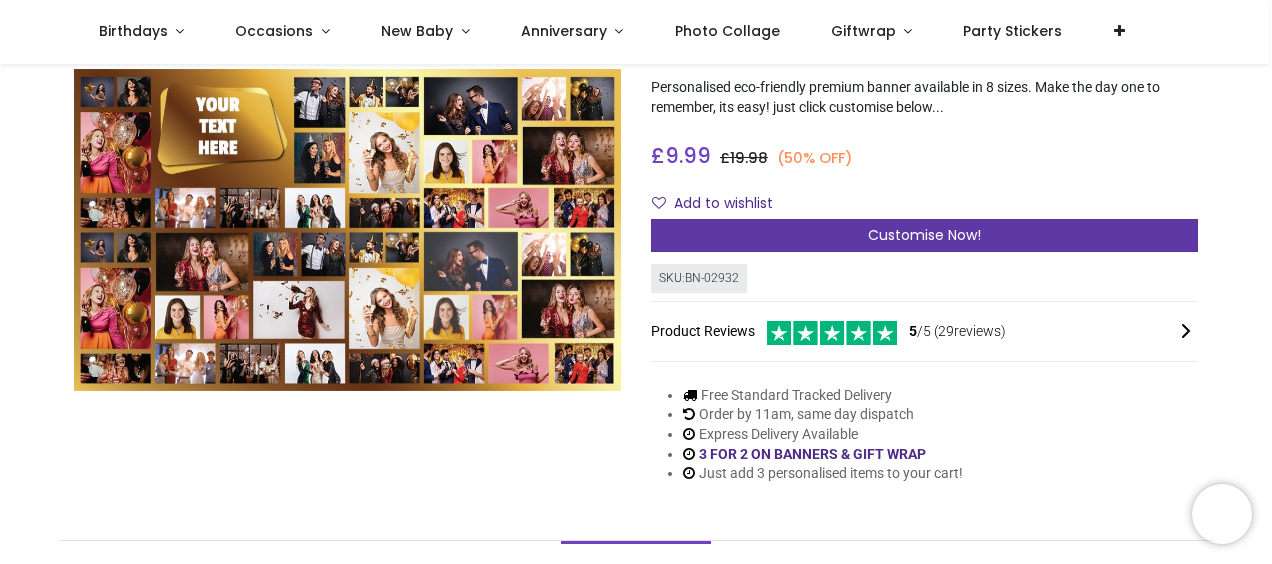 click on "Customise Now!" at bounding box center (924, 235) 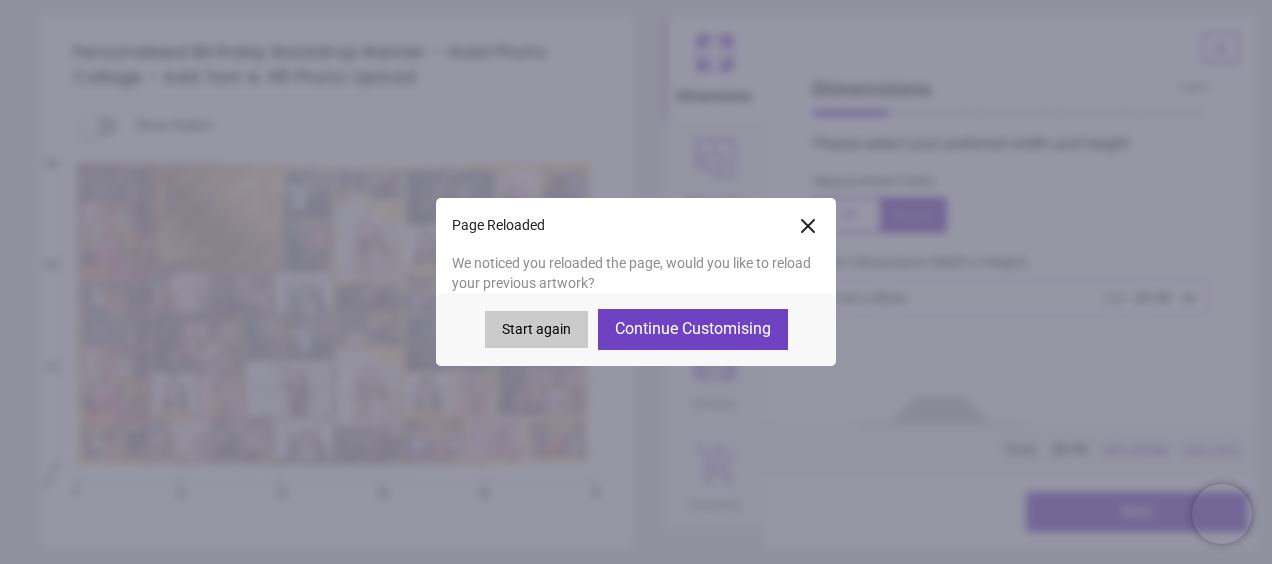 click on "Continue Customising" at bounding box center [693, 329] 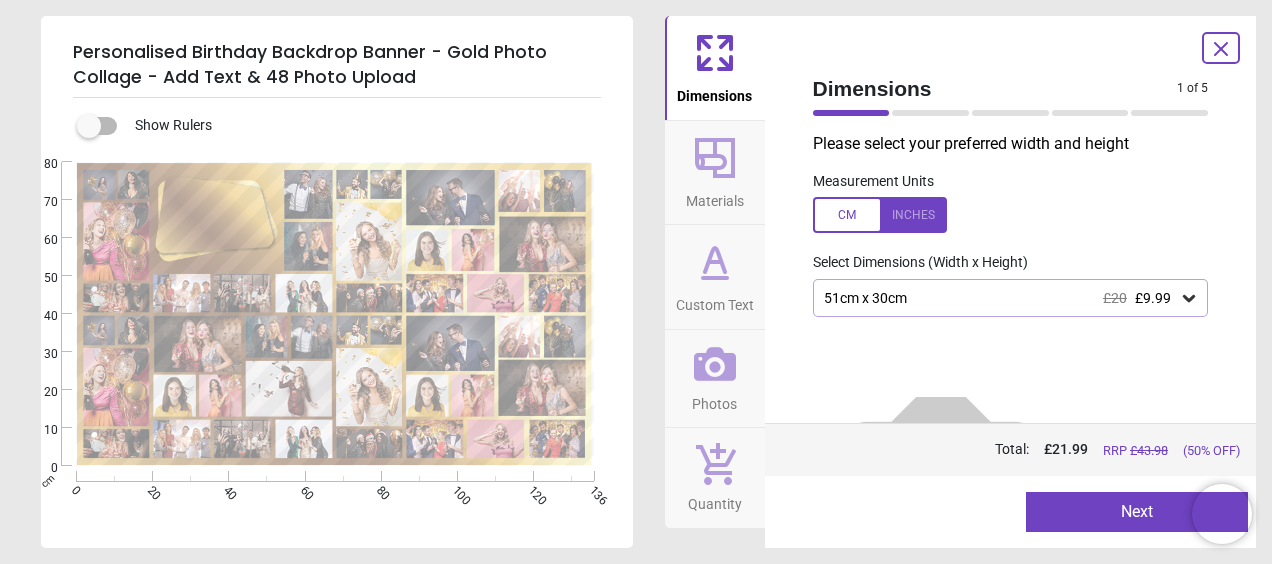 type on "**********" 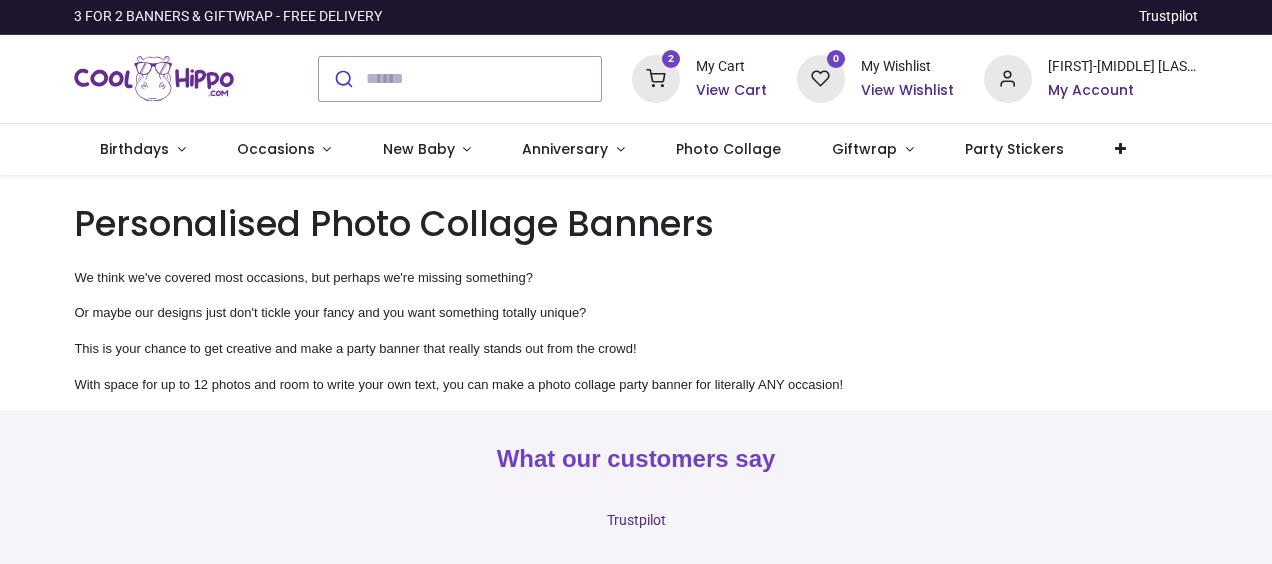 scroll, scrollTop: 0, scrollLeft: 0, axis: both 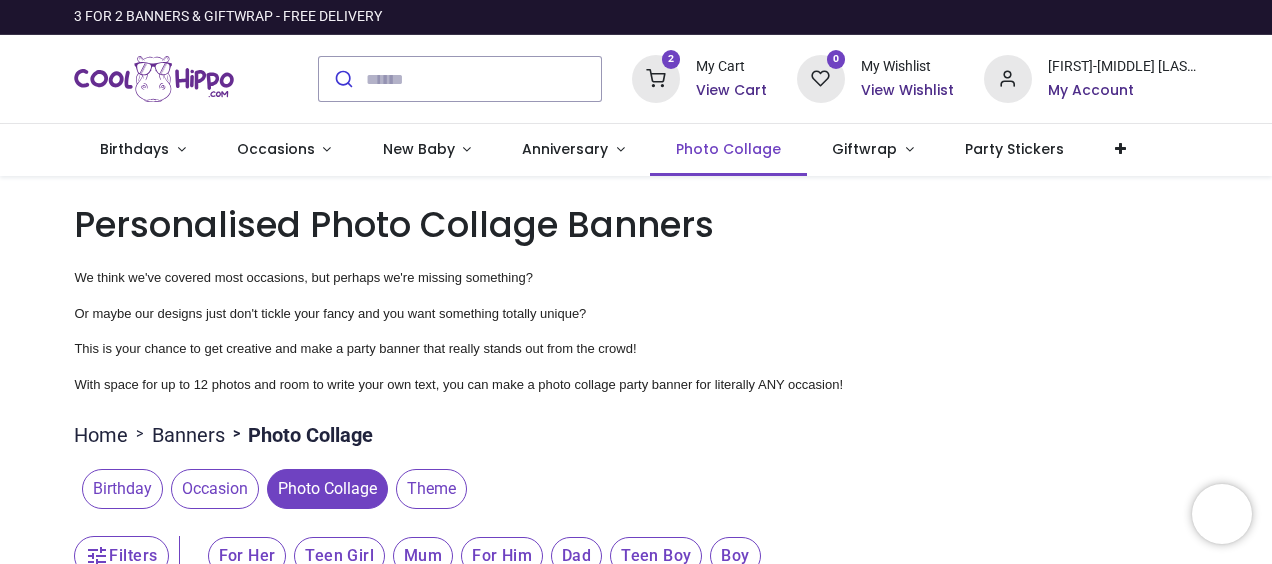 click on "Photo Collage" at bounding box center [728, 149] 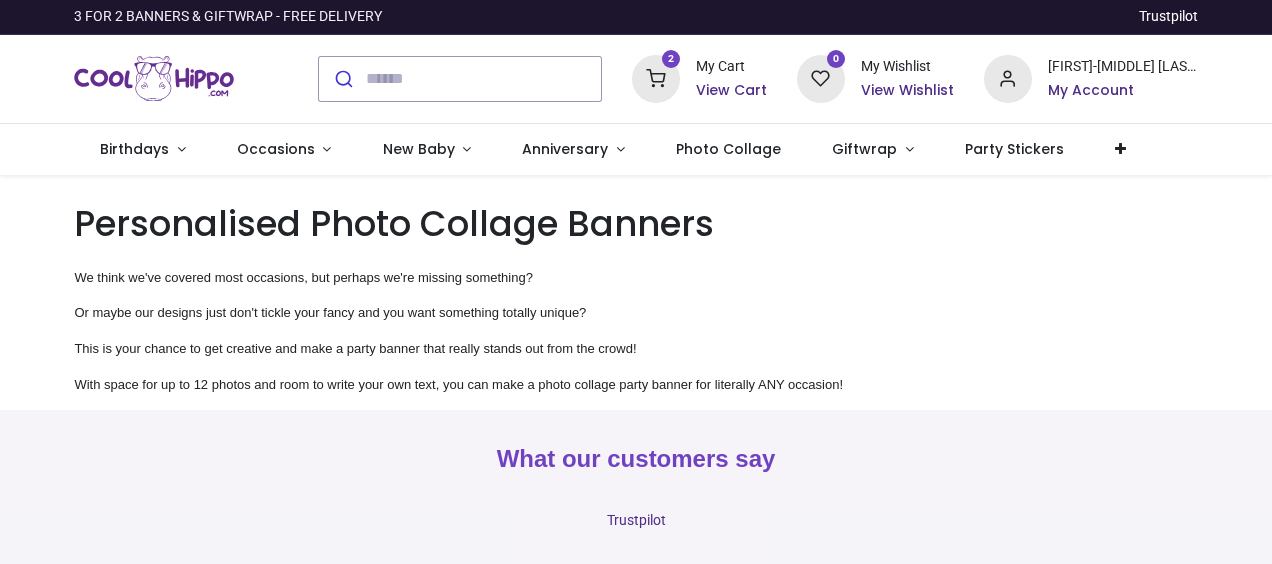 scroll, scrollTop: 0, scrollLeft: 0, axis: both 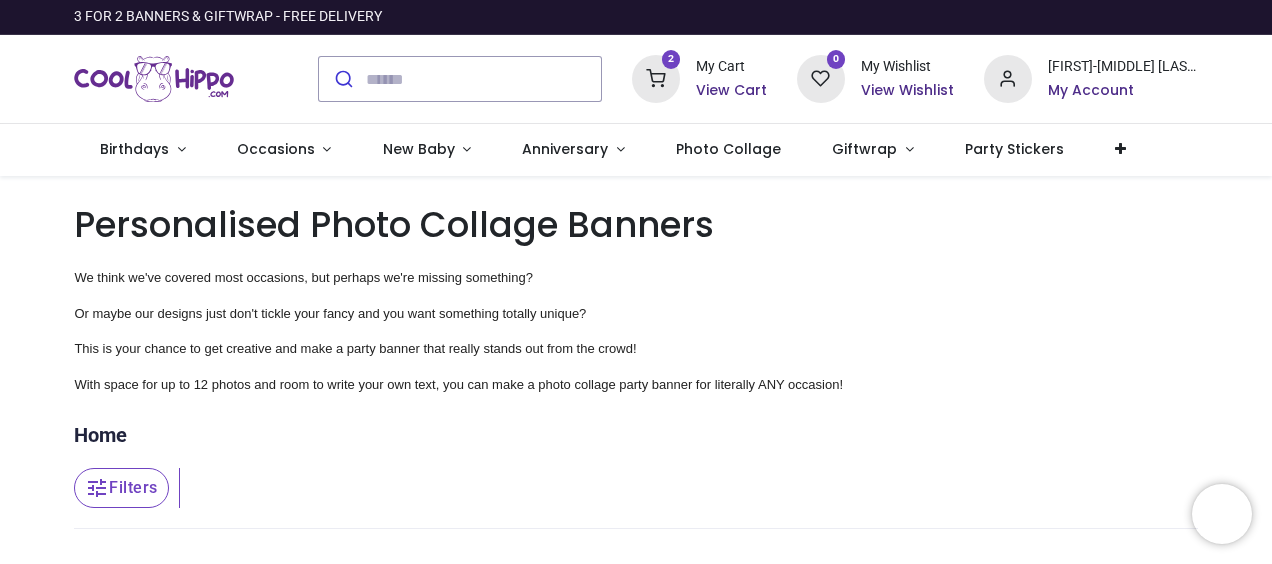 type on "**********" 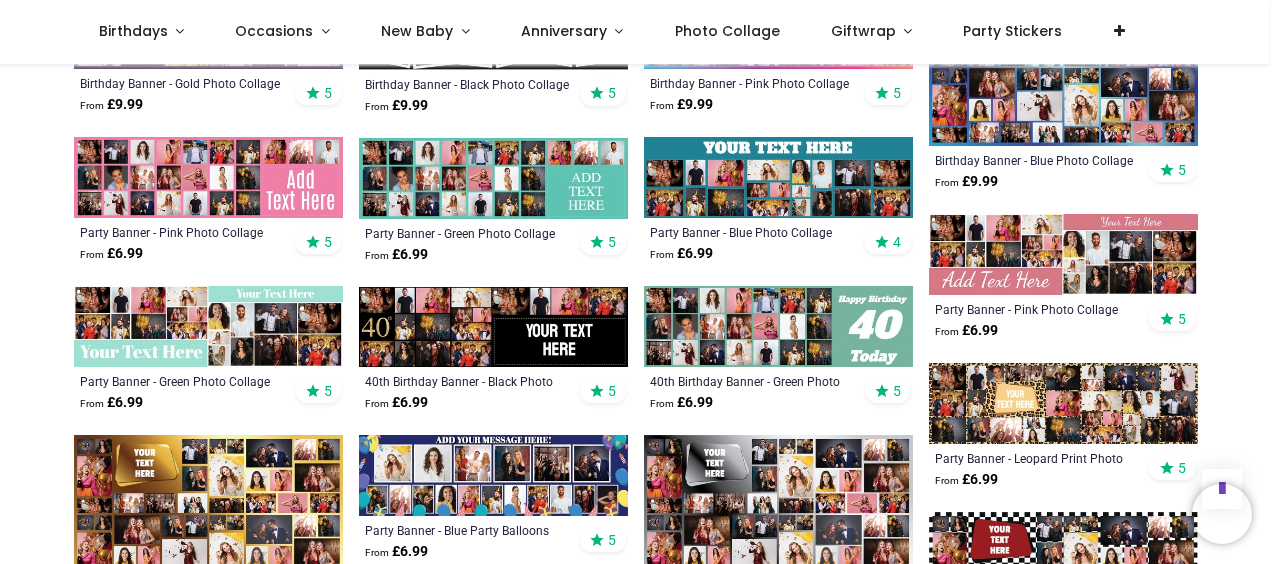 scroll, scrollTop: 1300, scrollLeft: 0, axis: vertical 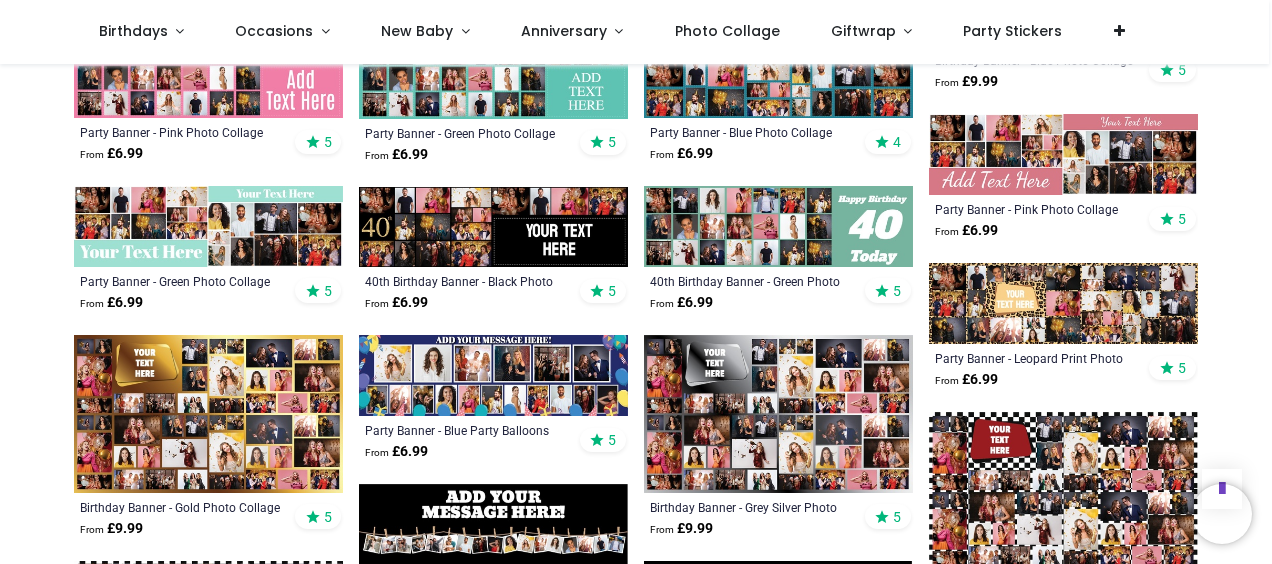 click at bounding box center (208, 414) 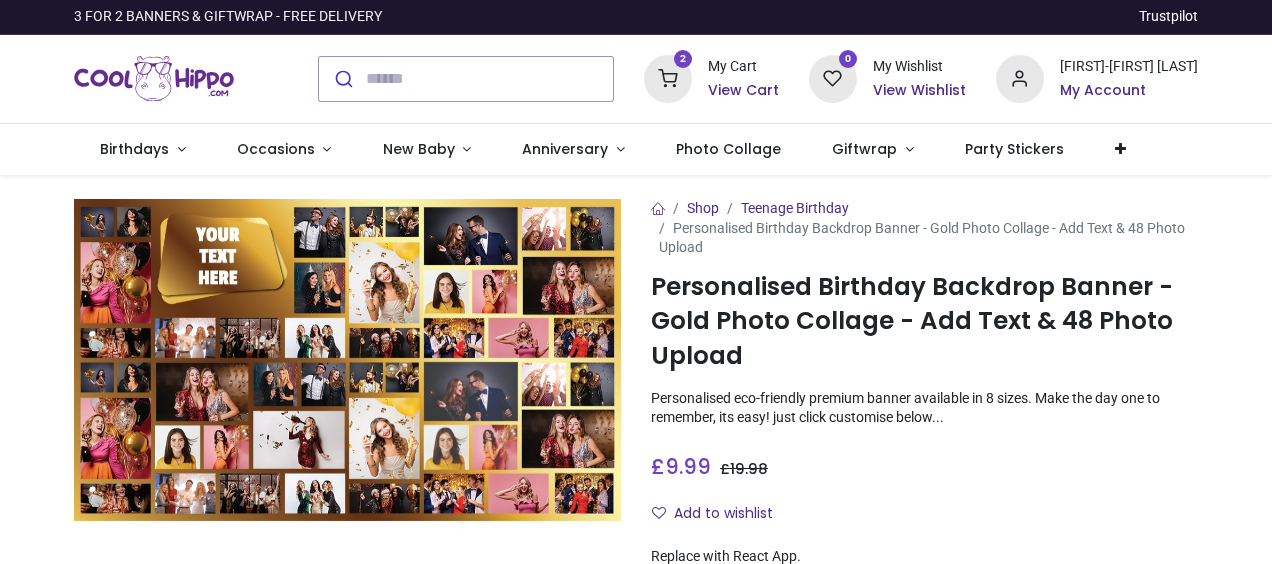 scroll, scrollTop: 0, scrollLeft: 0, axis: both 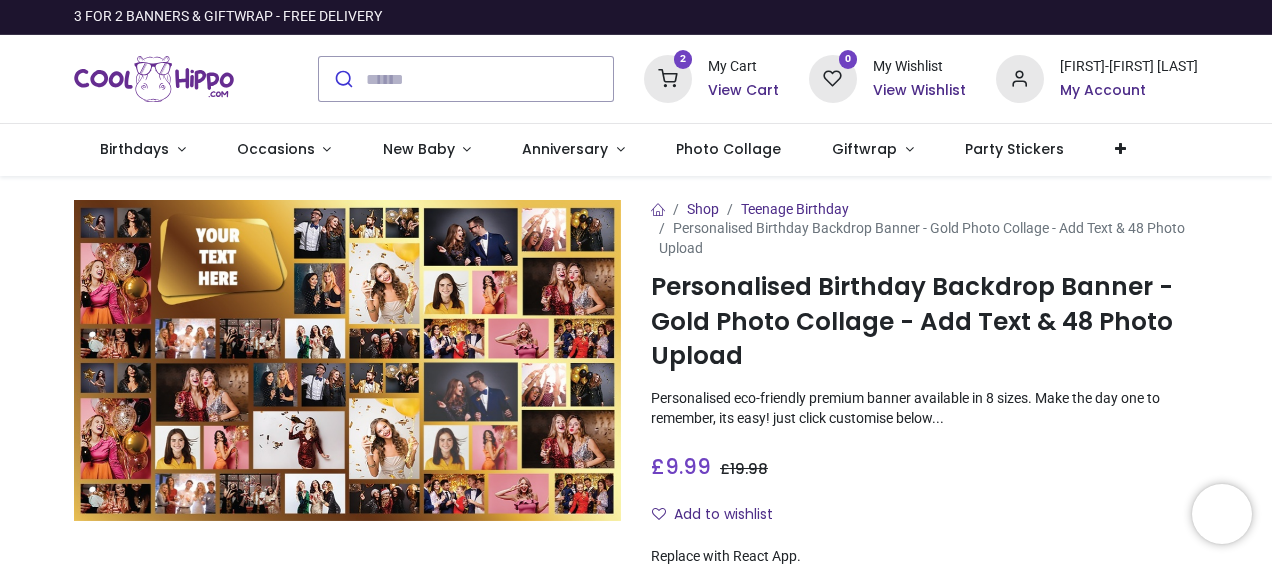 type on "**********" 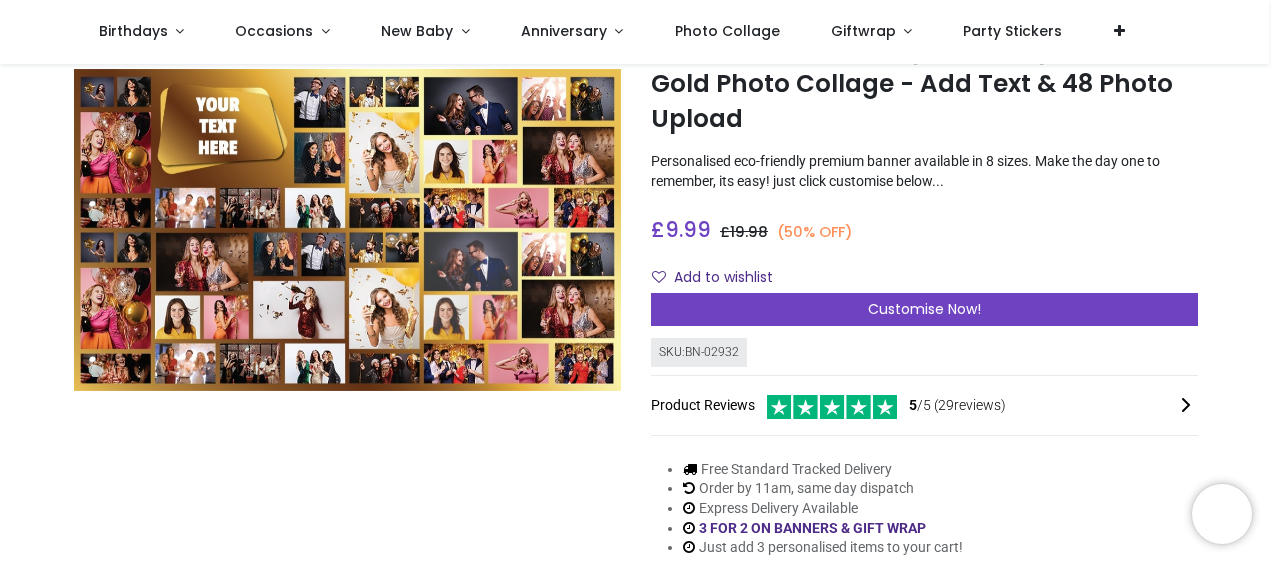 scroll, scrollTop: 100, scrollLeft: 0, axis: vertical 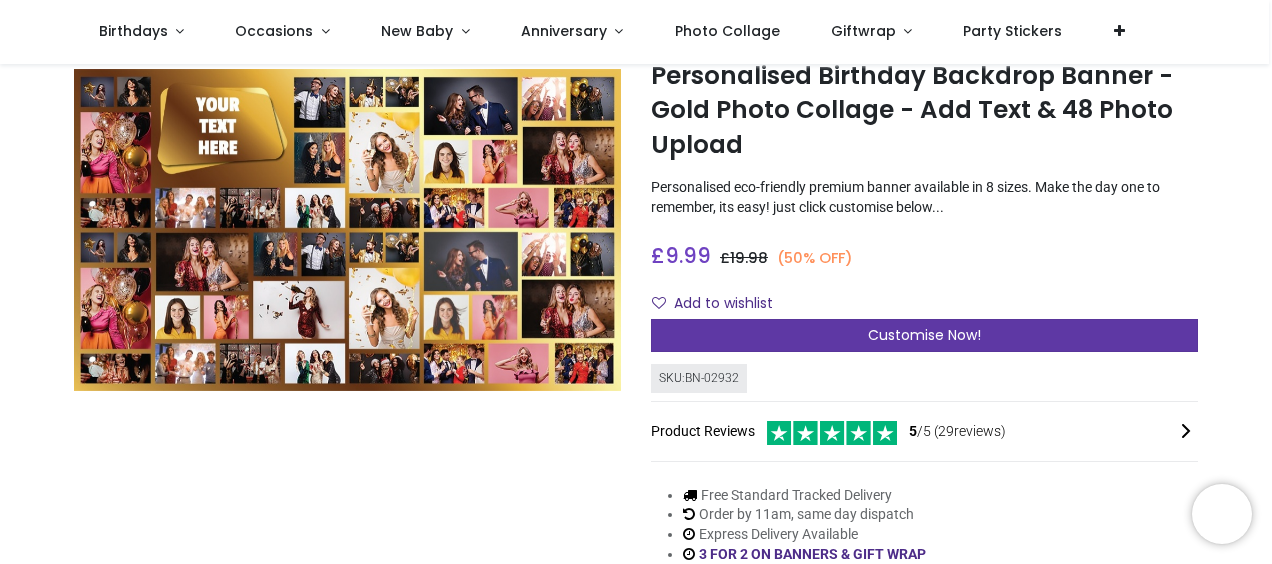click on "Customise Now!" at bounding box center [924, 335] 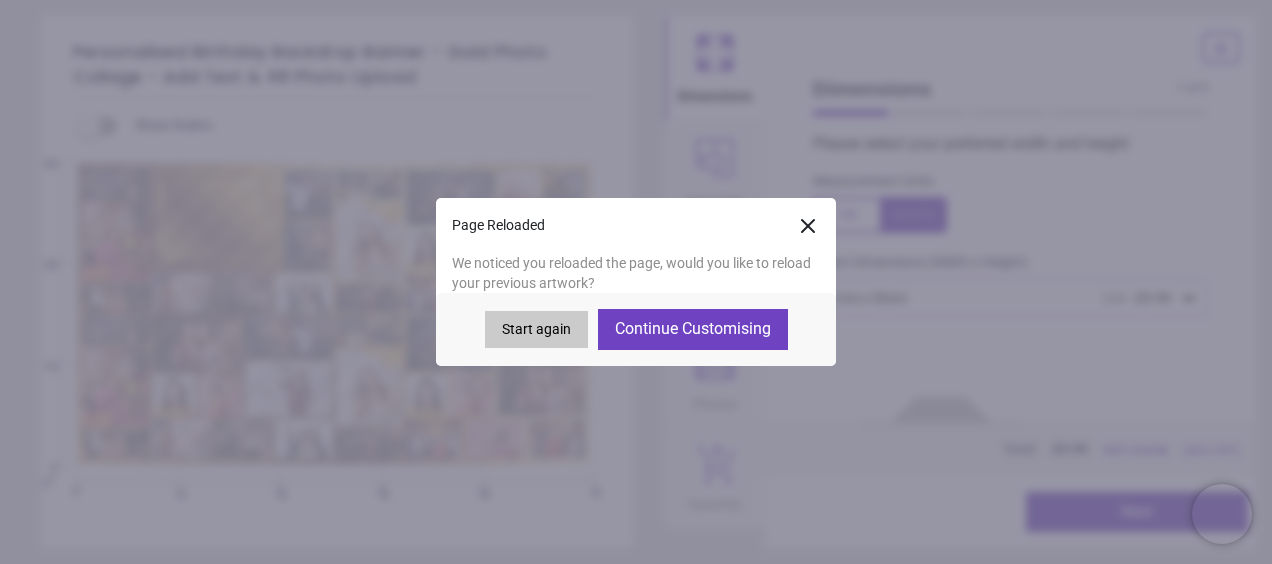 click on "Continue Customising" at bounding box center [693, 329] 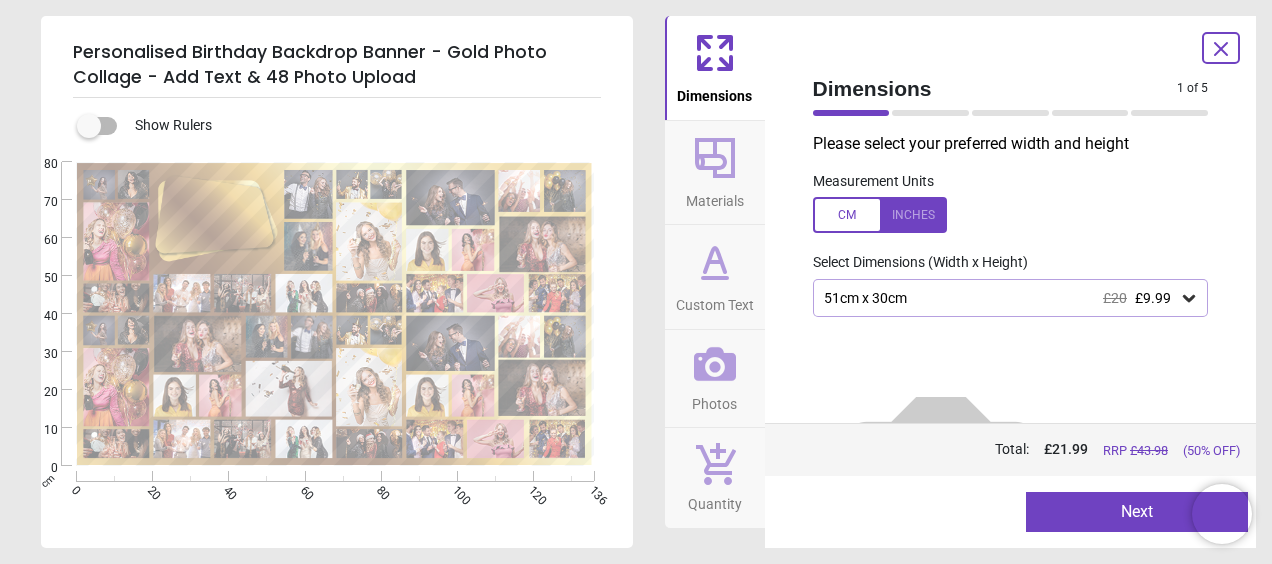 type on "**********" 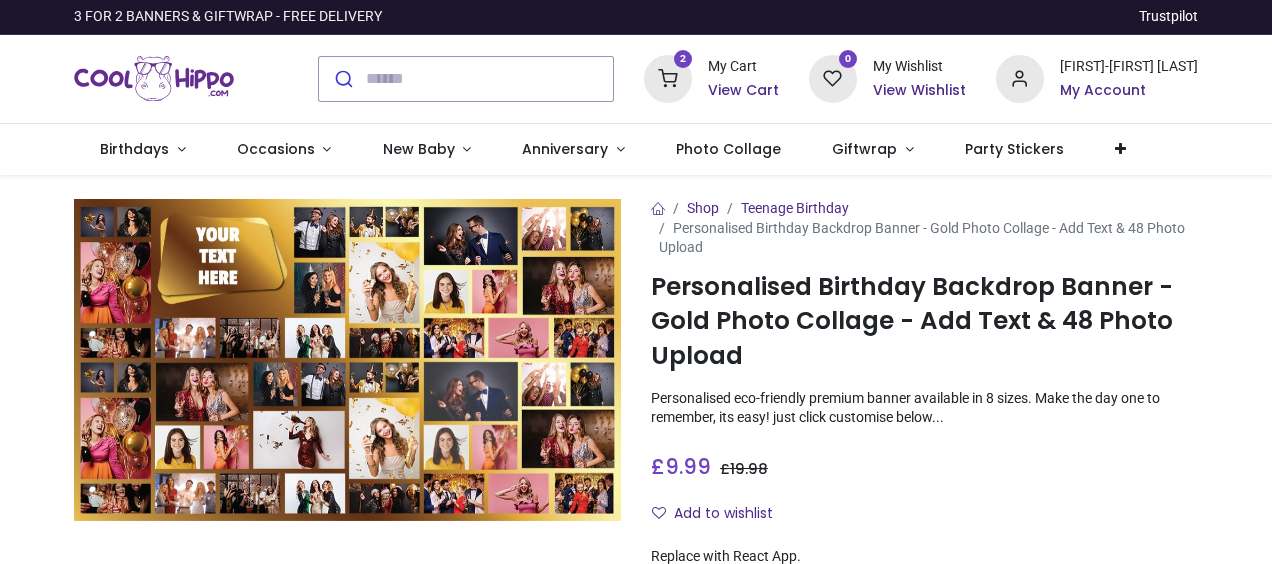 scroll, scrollTop: 0, scrollLeft: 0, axis: both 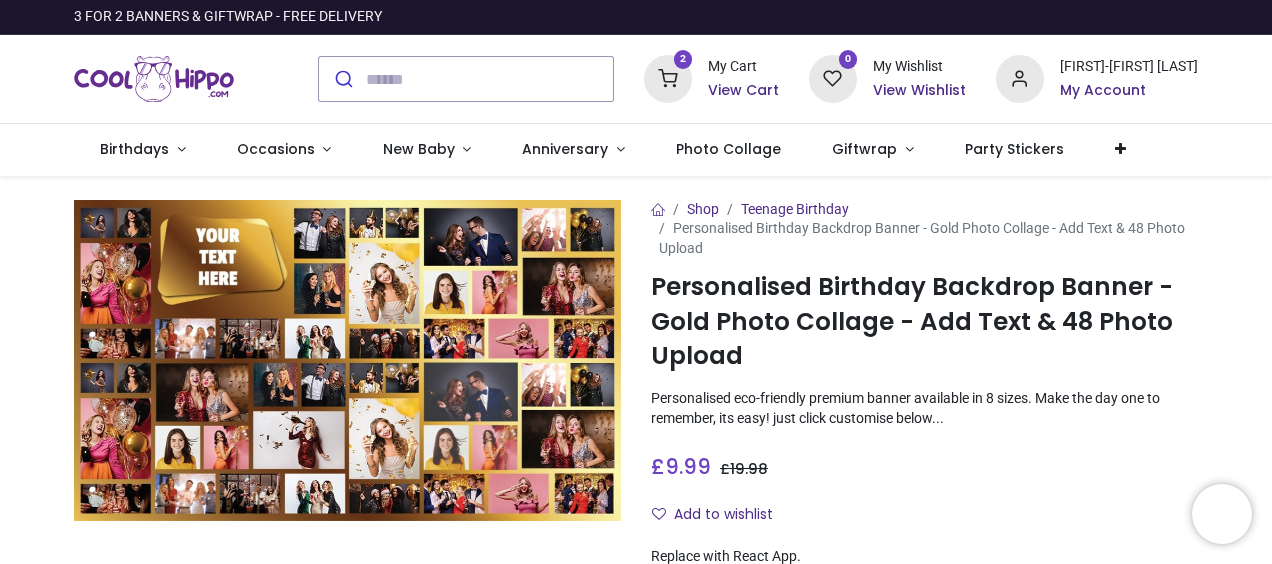 type on "**********" 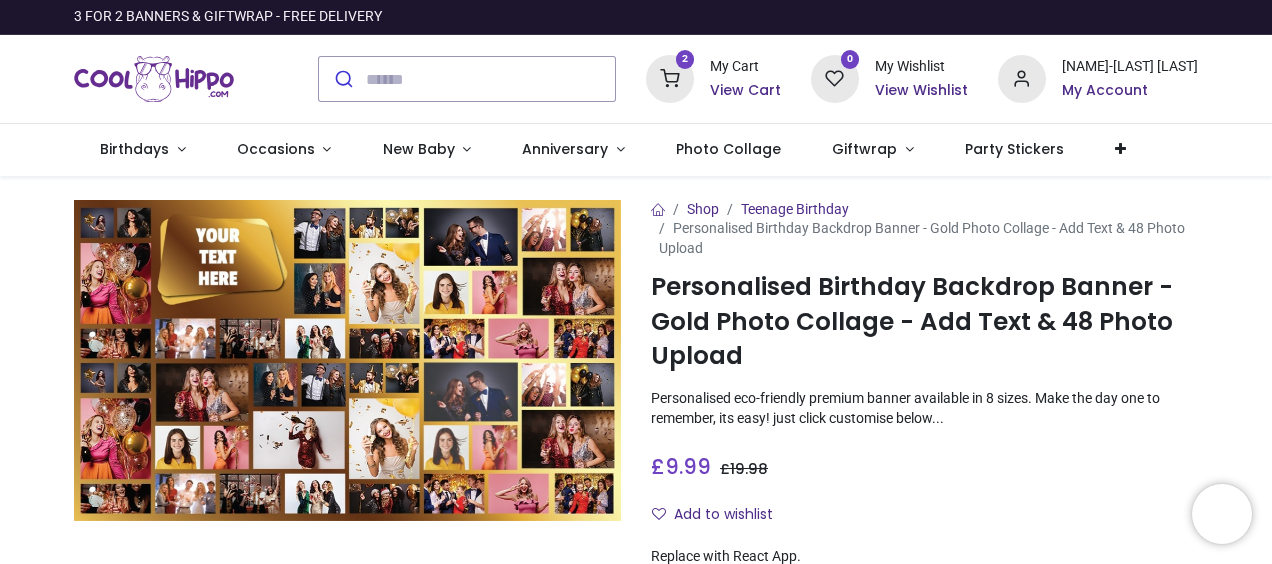 scroll, scrollTop: 0, scrollLeft: 0, axis: both 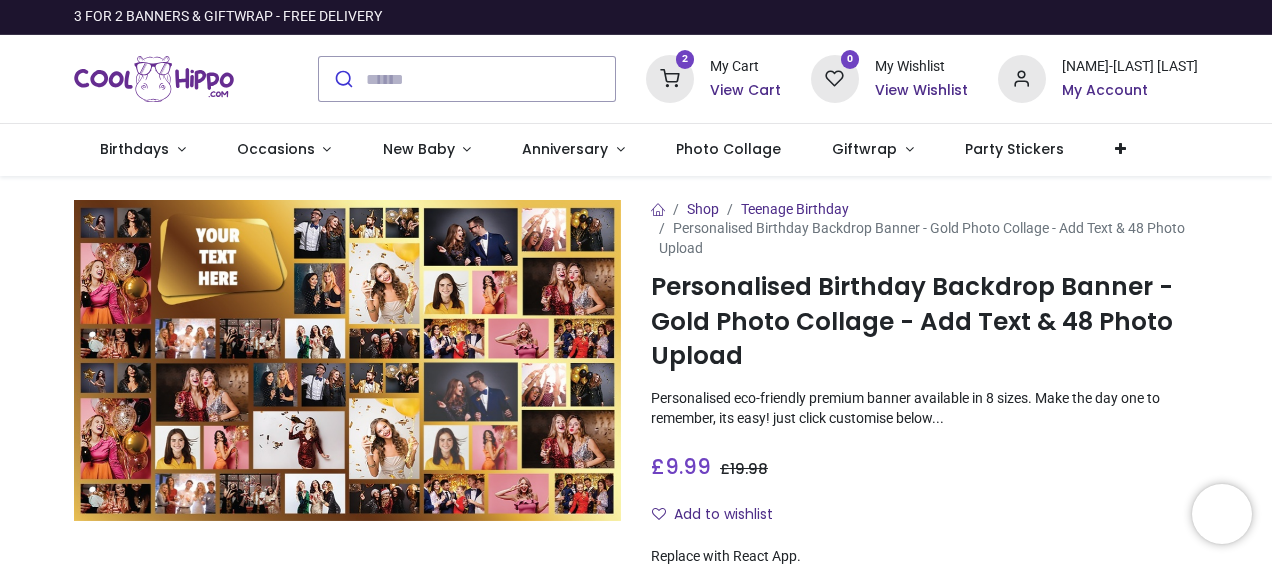 type on "**********" 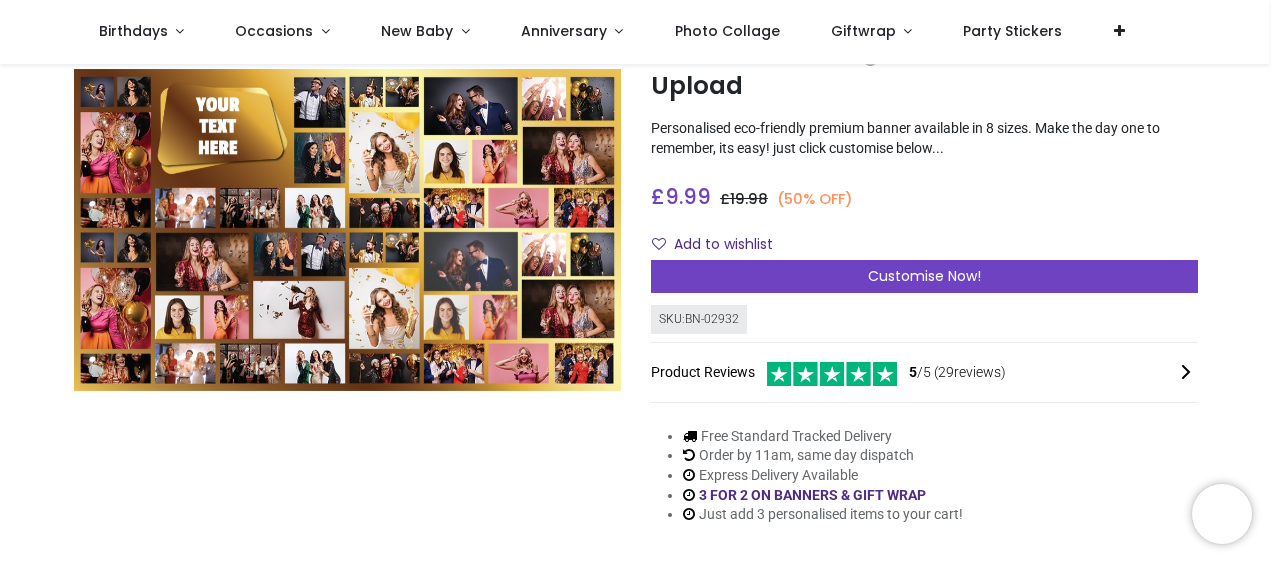scroll, scrollTop: 200, scrollLeft: 0, axis: vertical 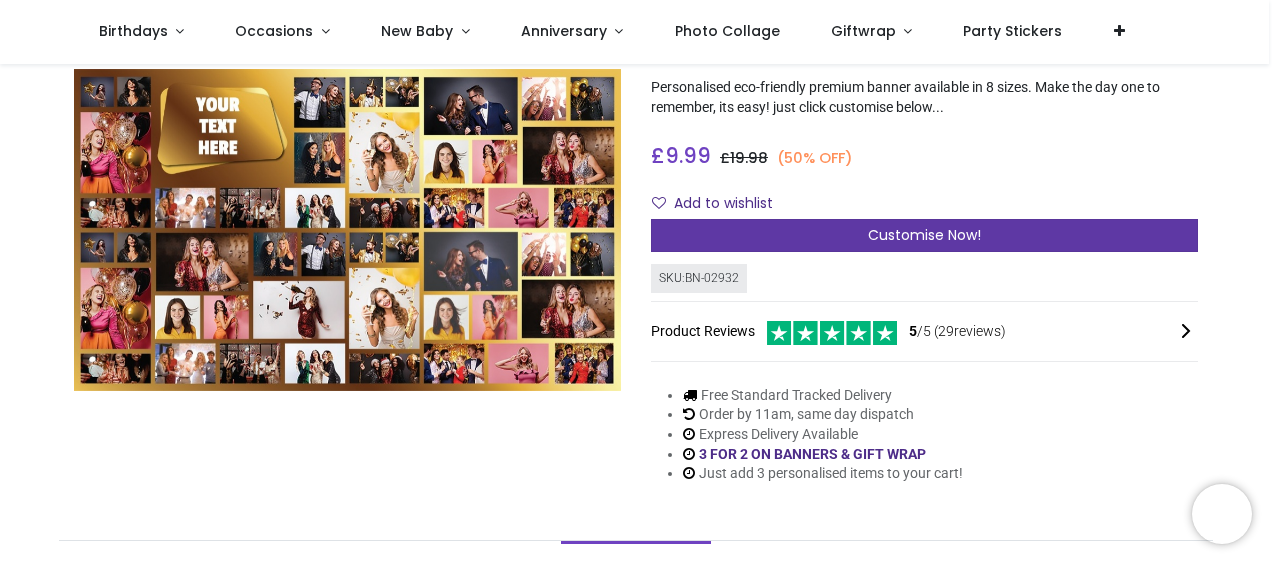 click on "Customise Now!" at bounding box center (924, 235) 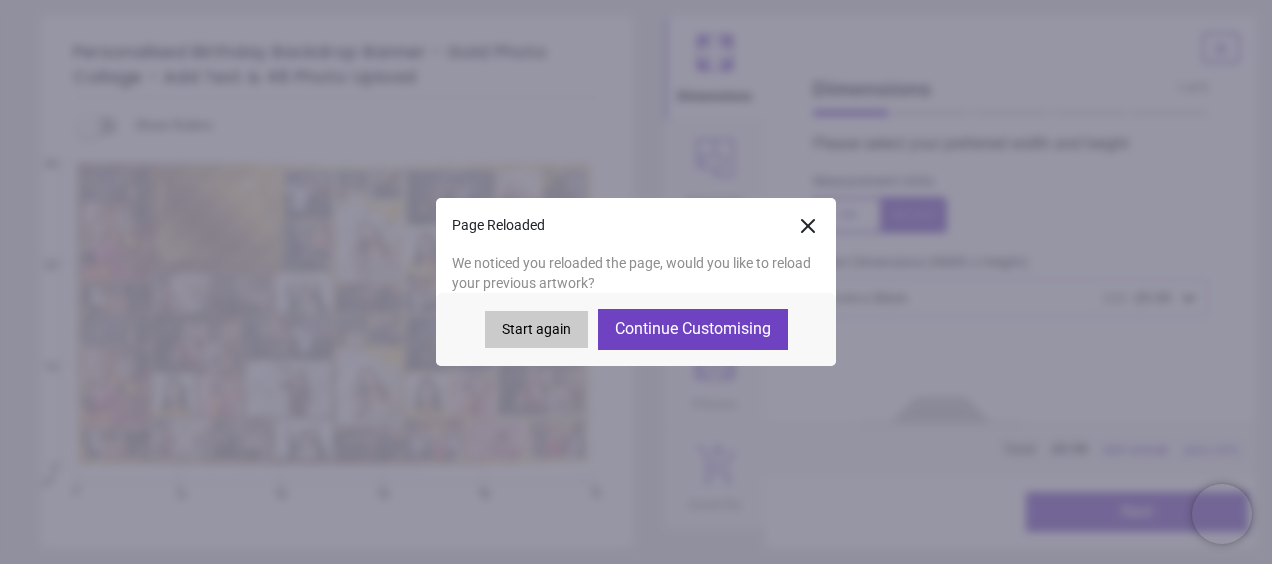 click on "Continue Customising" at bounding box center (693, 329) 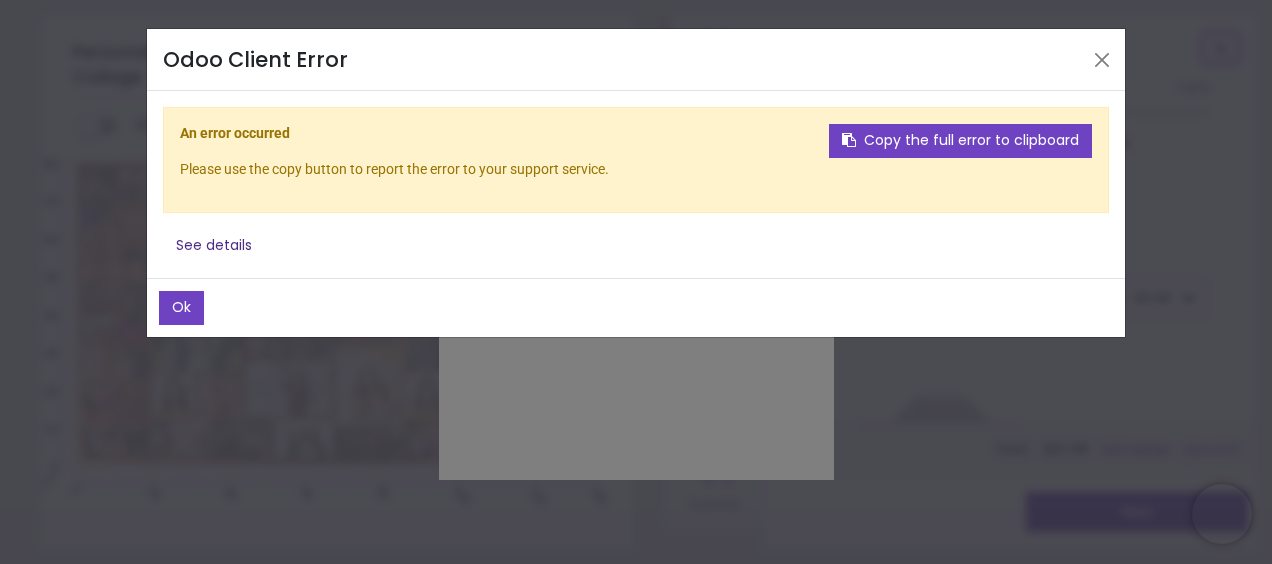 drag, startPoint x: 678, startPoint y: 285, endPoint x: 676, endPoint y: 314, distance: 29.068884 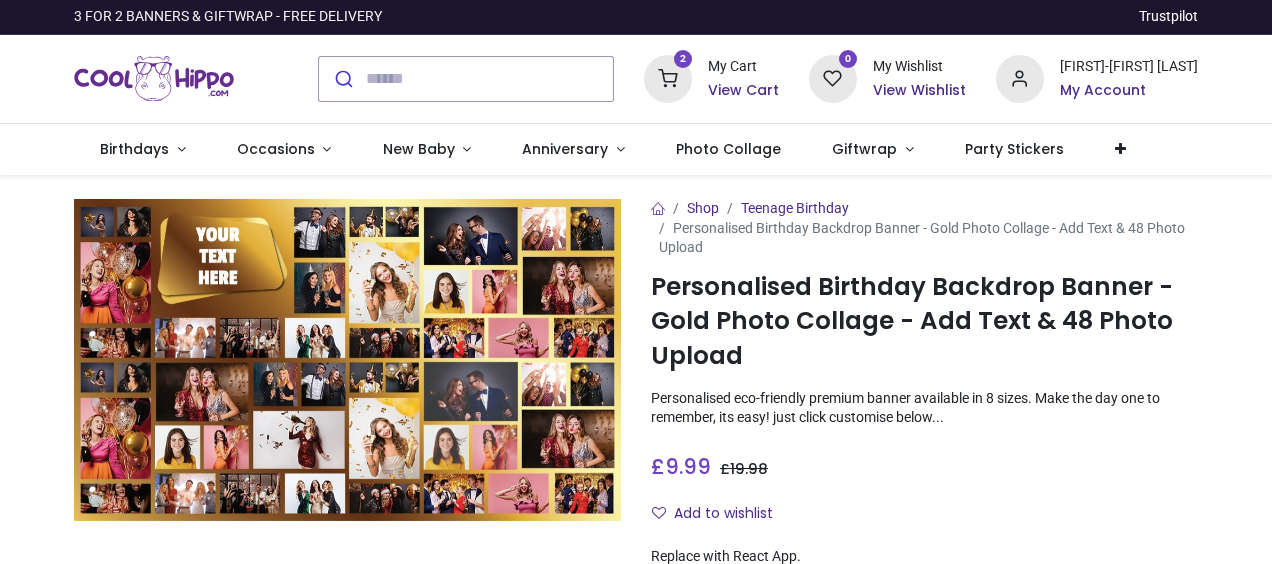 scroll, scrollTop: 0, scrollLeft: 0, axis: both 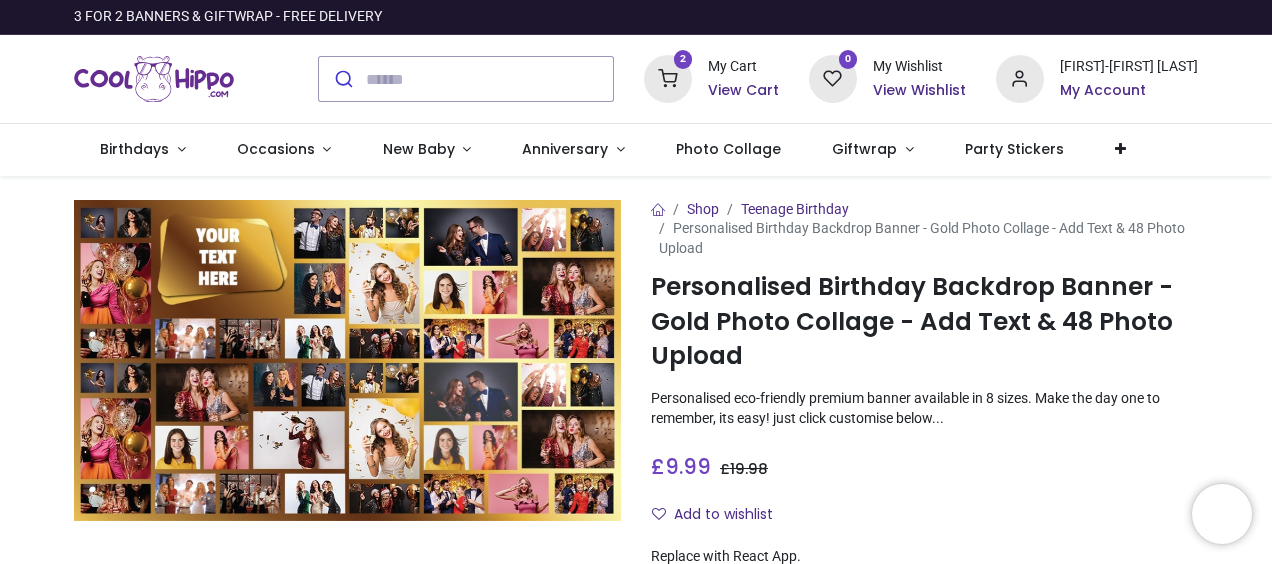 type on "**********" 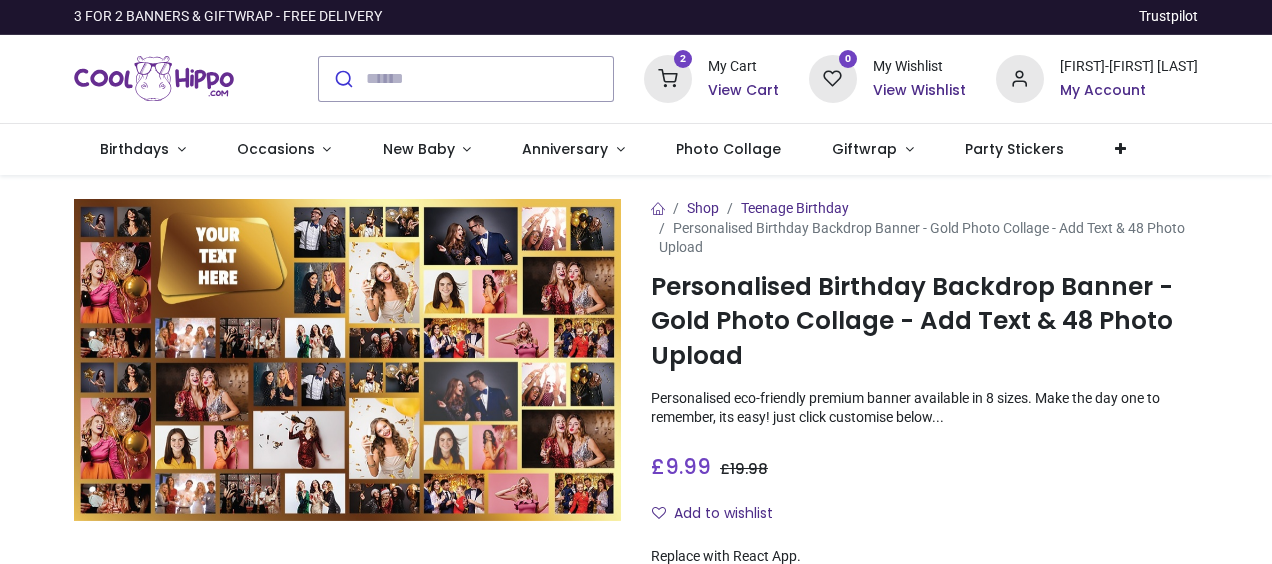 scroll, scrollTop: 0, scrollLeft: 0, axis: both 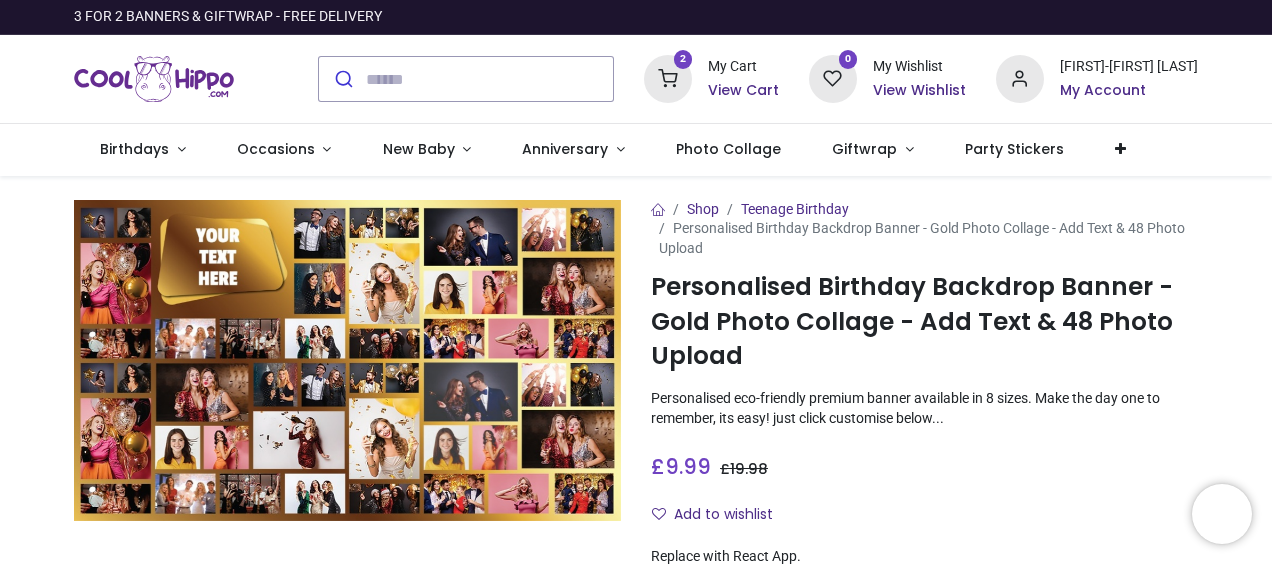 type on "**********" 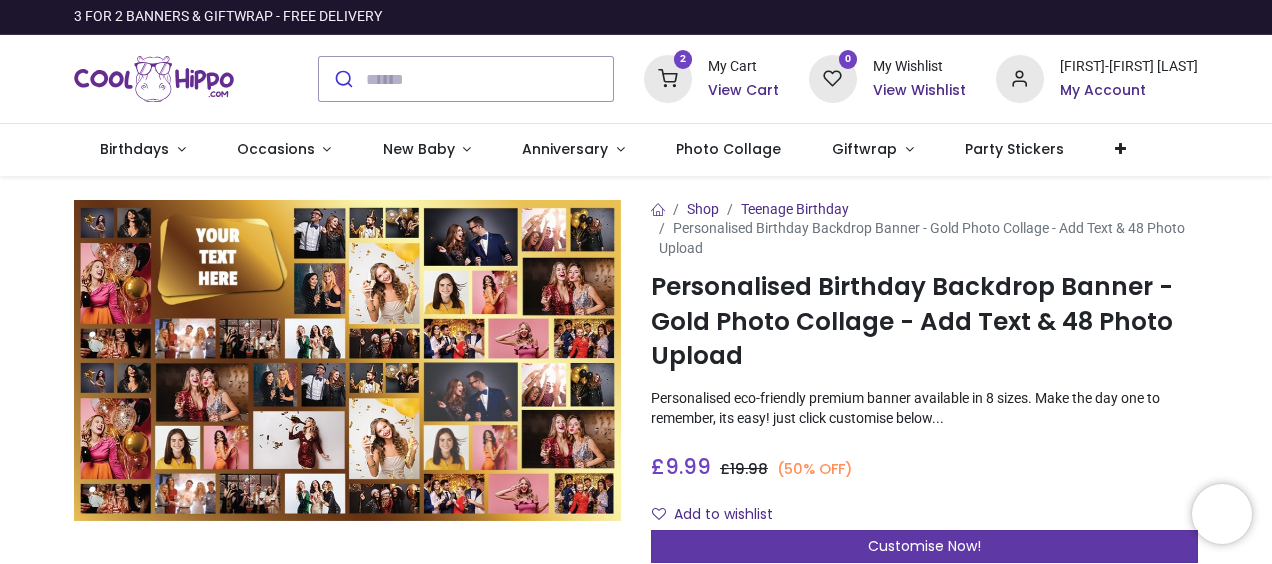 click on "Customise Now!" at bounding box center (924, 547) 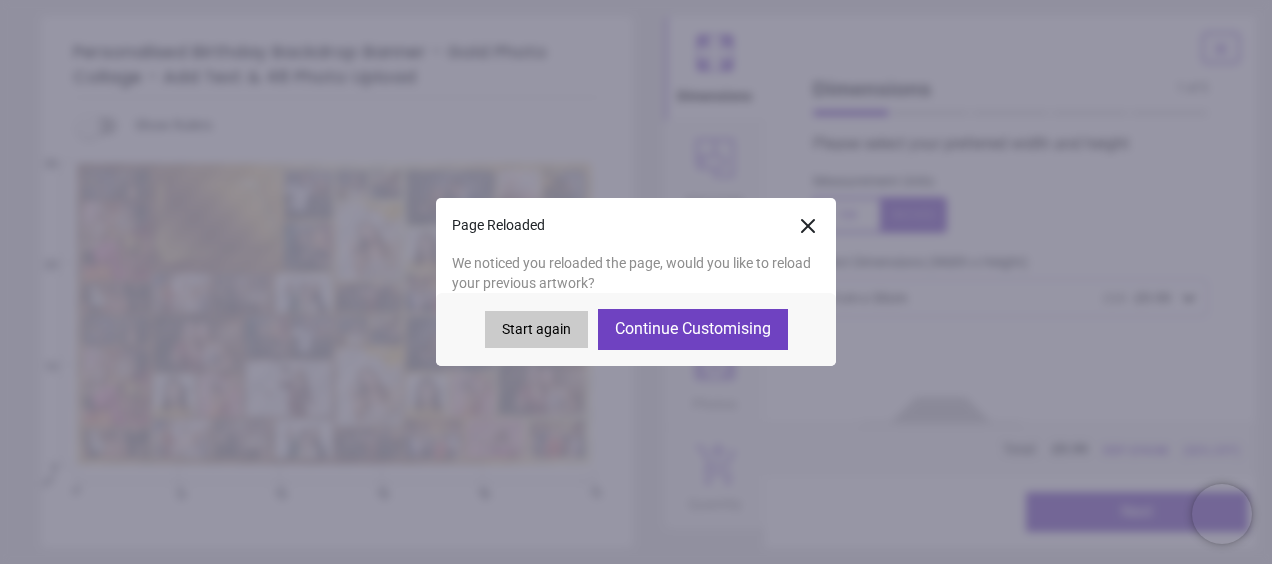 click on "Continue Customising" at bounding box center (693, 329) 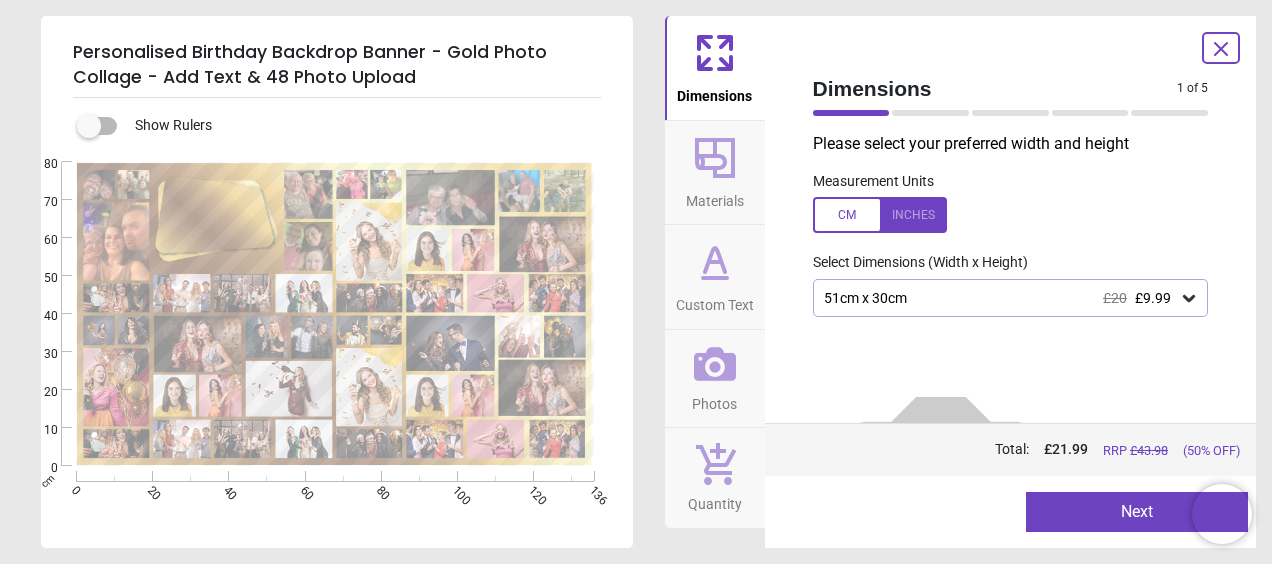 type on "**********" 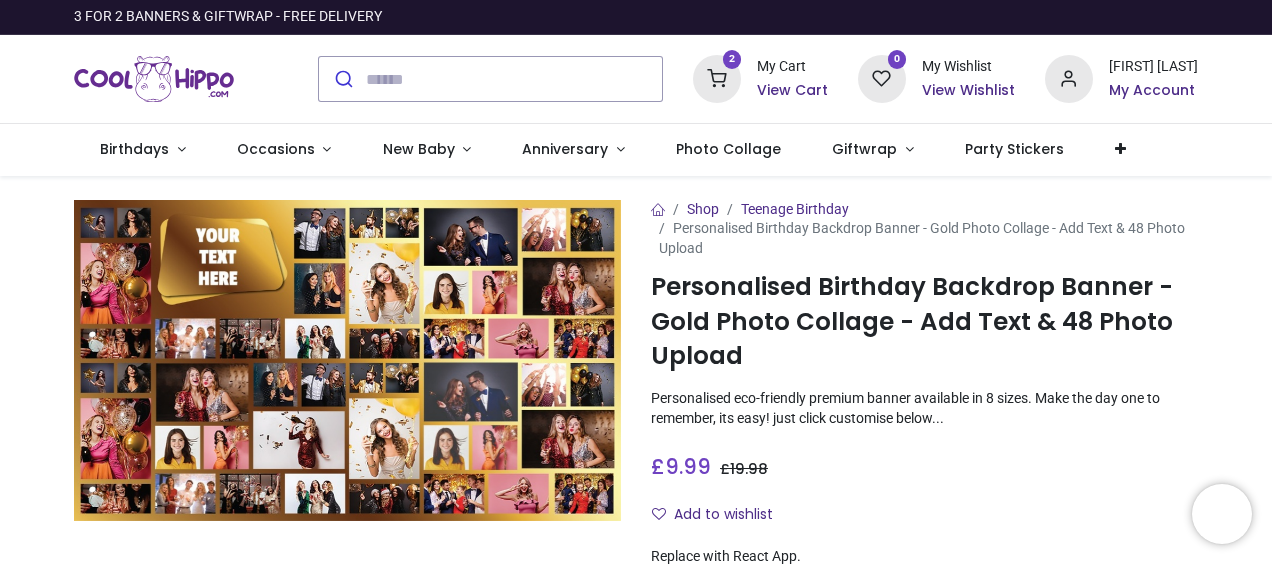 scroll, scrollTop: 0, scrollLeft: 0, axis: both 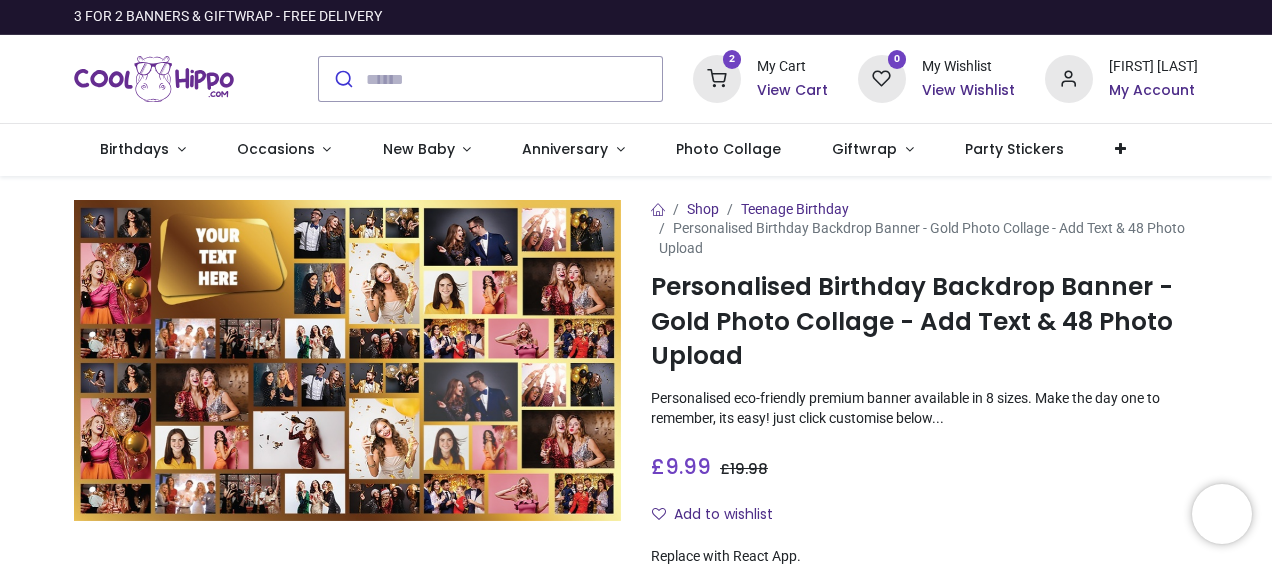 type on "**********" 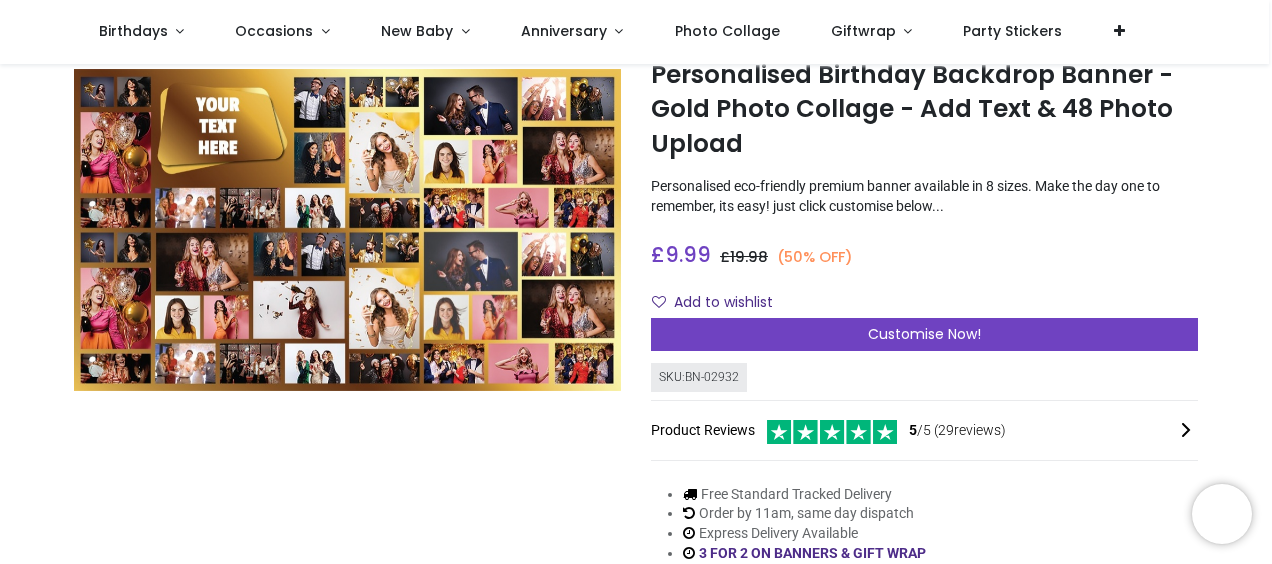 scroll, scrollTop: 300, scrollLeft: 0, axis: vertical 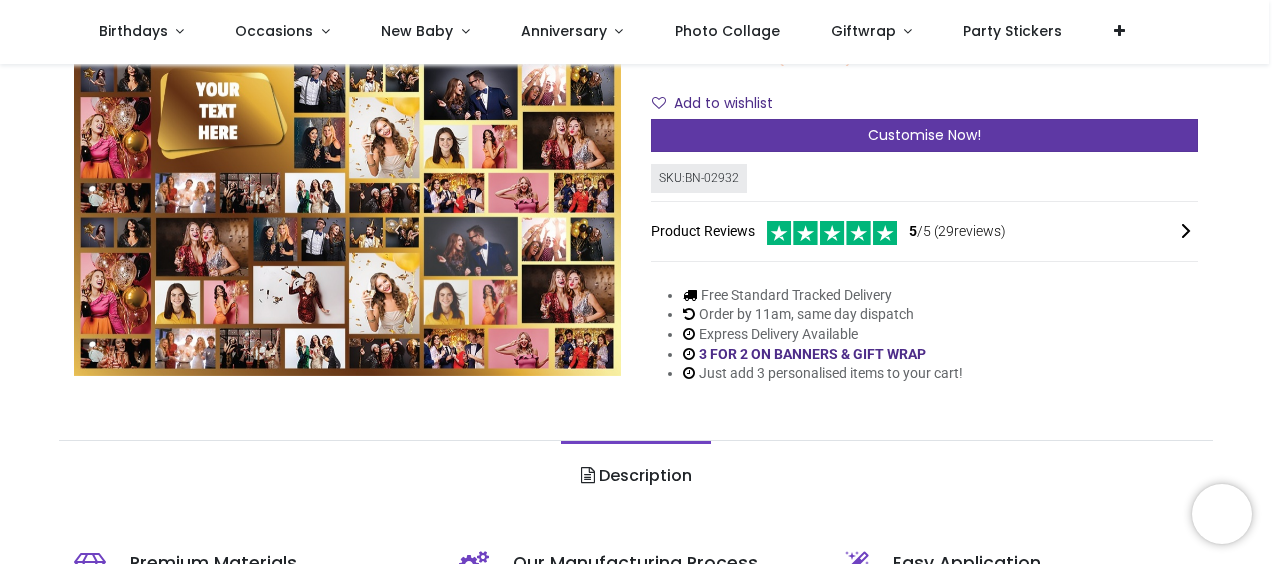 click on "Customise Now!" at bounding box center (924, 135) 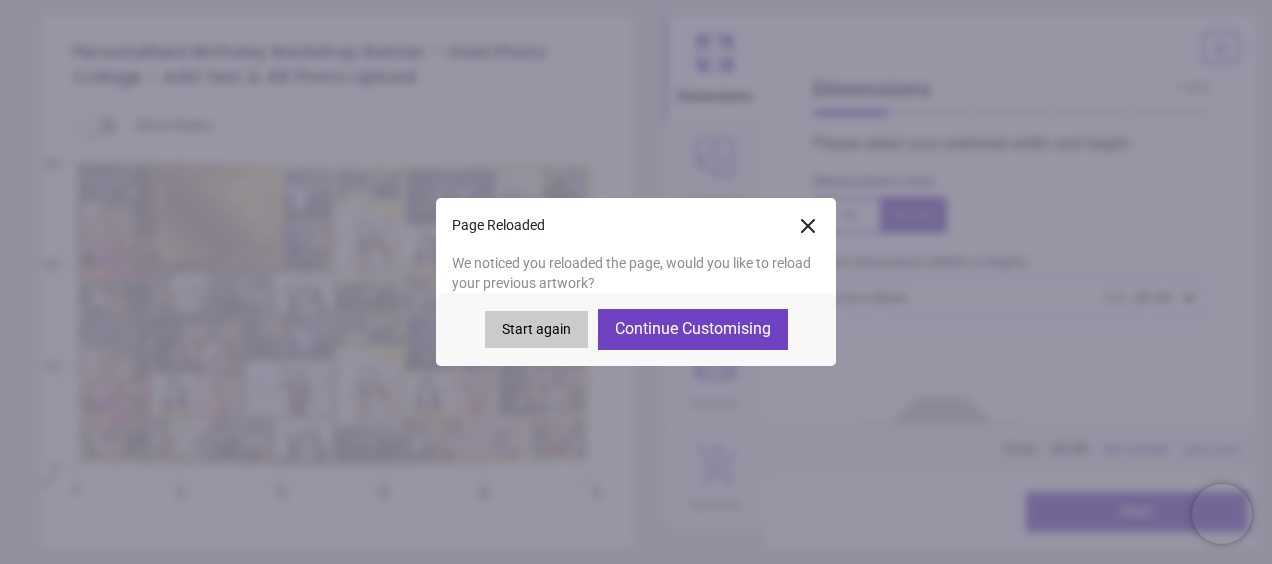 click on "Continue Customising" at bounding box center (693, 329) 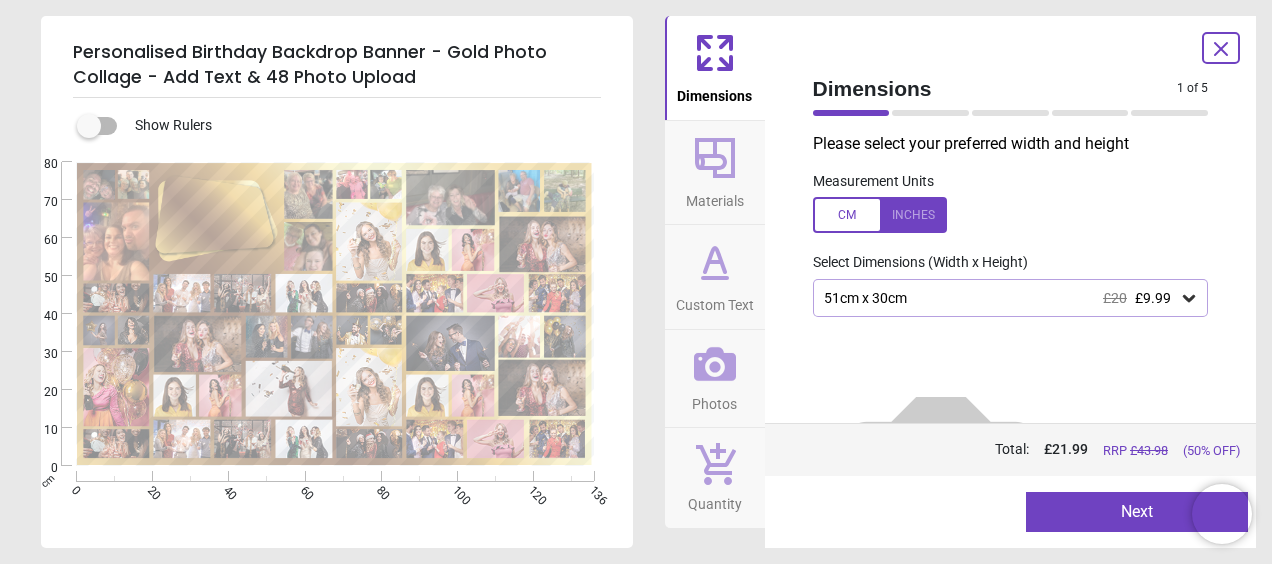 type on "**********" 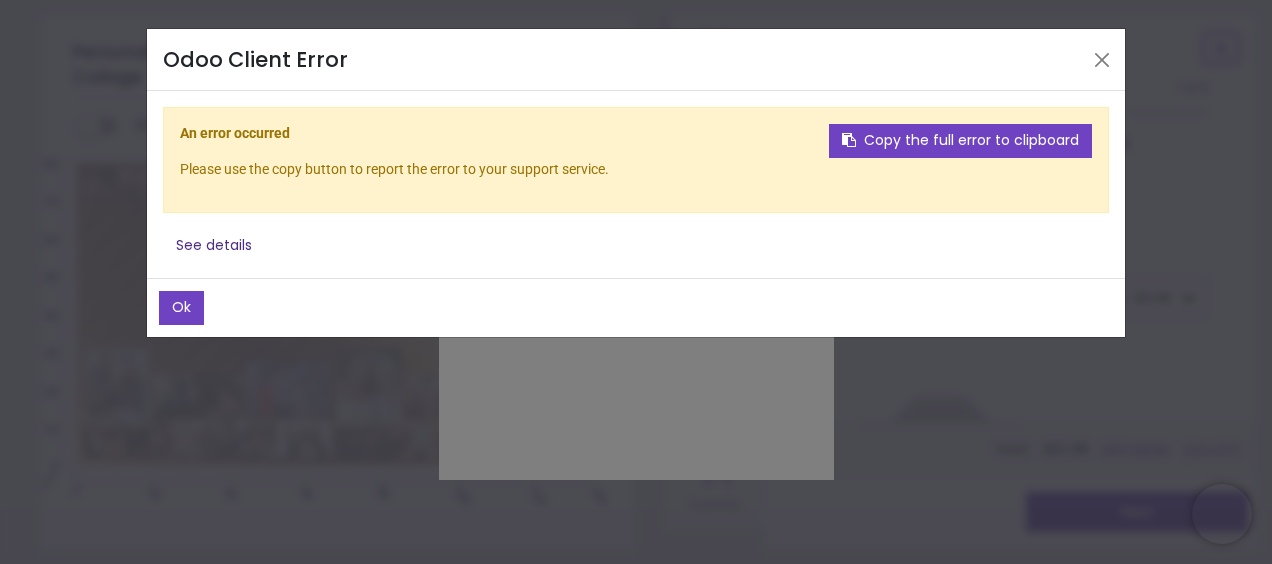 drag, startPoint x: 651, startPoint y: 270, endPoint x: 654, endPoint y: 254, distance: 16.27882 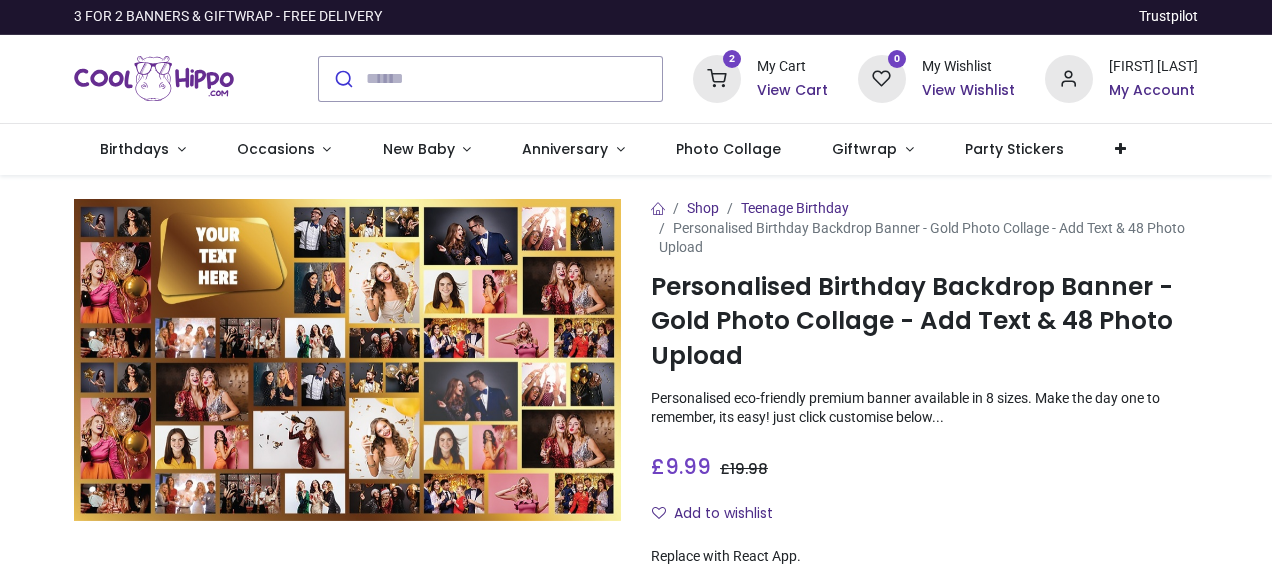 scroll, scrollTop: 0, scrollLeft: 0, axis: both 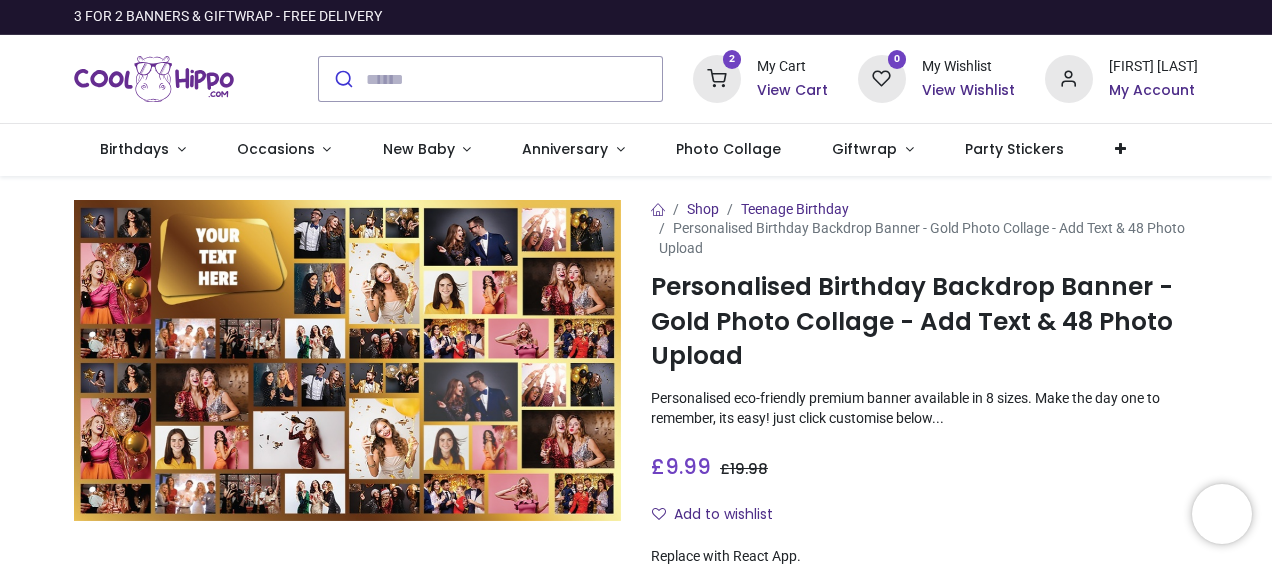type on "**********" 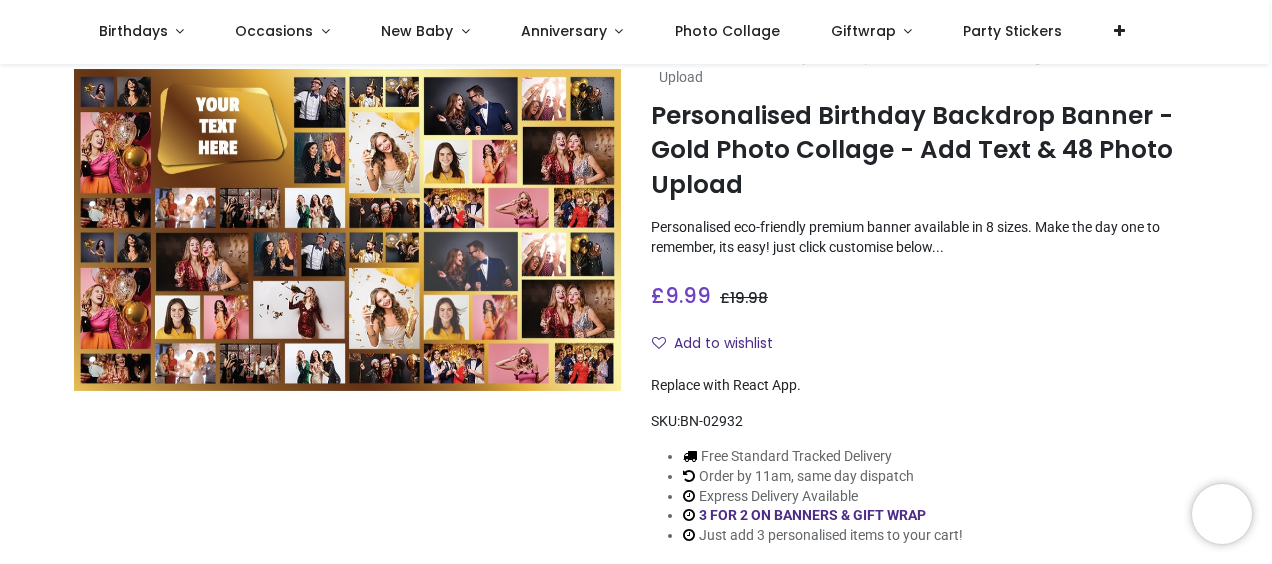 scroll, scrollTop: 200, scrollLeft: 0, axis: vertical 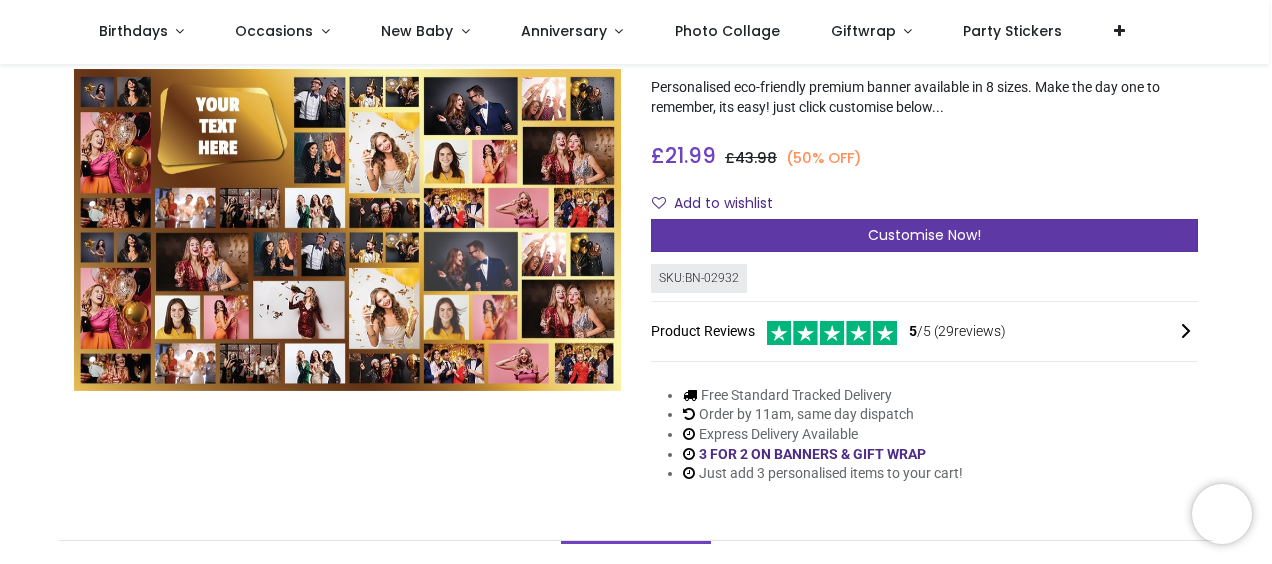 click on "Customise Now!" at bounding box center [924, 235] 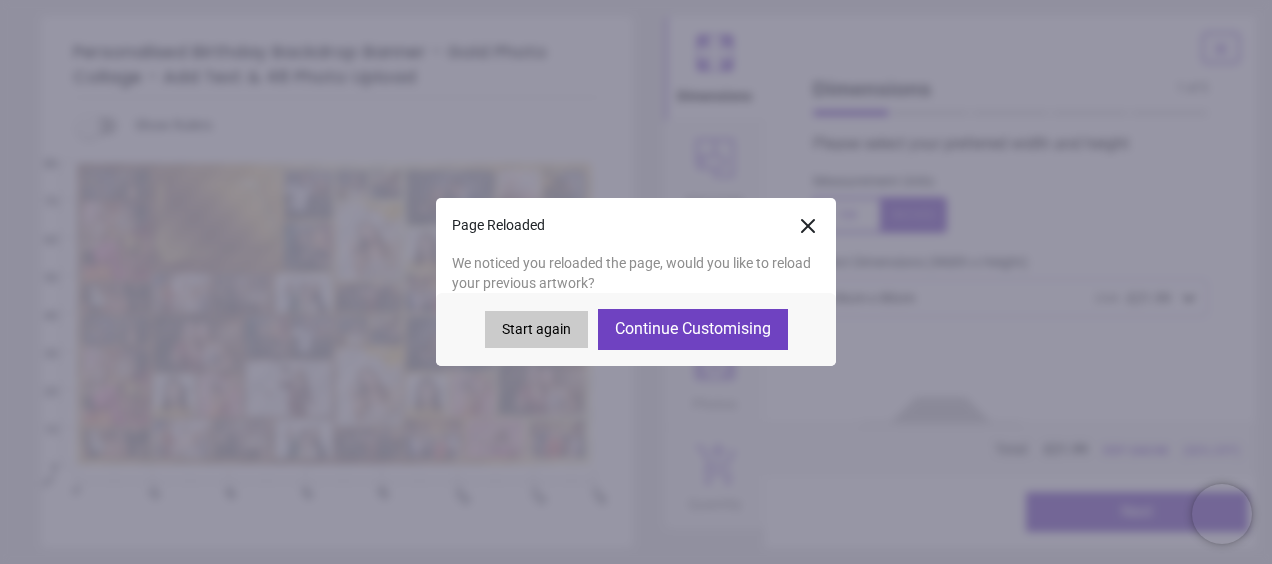 click on "Continue Customising" at bounding box center [693, 329] 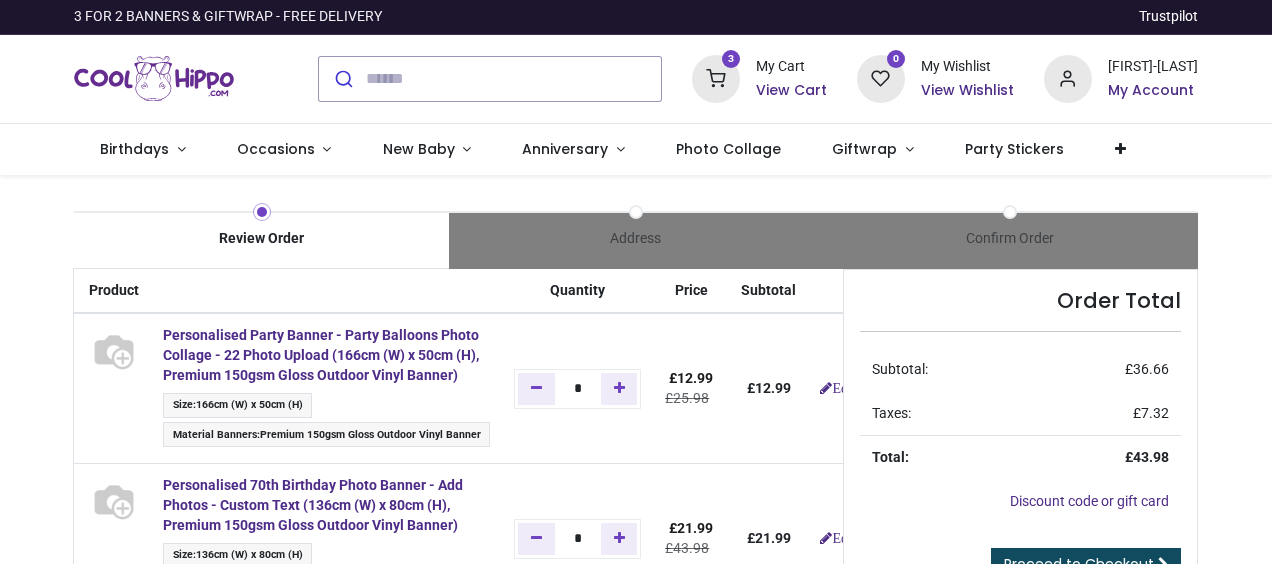 scroll, scrollTop: 0, scrollLeft: 0, axis: both 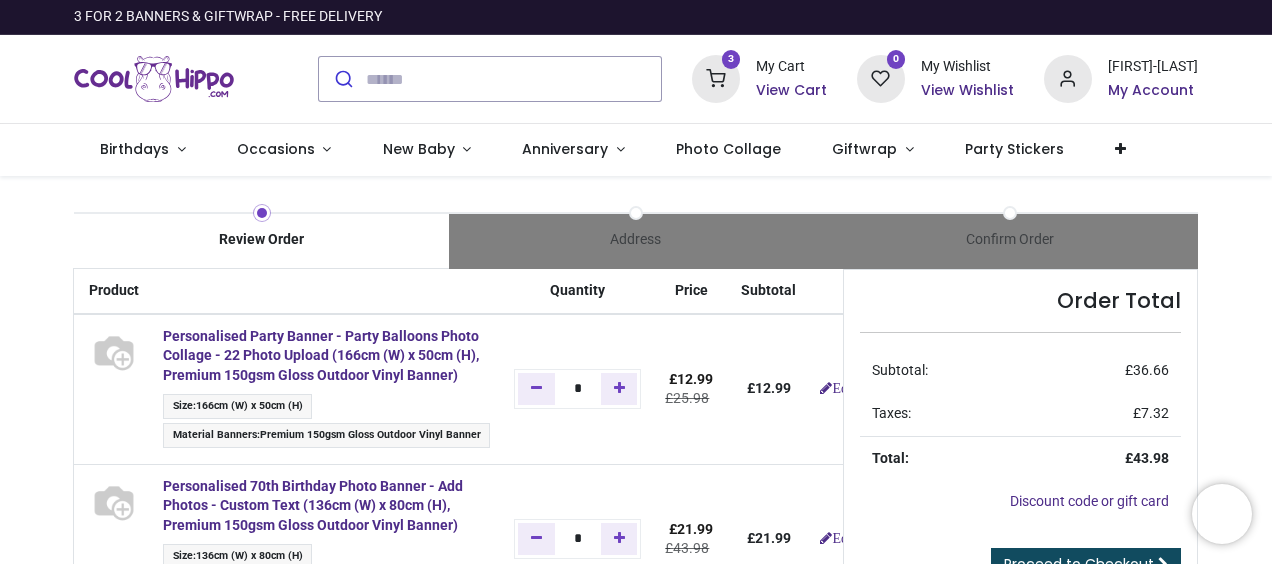 type on "**********" 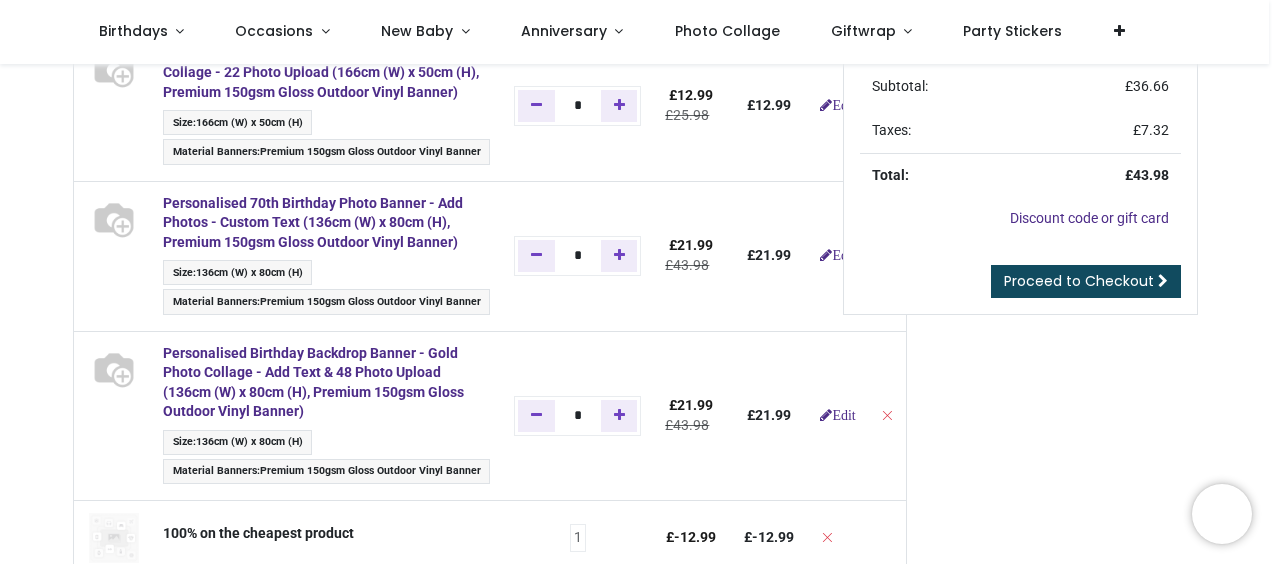 scroll, scrollTop: 100, scrollLeft: 0, axis: vertical 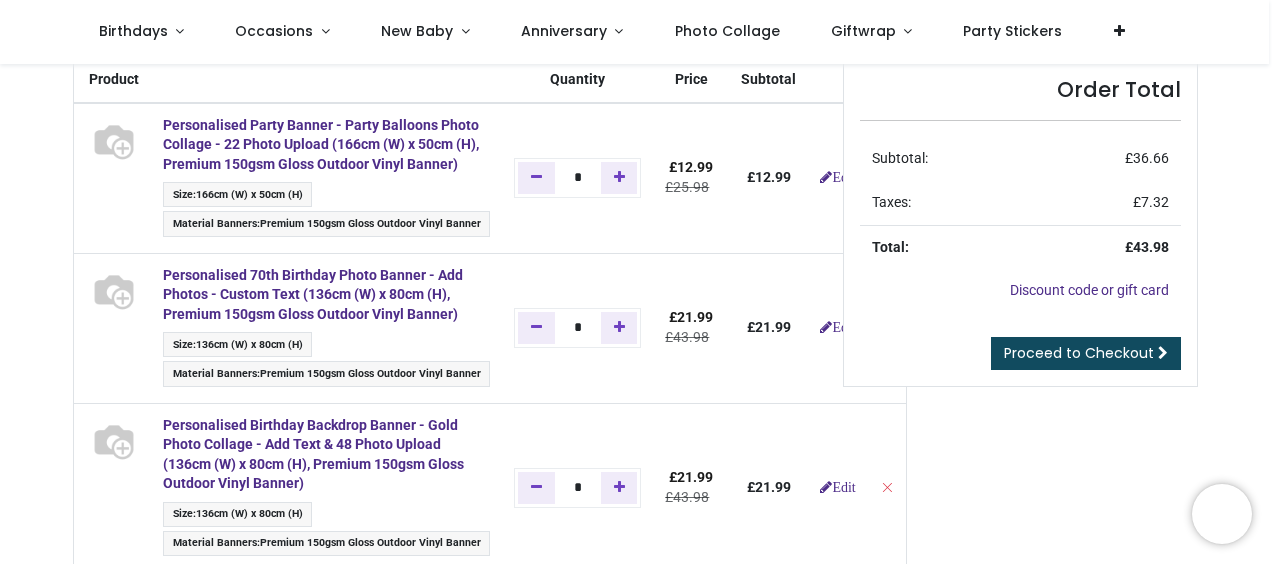 click on "Order Total
Subtotal:
£  36.66
Taxes:
£  7.32
Total:
£  43.98
Discount code or gift card
Apply" at bounding box center [1020, 572] 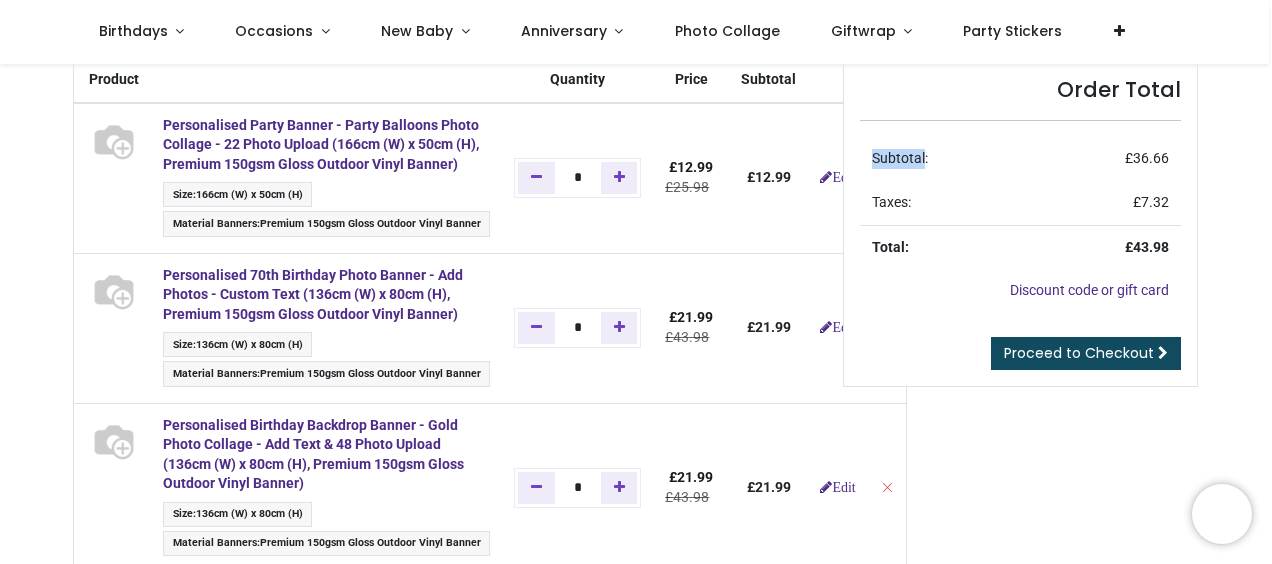 click on "Order Total
Subtotal:
£  36.66
Taxes:
£  7.32
Total:
£  43.98
Discount code or gift card
Apply" at bounding box center [1020, 572] 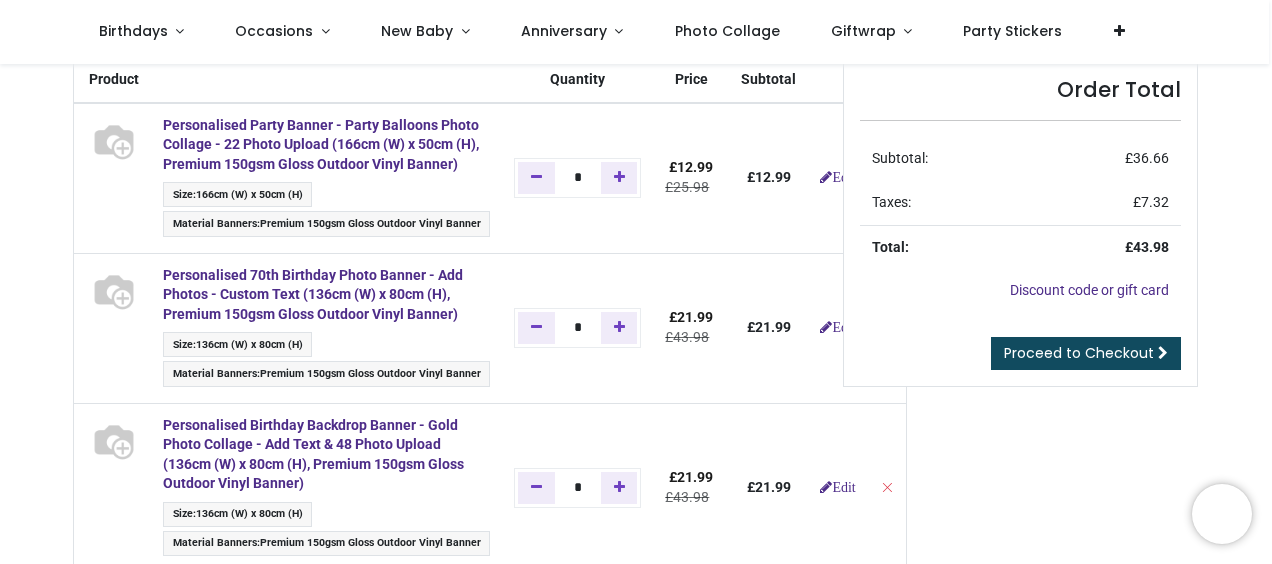 drag, startPoint x: 834, startPoint y: 190, endPoint x: 812, endPoint y: 220, distance: 37.202152 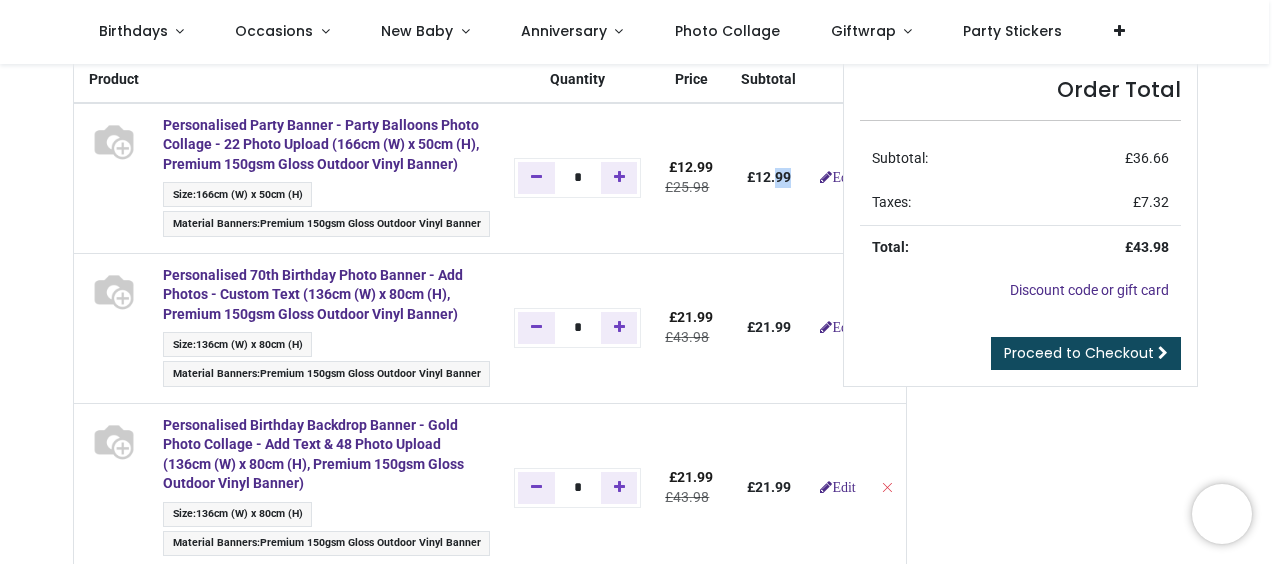 drag, startPoint x: 810, startPoint y: 220, endPoint x: 781, endPoint y: 222, distance: 29.068884 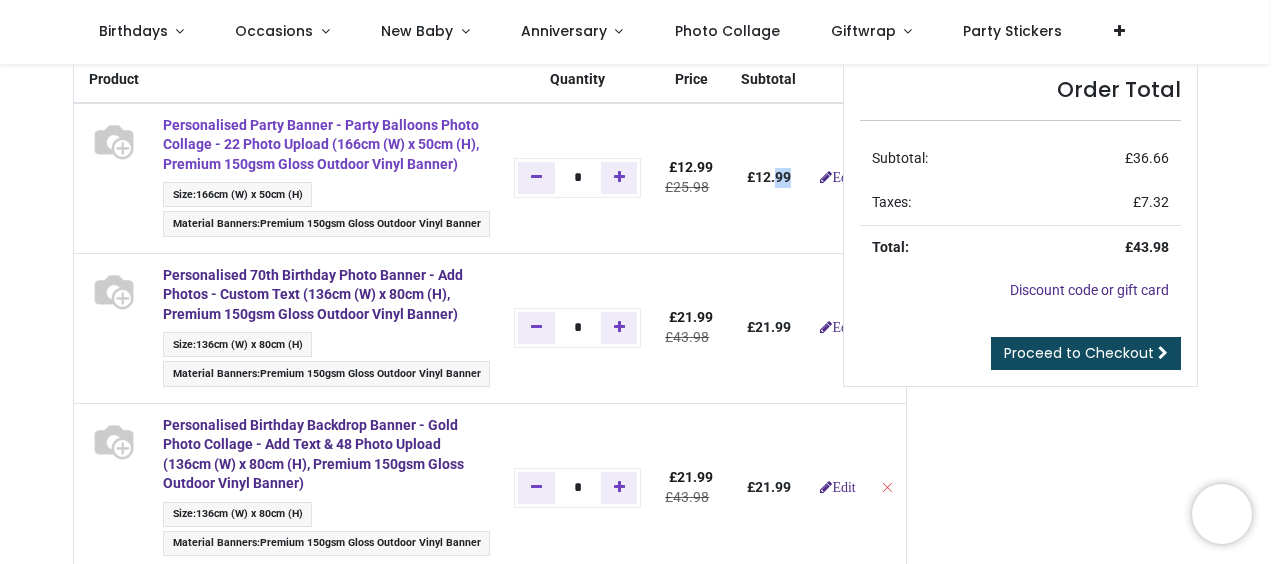 click on "Personalised Party Banner - Party Balloons Photo Collage - 22 Photo Upload (166cm (W) x 50cm (H), Premium 150gsm Gloss Outdoor Vinyl Banner)" at bounding box center [321, 144] 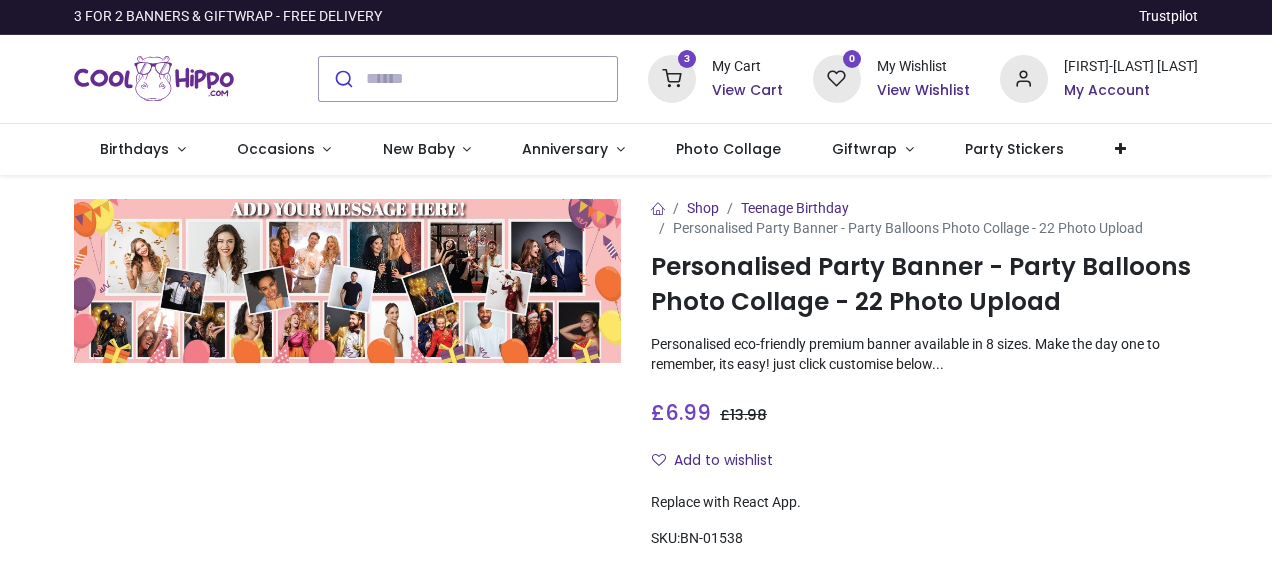 scroll, scrollTop: 0, scrollLeft: 0, axis: both 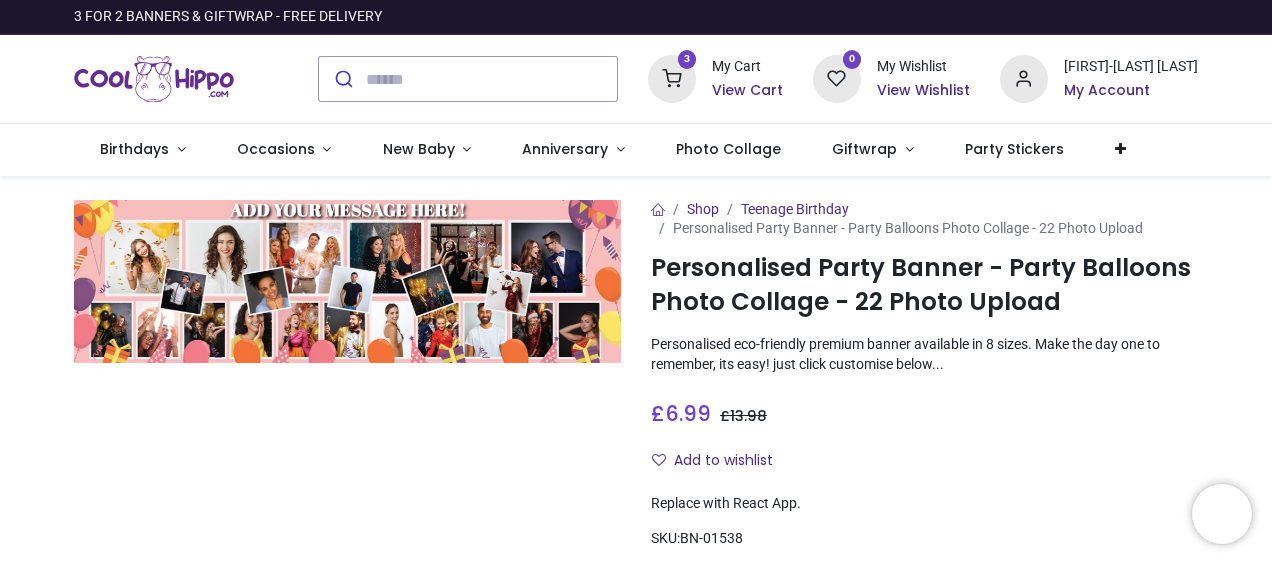 type on "**********" 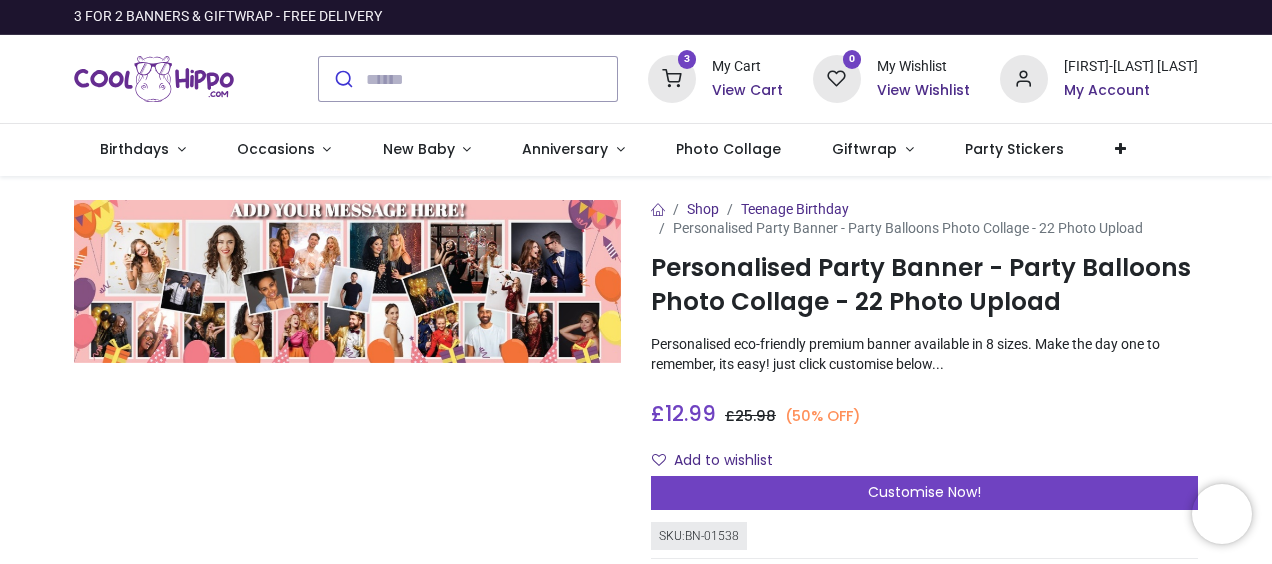 click on "View Cart" at bounding box center (747, 91) 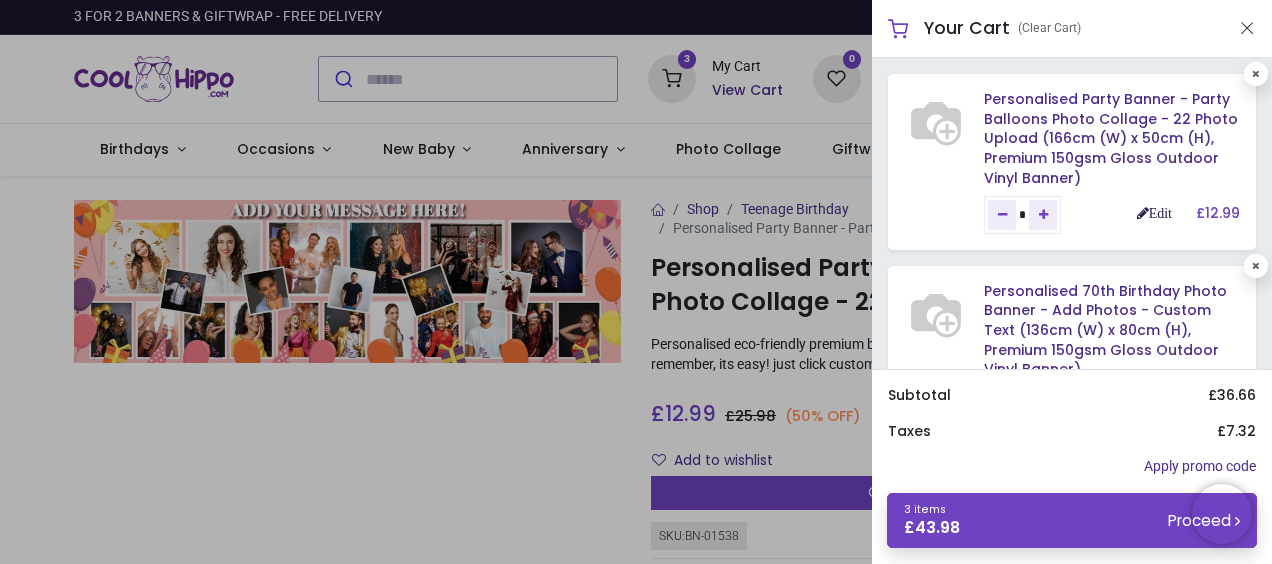 click on "Edit" at bounding box center [1154, 213] 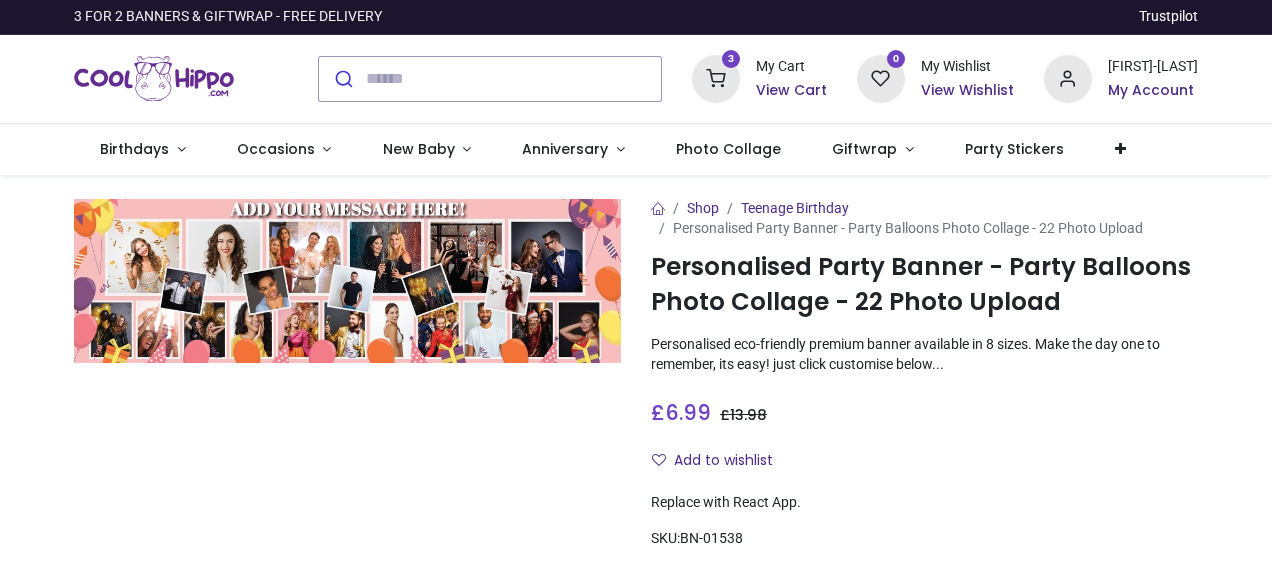 scroll, scrollTop: 0, scrollLeft: 0, axis: both 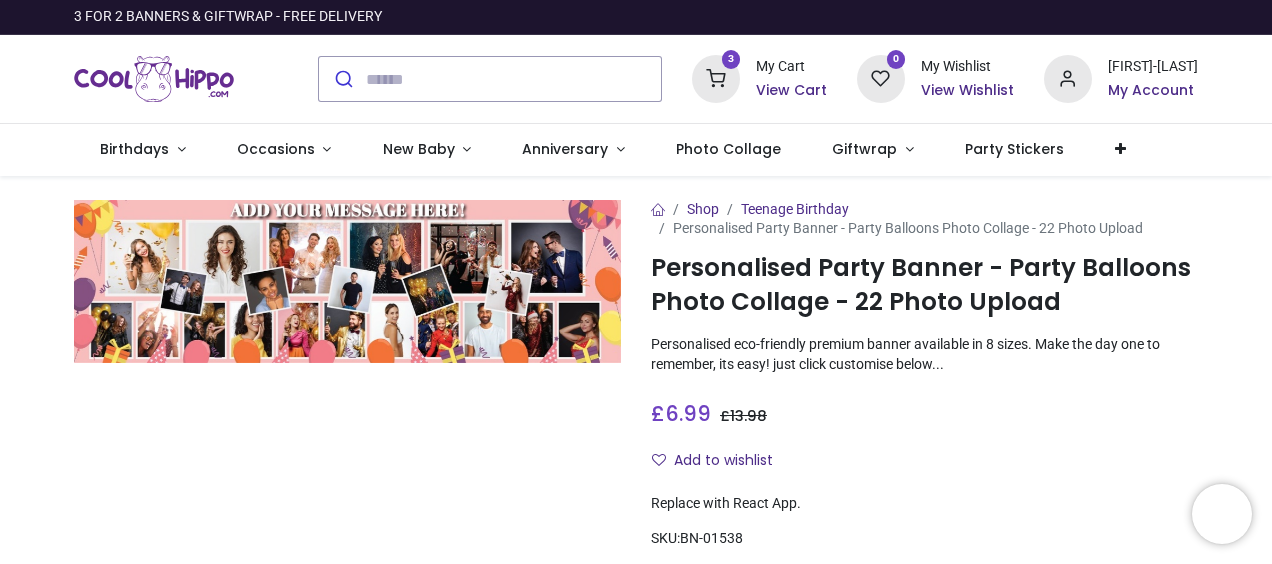 type on "**********" 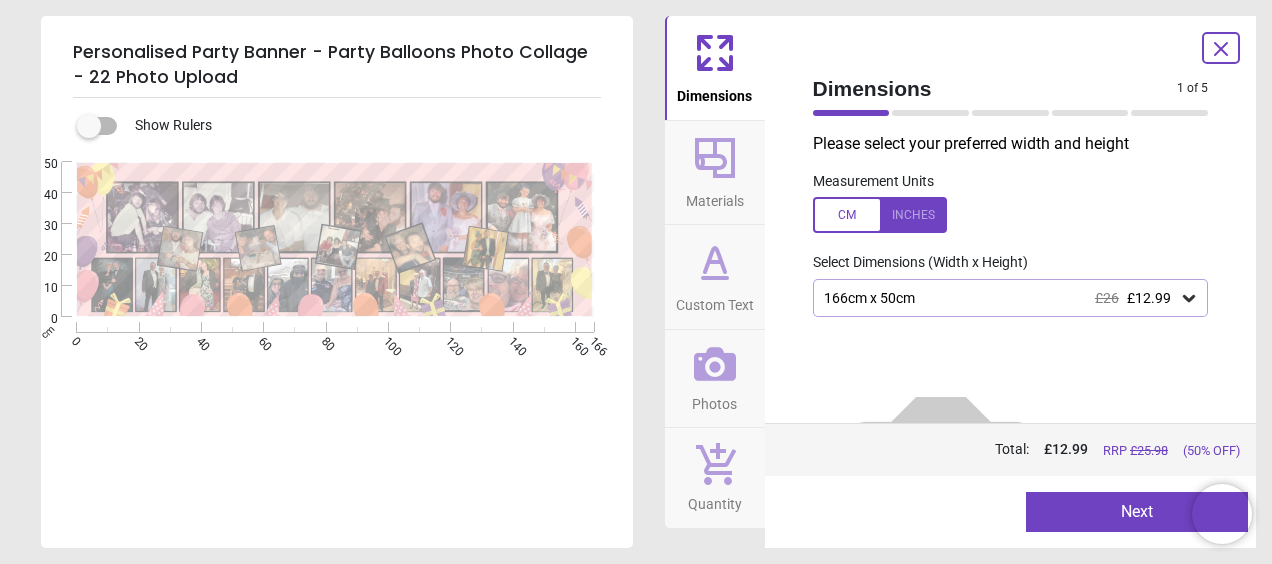 click 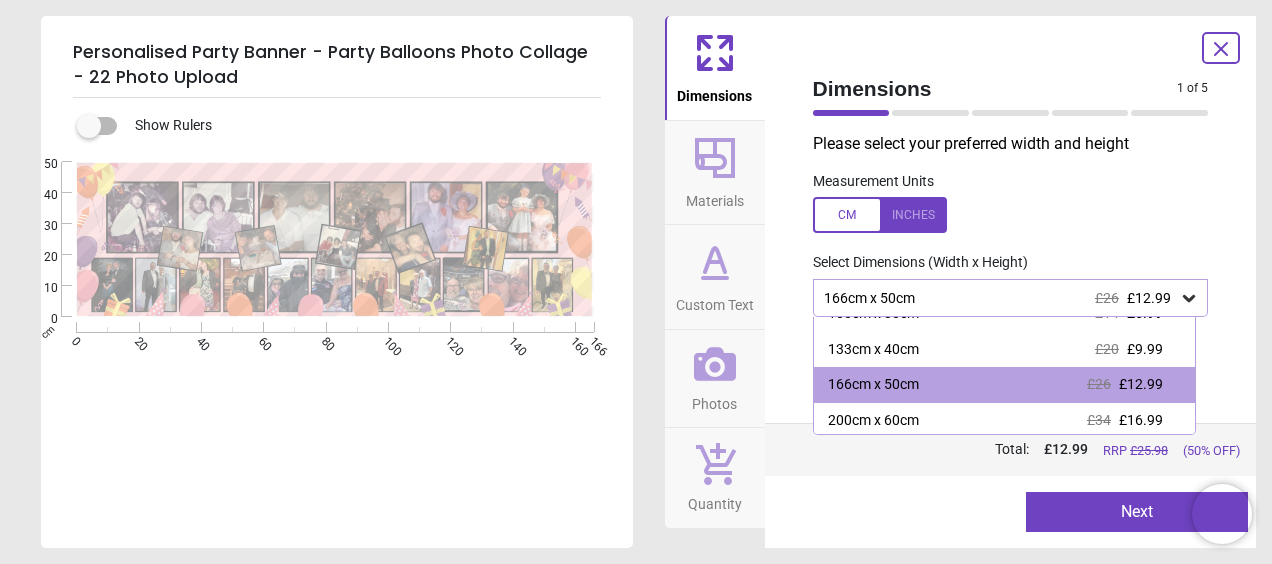scroll, scrollTop: 40, scrollLeft: 0, axis: vertical 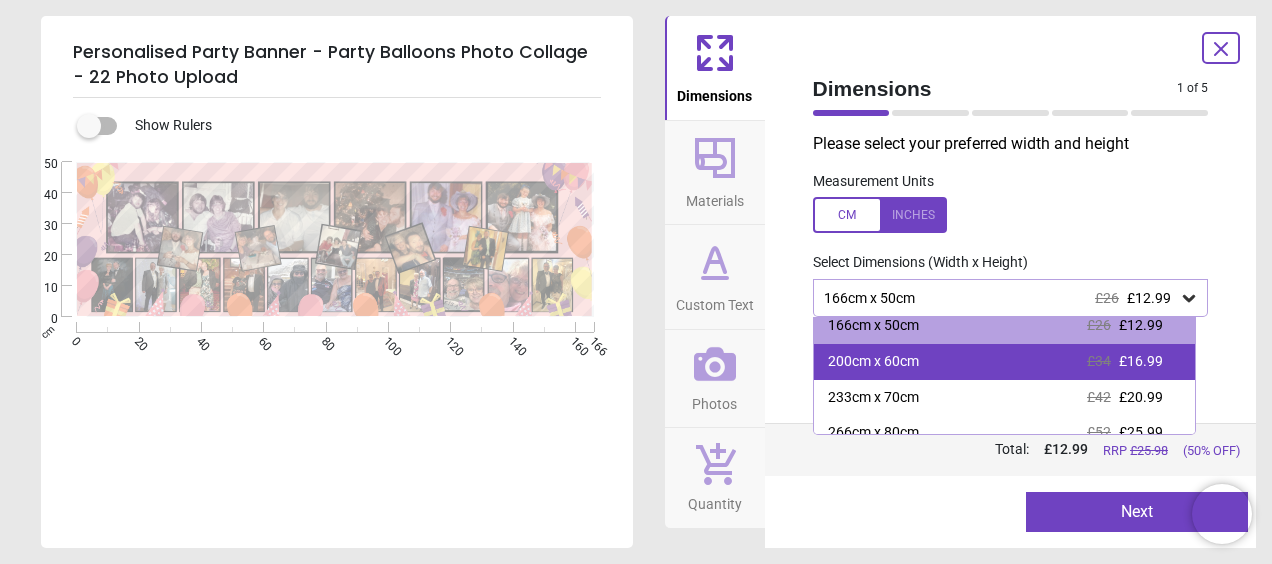 click on "200cm  x  60cm       £34 £16.99" at bounding box center [1005, 362] 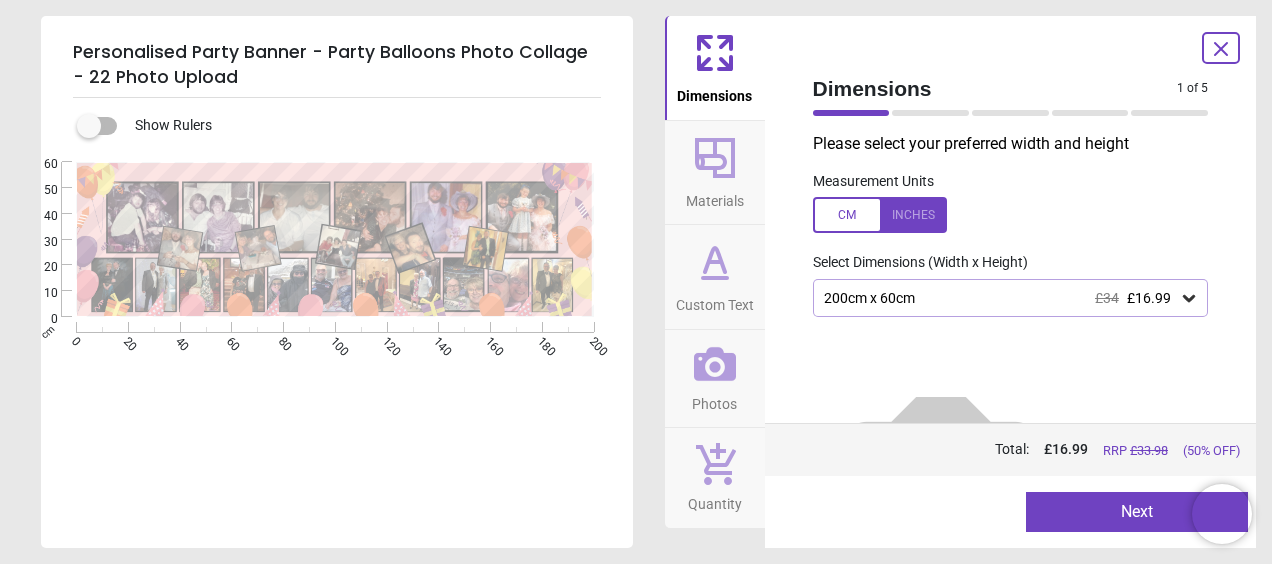 click on "Next" at bounding box center (1137, 512) 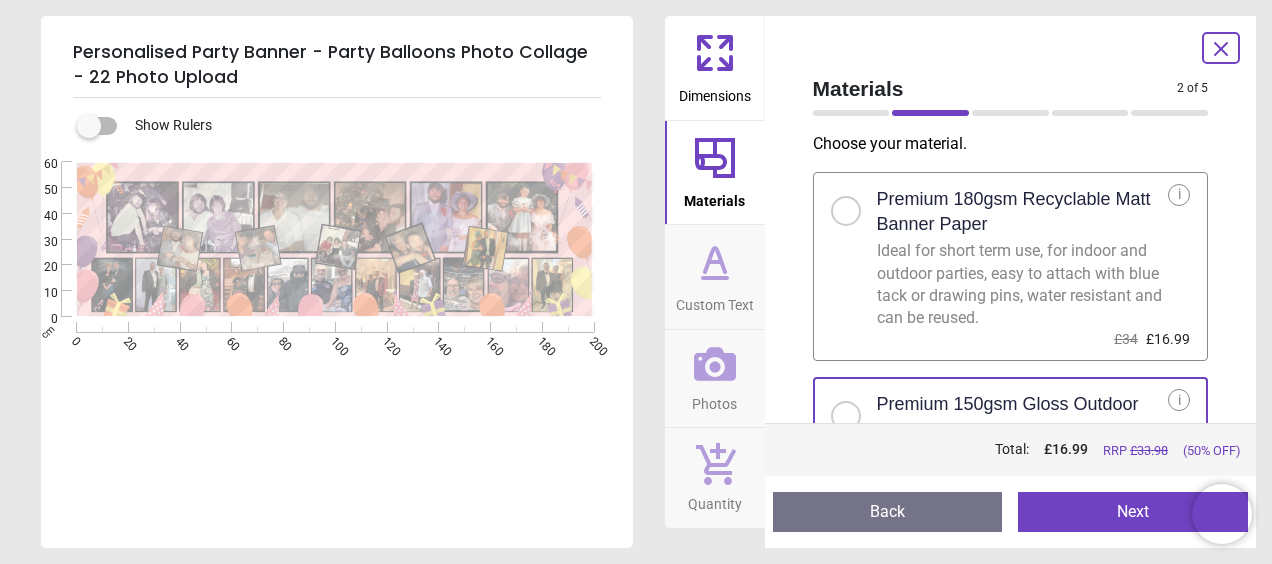click on "Next" at bounding box center (1133, 512) 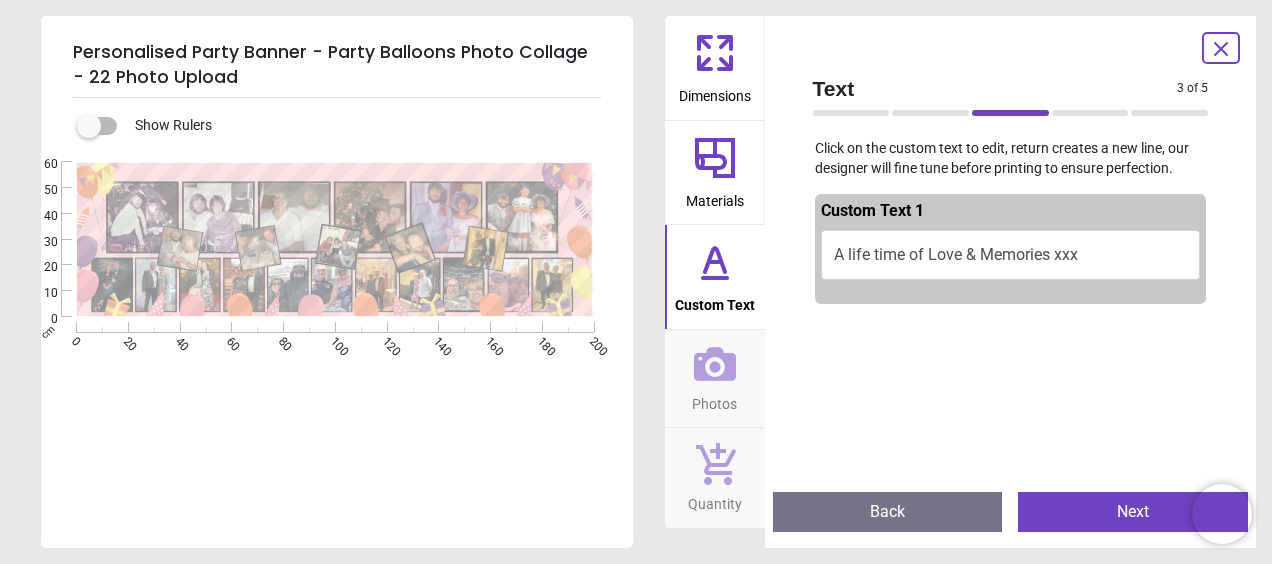 click on "Next" at bounding box center (1133, 512) 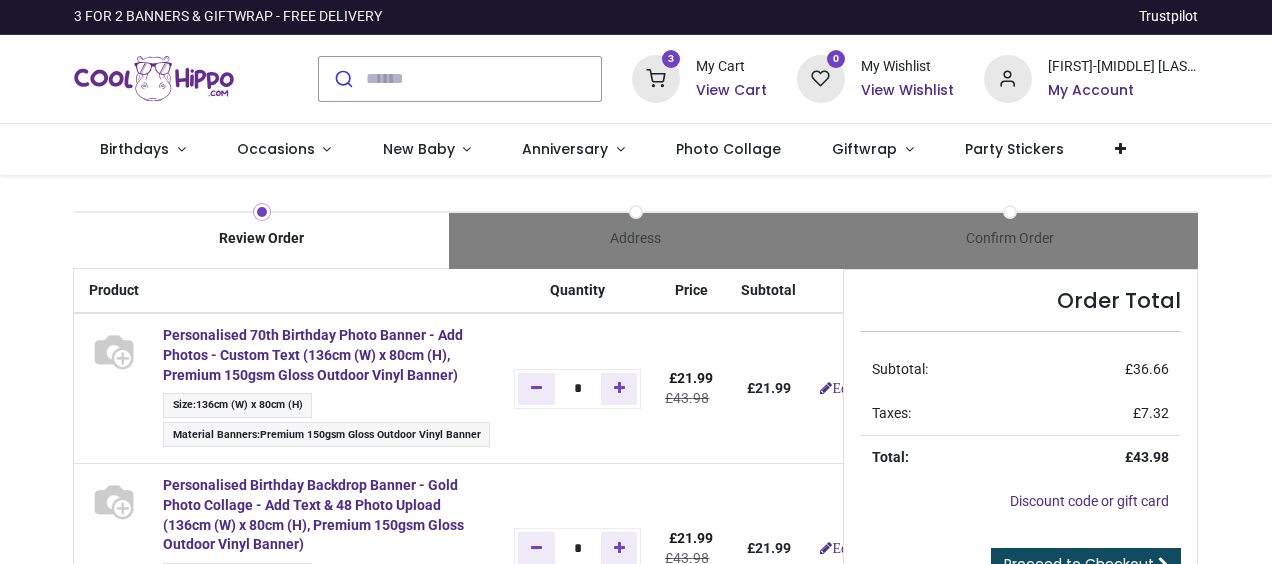 scroll, scrollTop: 0, scrollLeft: 0, axis: both 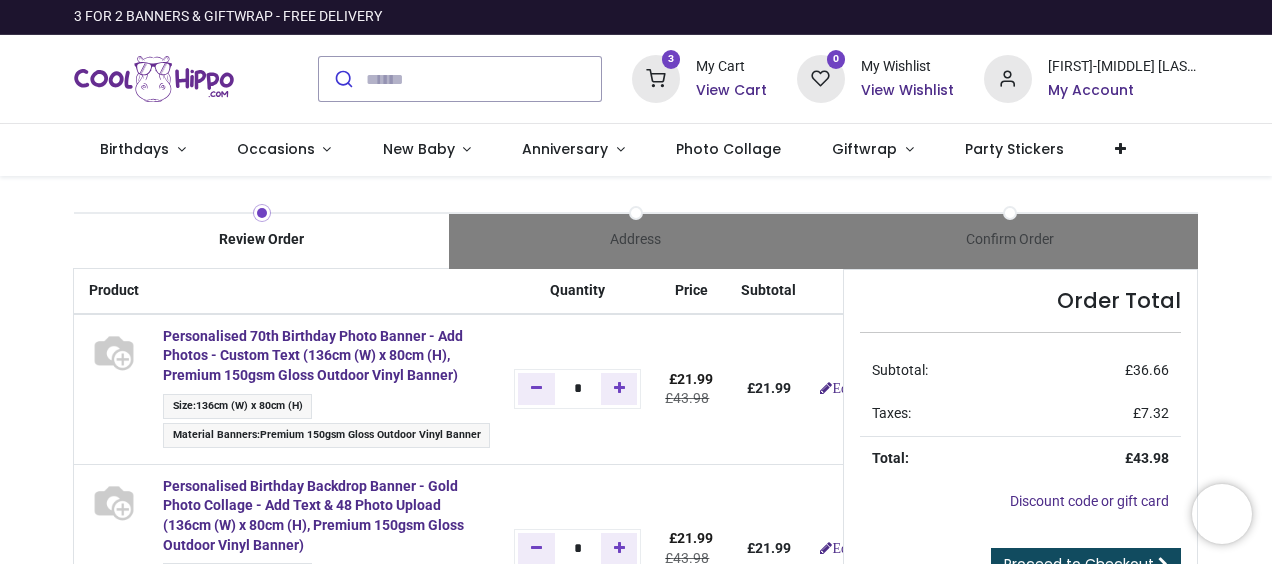 type on "**********" 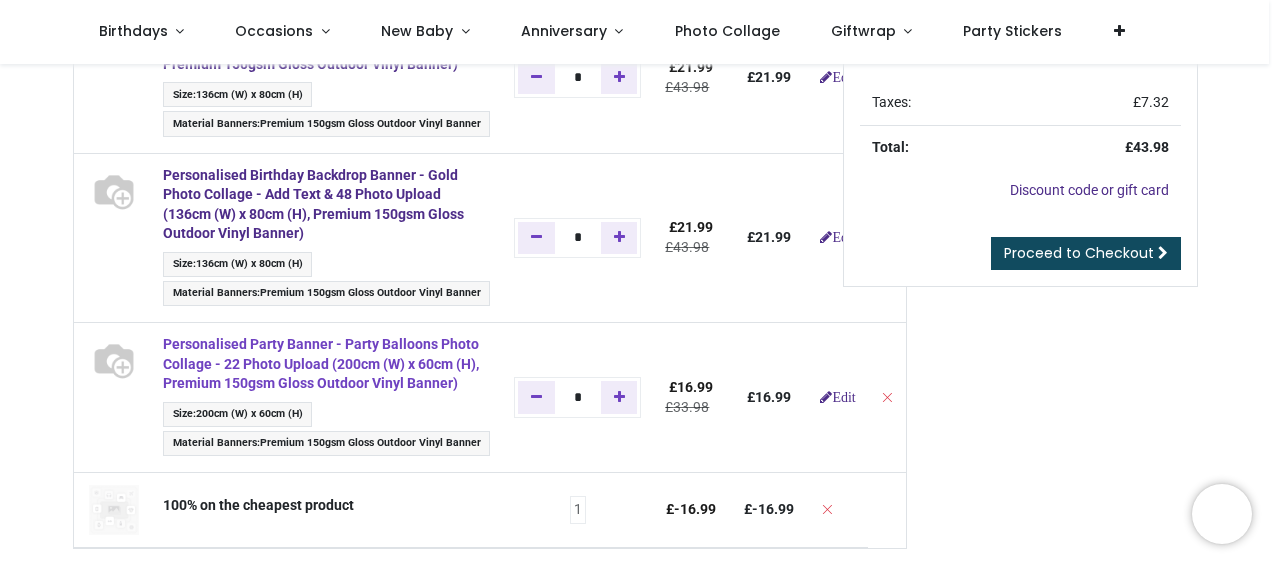 scroll, scrollTop: 100, scrollLeft: 0, axis: vertical 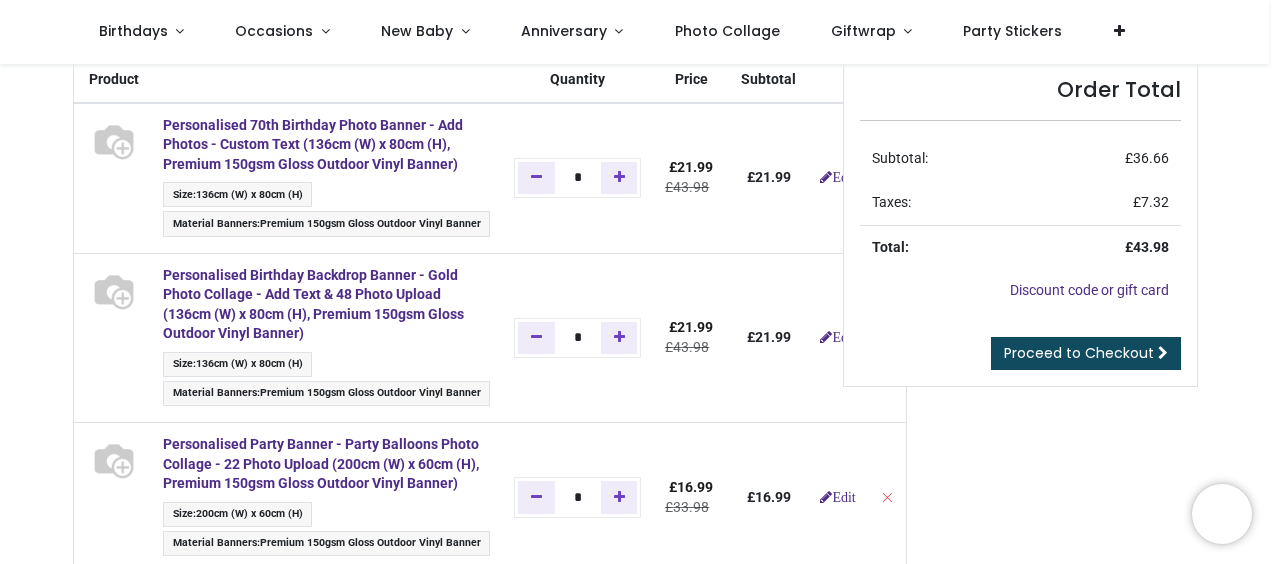 click on "Order Total
Subtotal:
£  36.66
Taxes:
£  7.32
Total:
£  43.98
Discount code or gift card
Apply" at bounding box center (1020, 572) 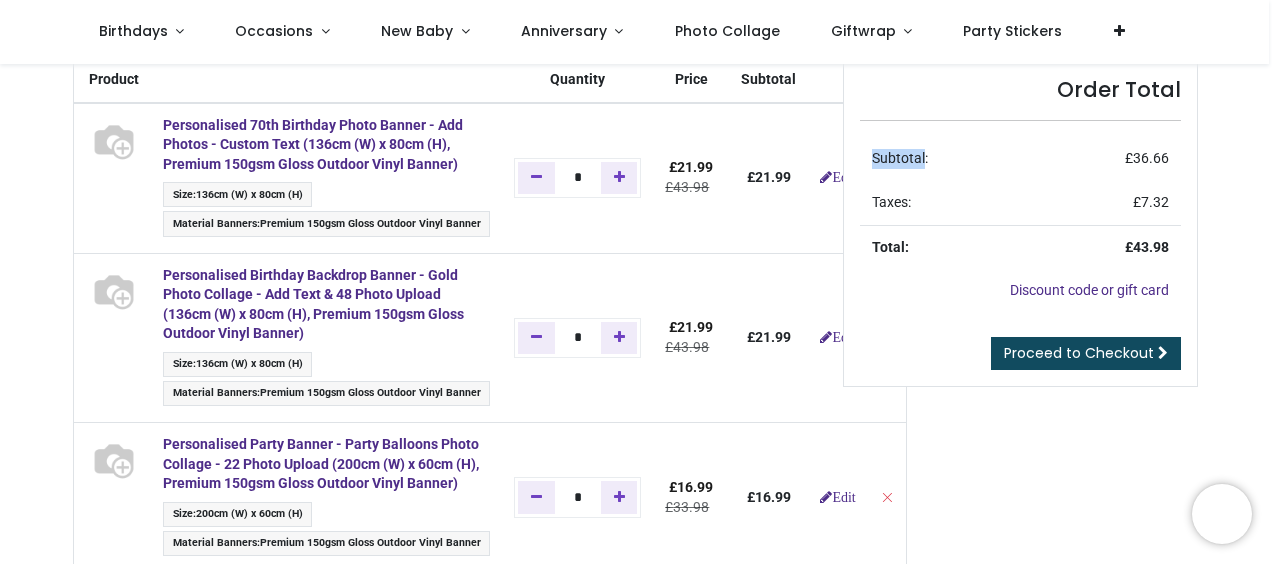 click on "Order Total
Subtotal:
£  36.66
Taxes:
£  7.32
Total:
£  43.98
Discount code or gift card
Apply" at bounding box center [1020, 572] 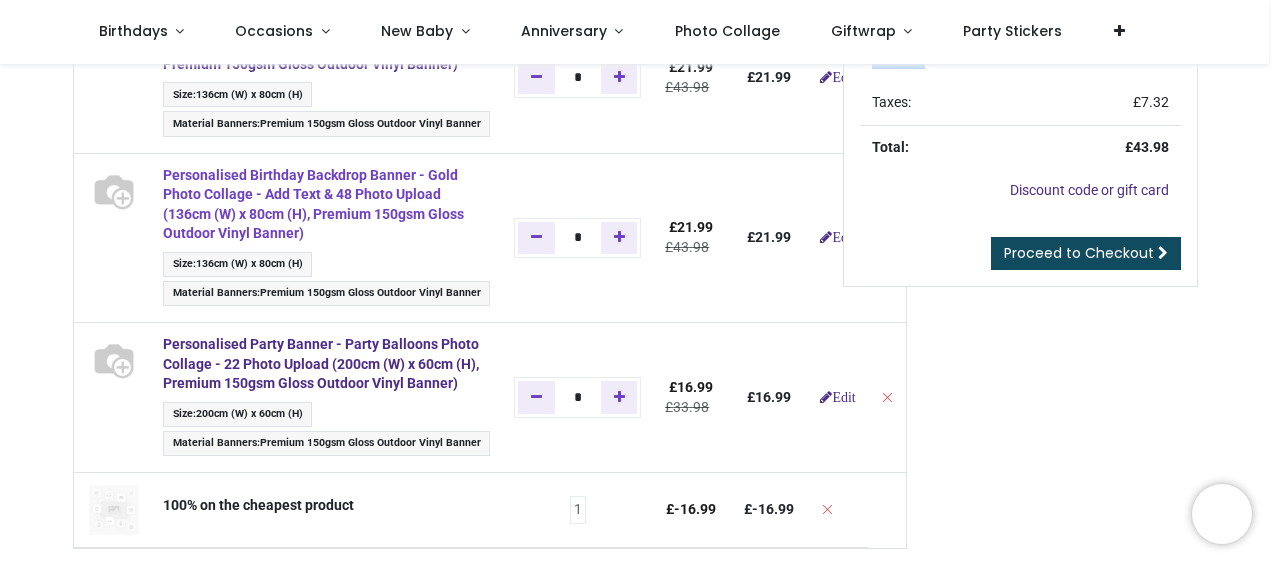 scroll, scrollTop: 100, scrollLeft: 0, axis: vertical 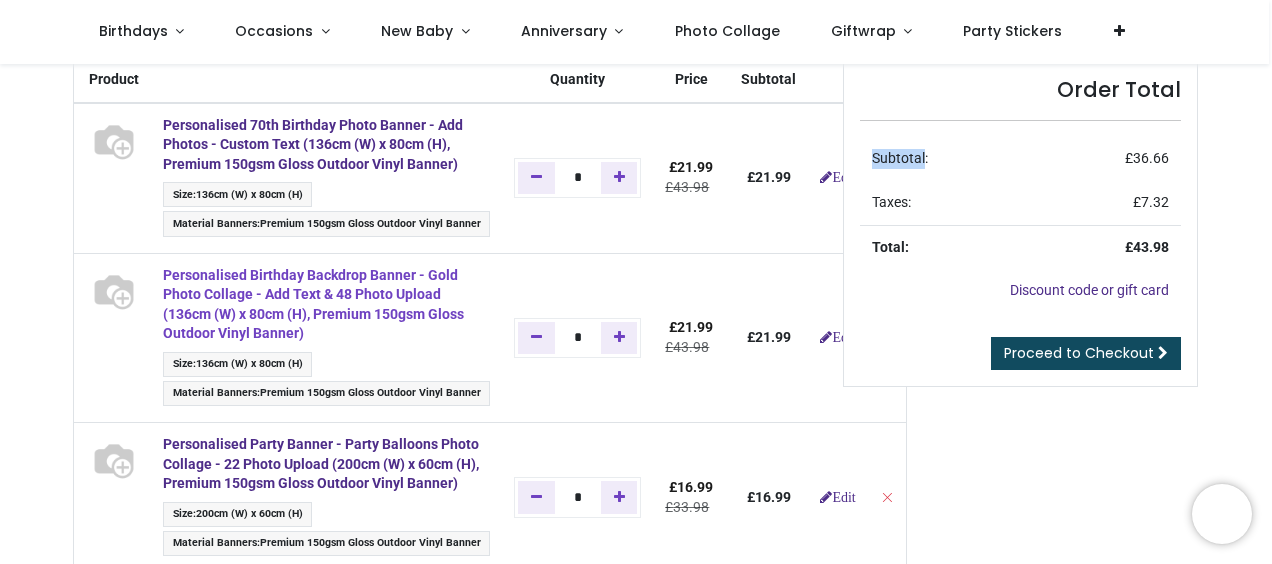 click on "Personalised Birthday Backdrop Banner - Gold Photo Collage - Add Text & 48 Photo Upload (136cm (W) x 80cm (H), Premium 150gsm Gloss Outdoor Vinyl Banner)" at bounding box center (313, 304) 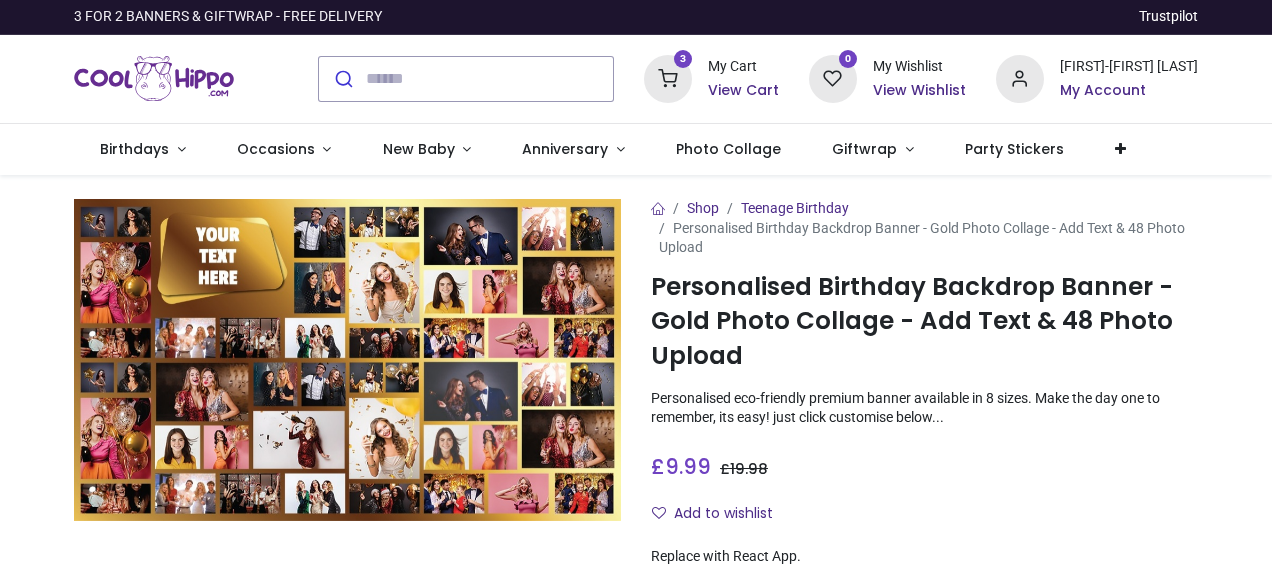 scroll, scrollTop: 0, scrollLeft: 0, axis: both 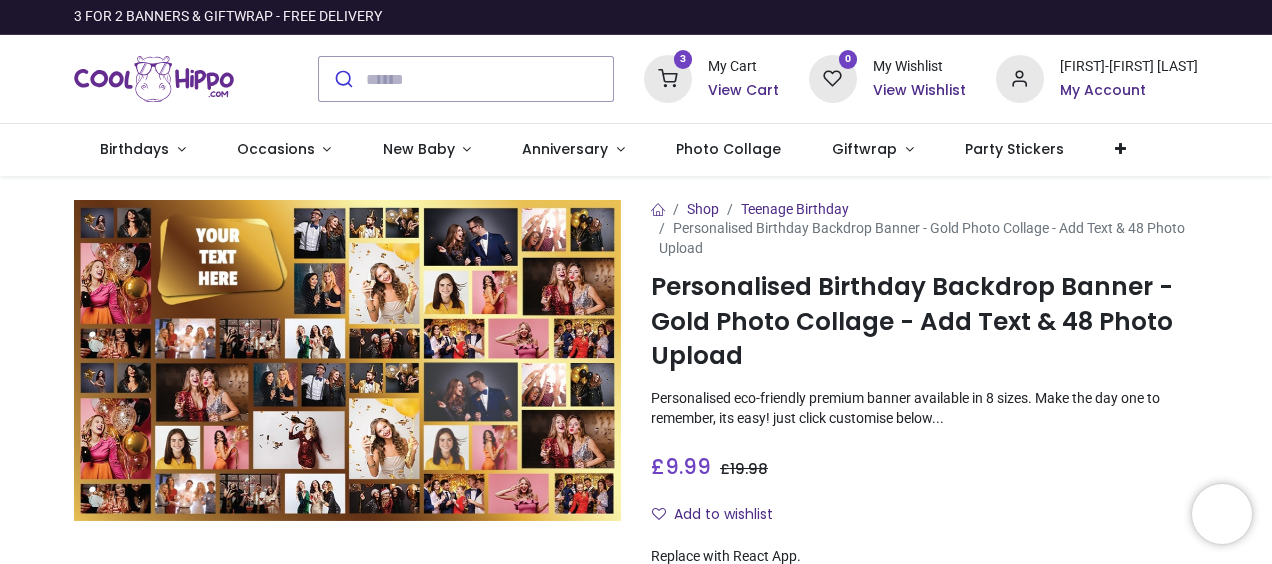 type on "**********" 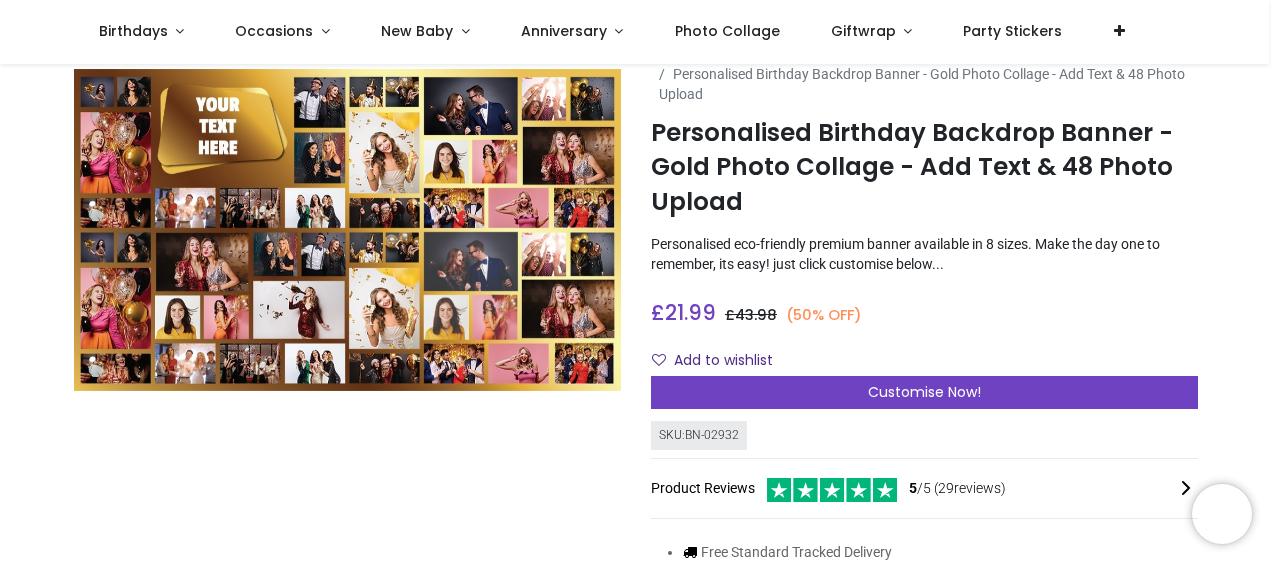 scroll, scrollTop: 0, scrollLeft: 0, axis: both 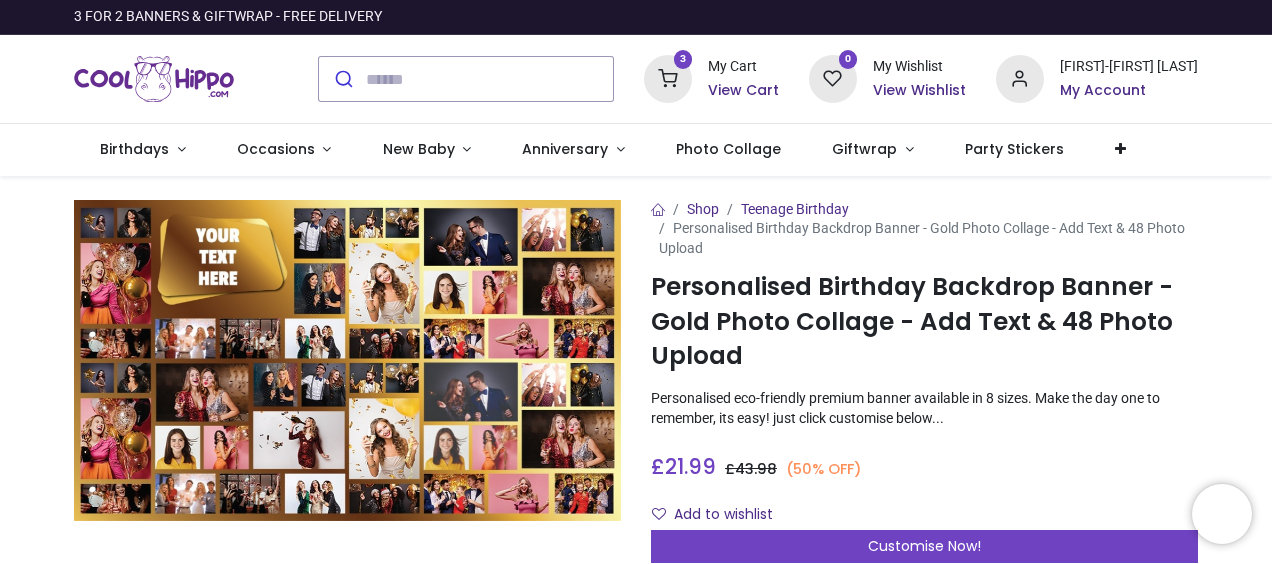 click on "View Cart" at bounding box center [743, 91] 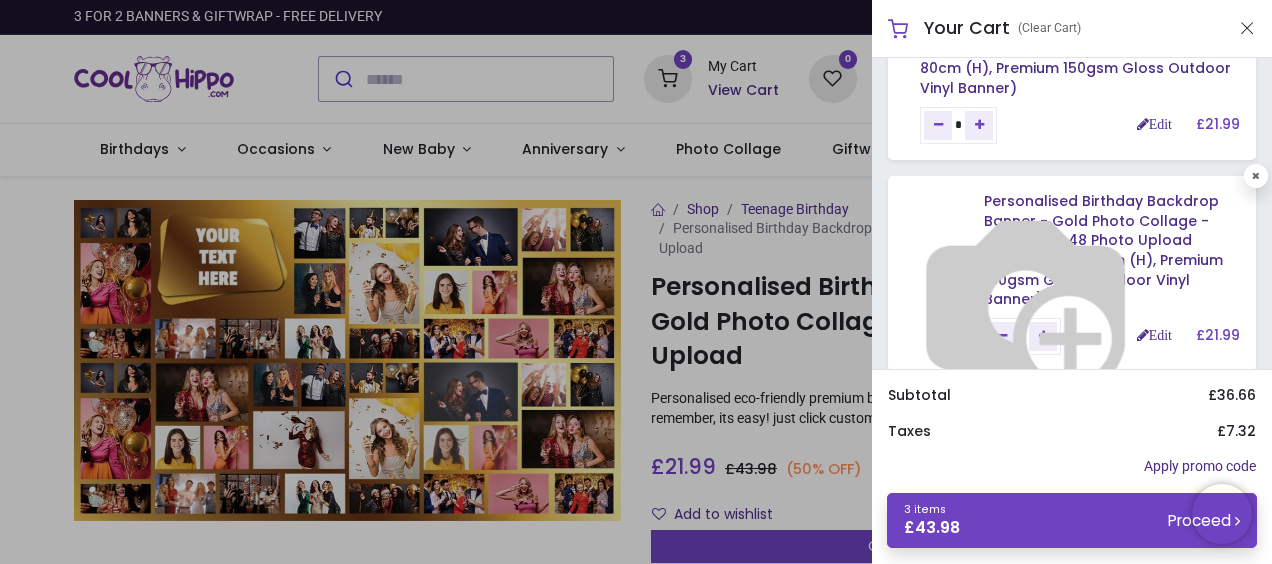 scroll, scrollTop: 100, scrollLeft: 0, axis: vertical 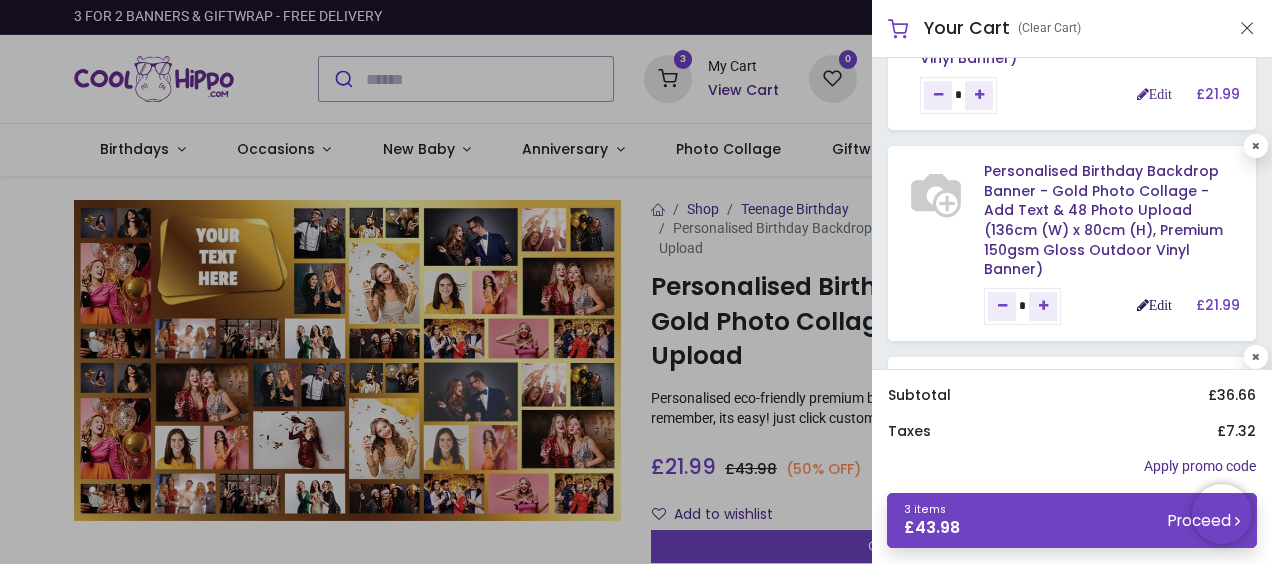 click on "Edit" at bounding box center (1154, 305) 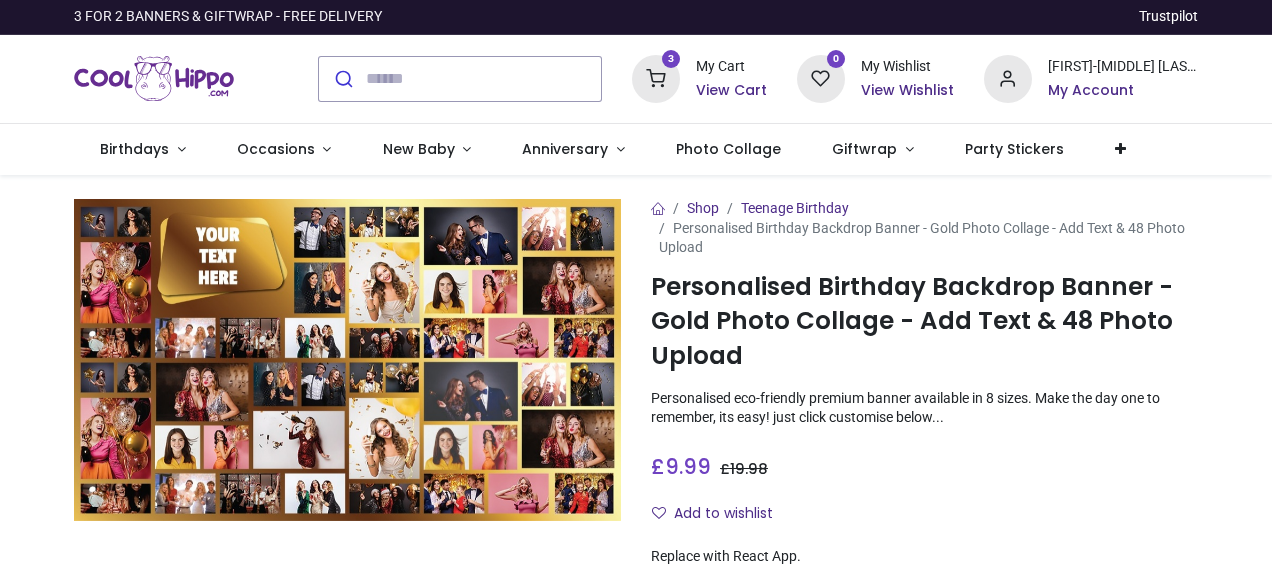 scroll, scrollTop: 0, scrollLeft: 0, axis: both 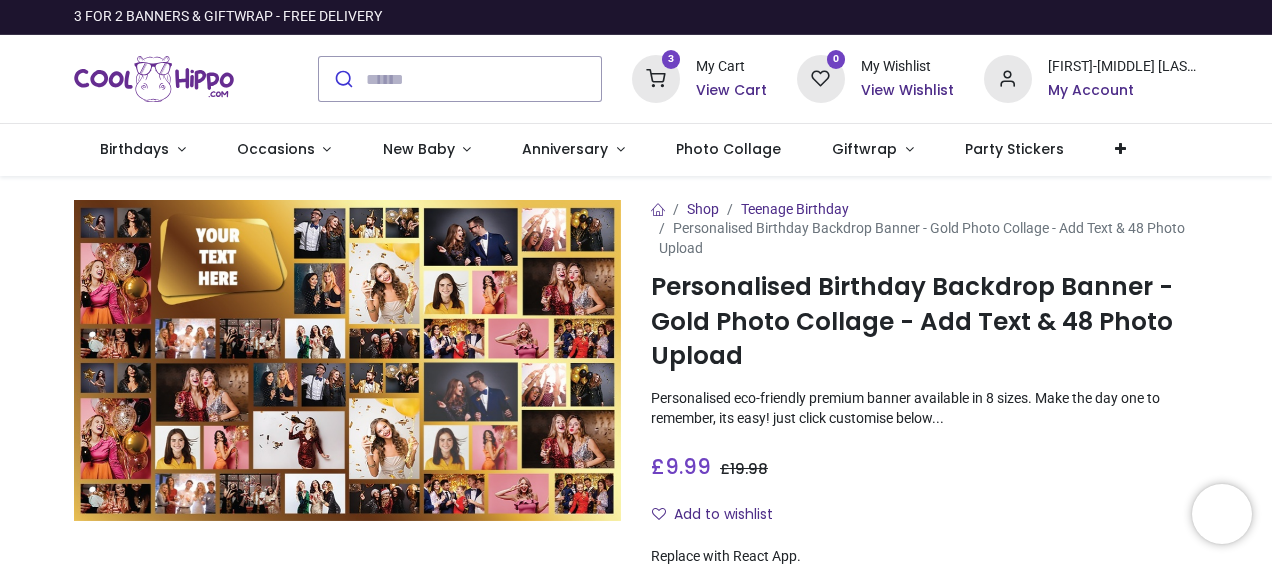 type on "**********" 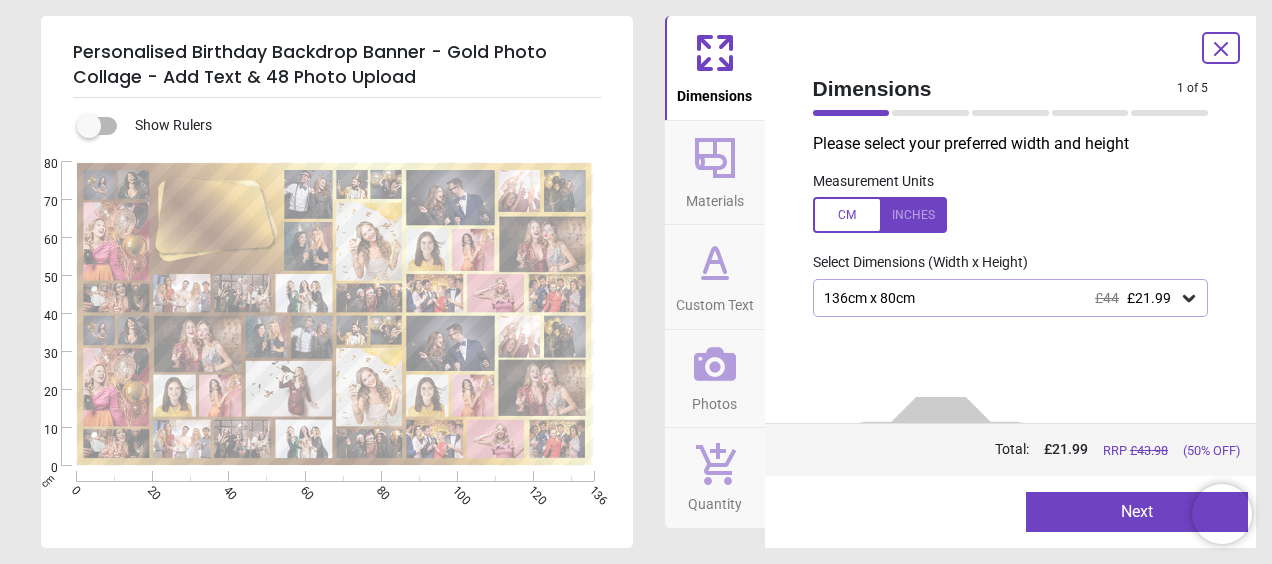 type on "**********" 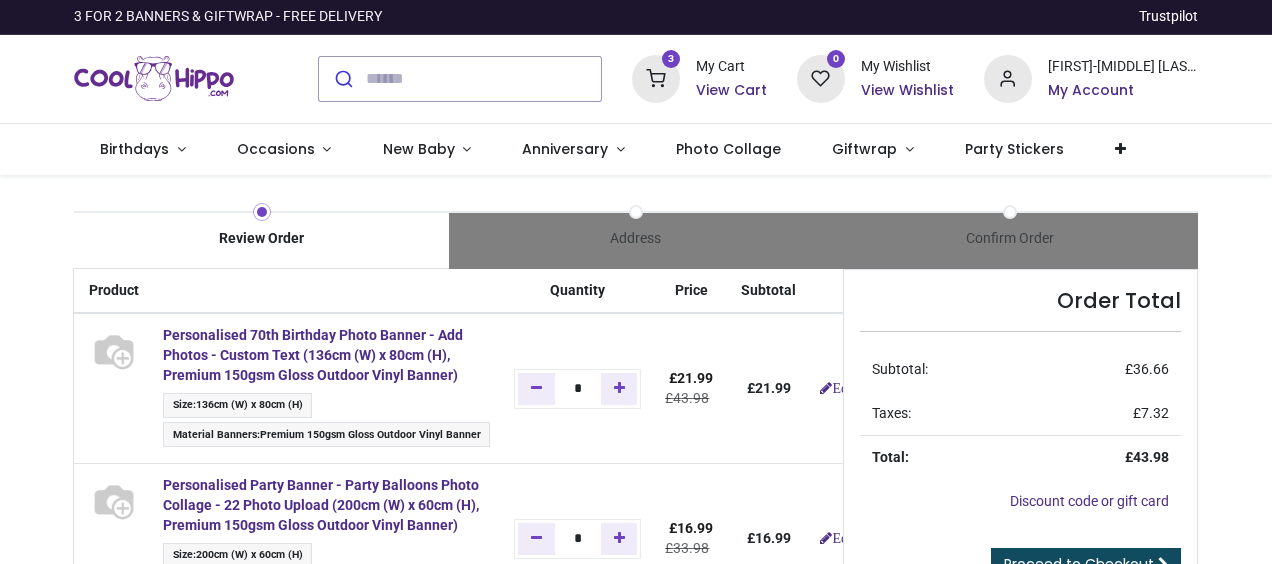 scroll, scrollTop: 0, scrollLeft: 0, axis: both 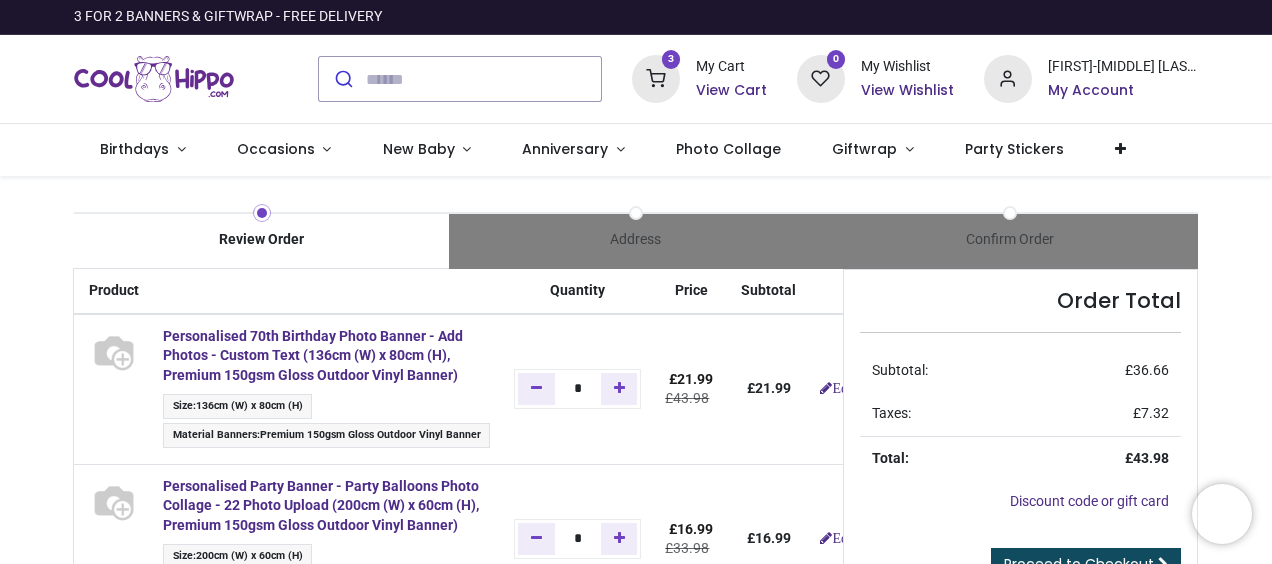 type on "**********" 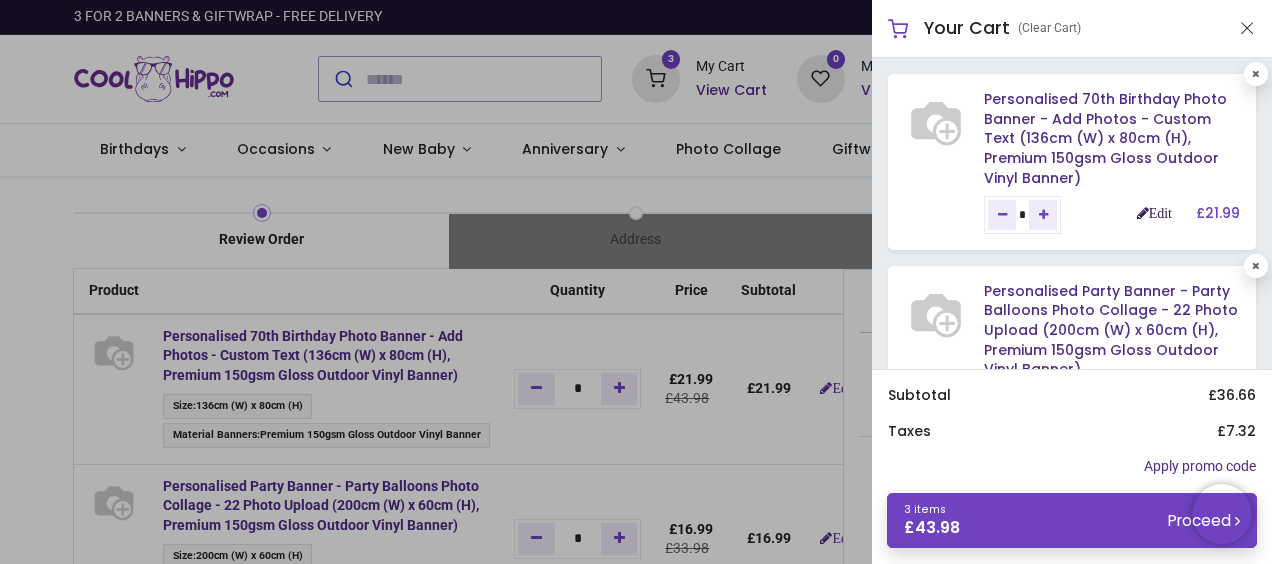 click on "Edit" at bounding box center [1154, 213] 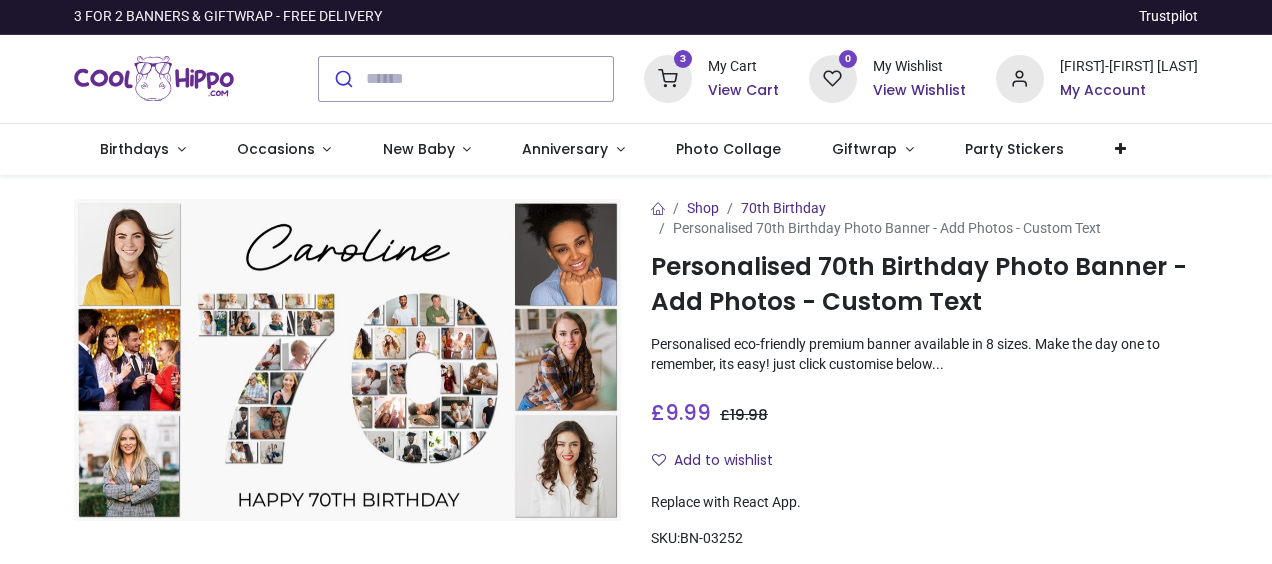 scroll, scrollTop: 0, scrollLeft: 0, axis: both 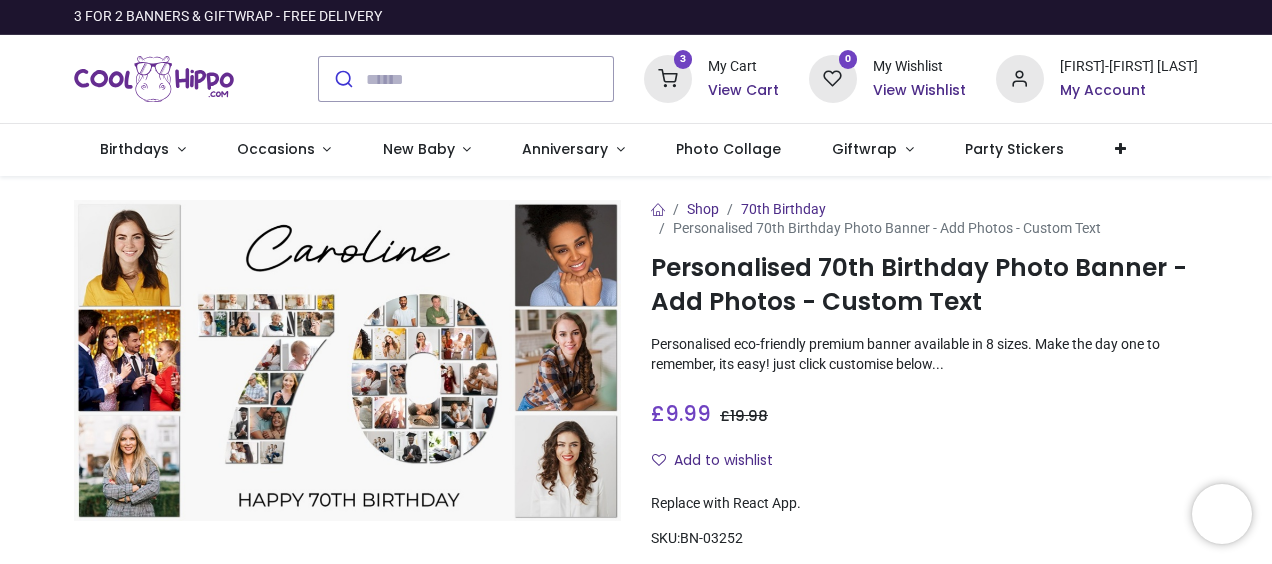 type on "**********" 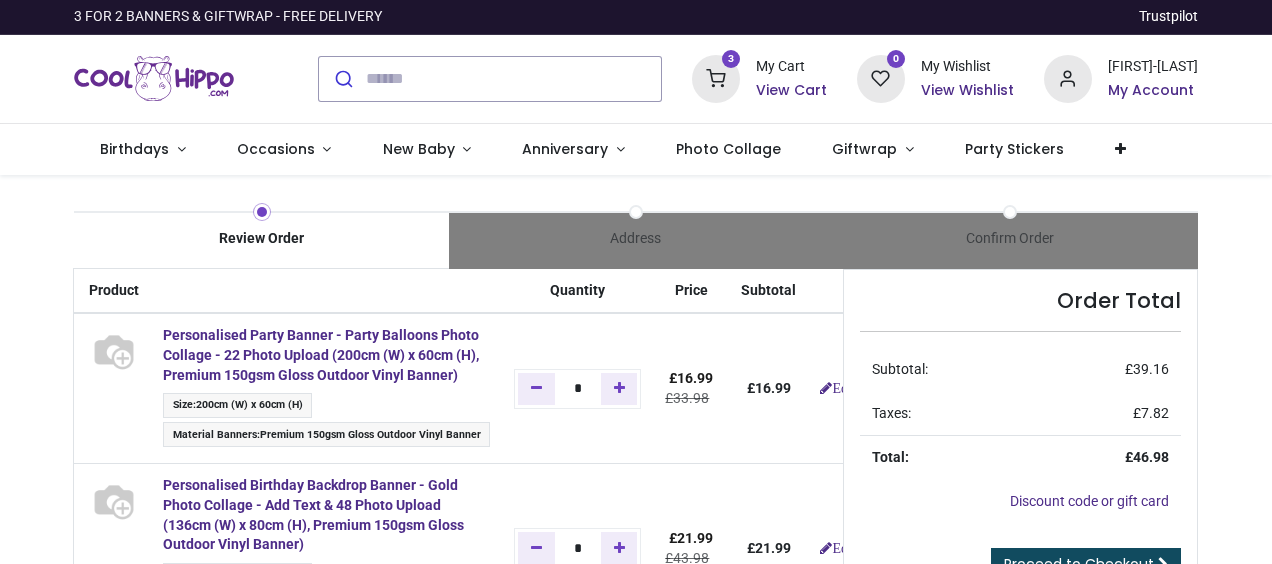 scroll, scrollTop: 0, scrollLeft: 0, axis: both 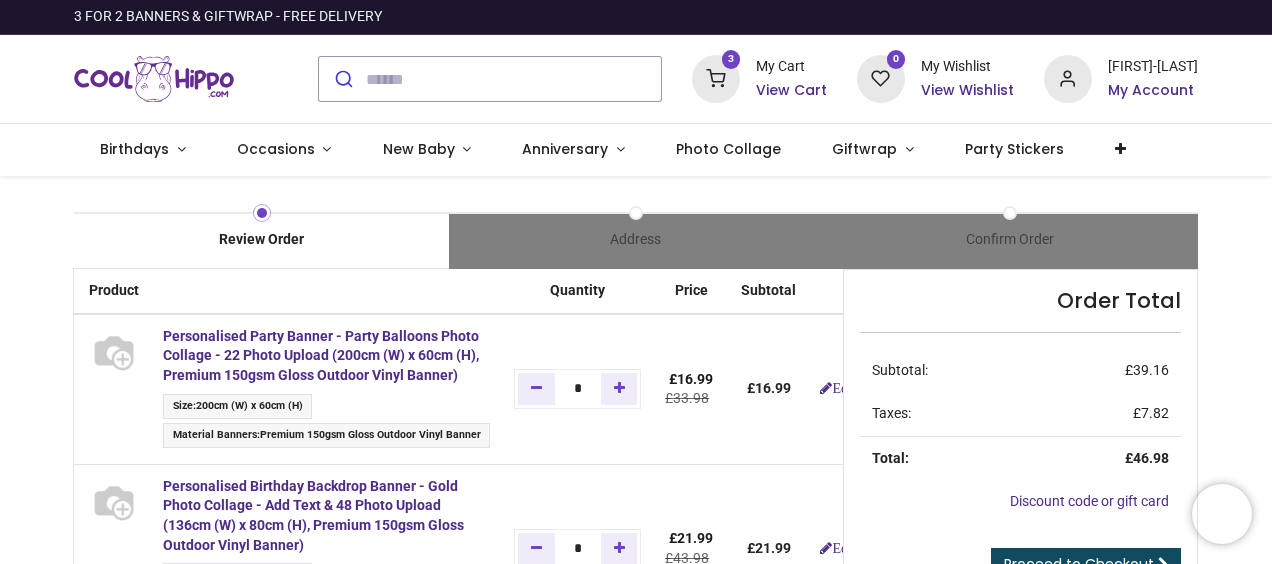 type on "**********" 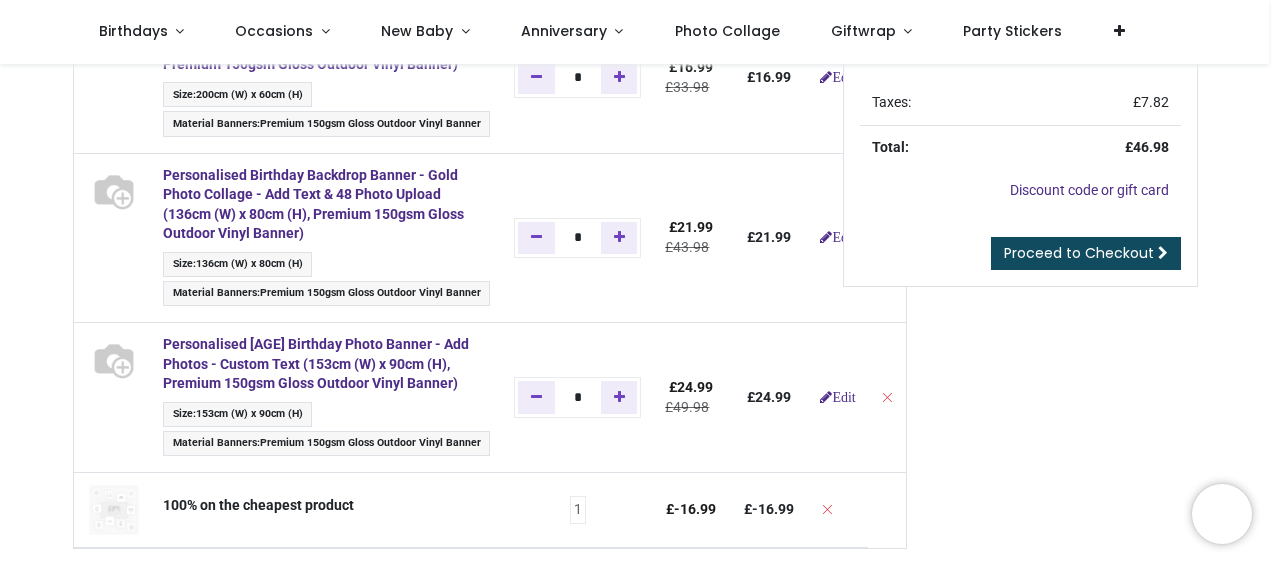 scroll, scrollTop: 100, scrollLeft: 0, axis: vertical 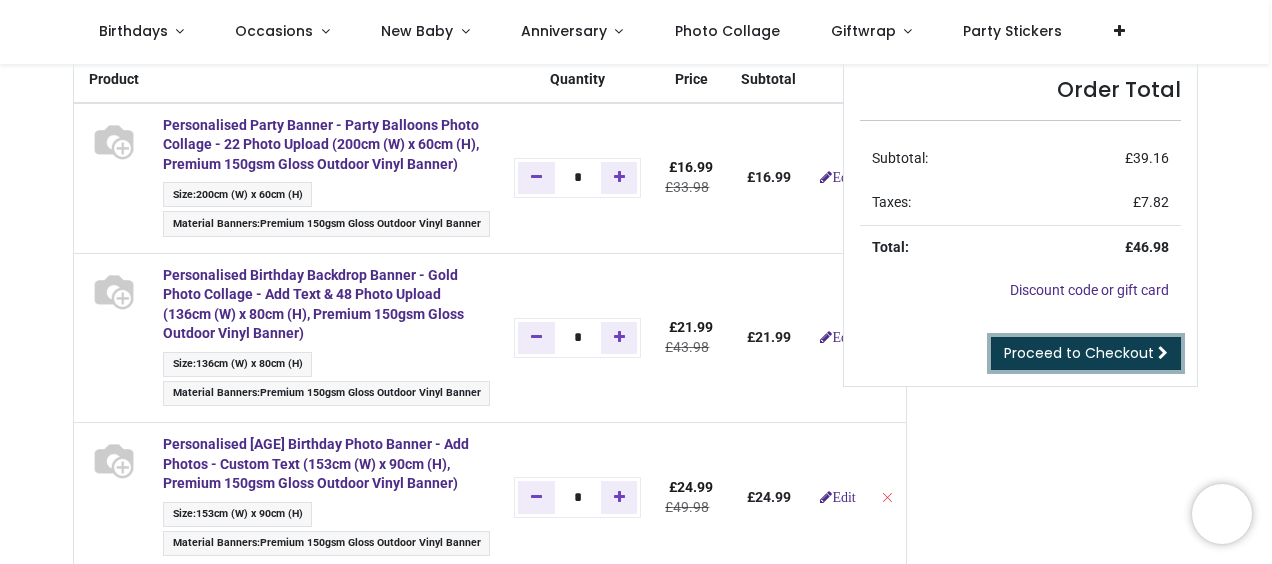 click on "Proceed to Checkout" at bounding box center [1079, 353] 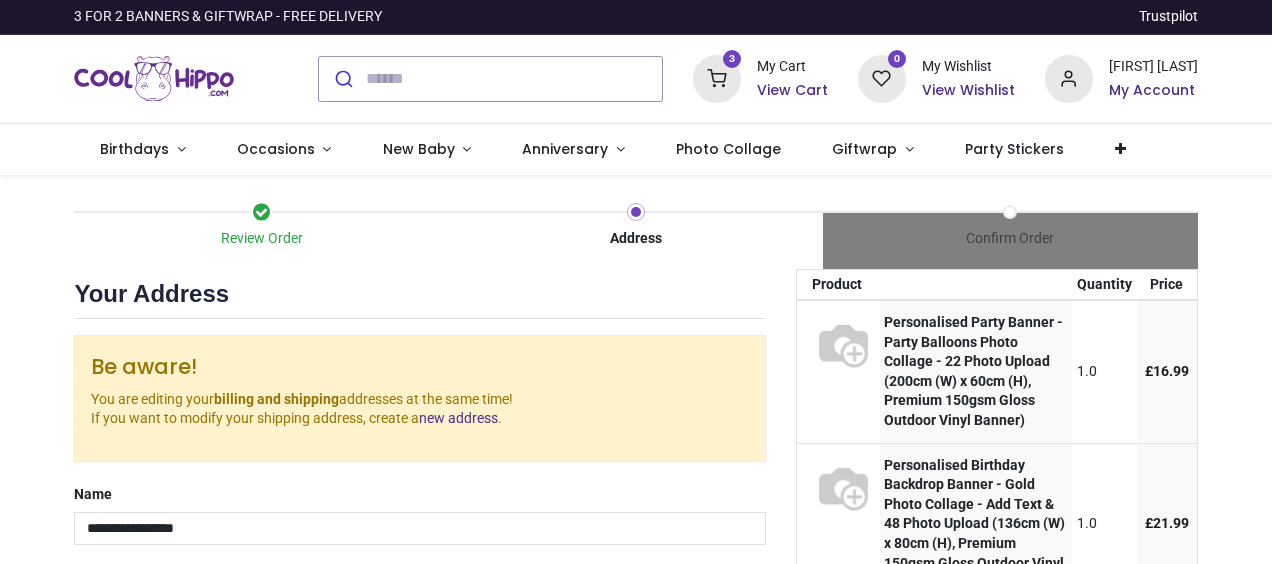 scroll, scrollTop: 0, scrollLeft: 0, axis: both 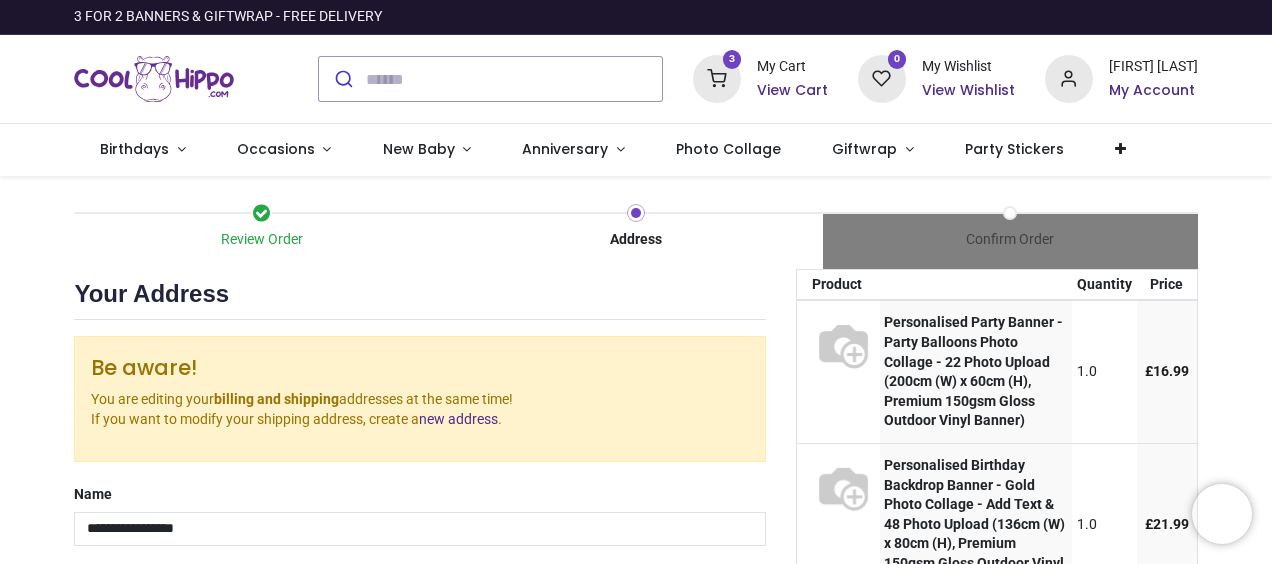 select on "***" 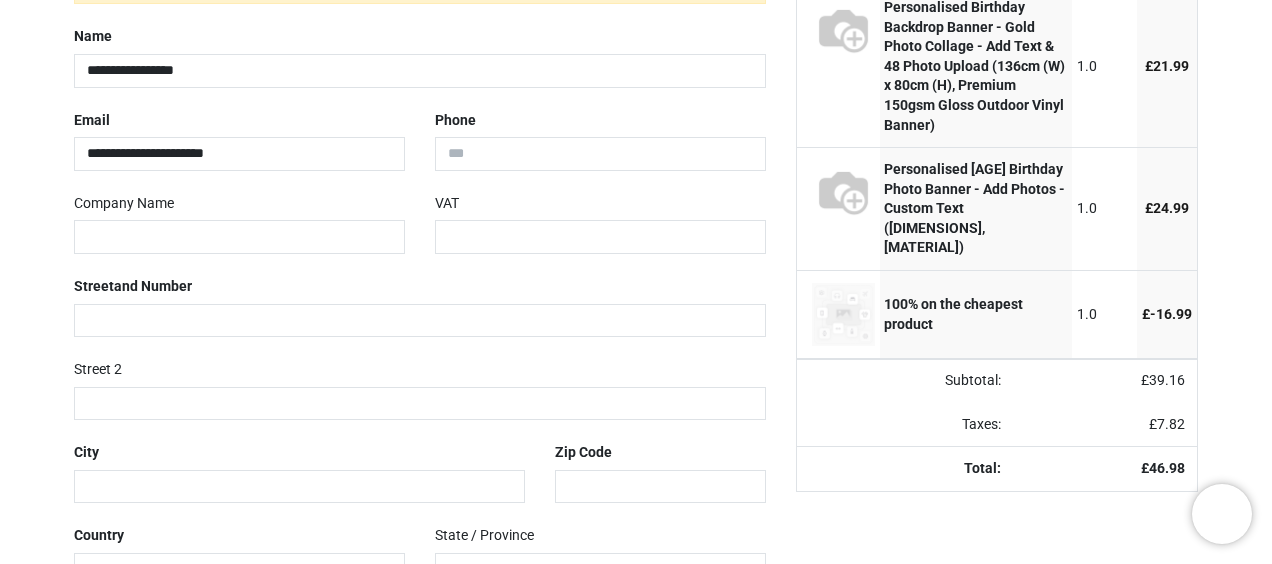 scroll, scrollTop: 500, scrollLeft: 0, axis: vertical 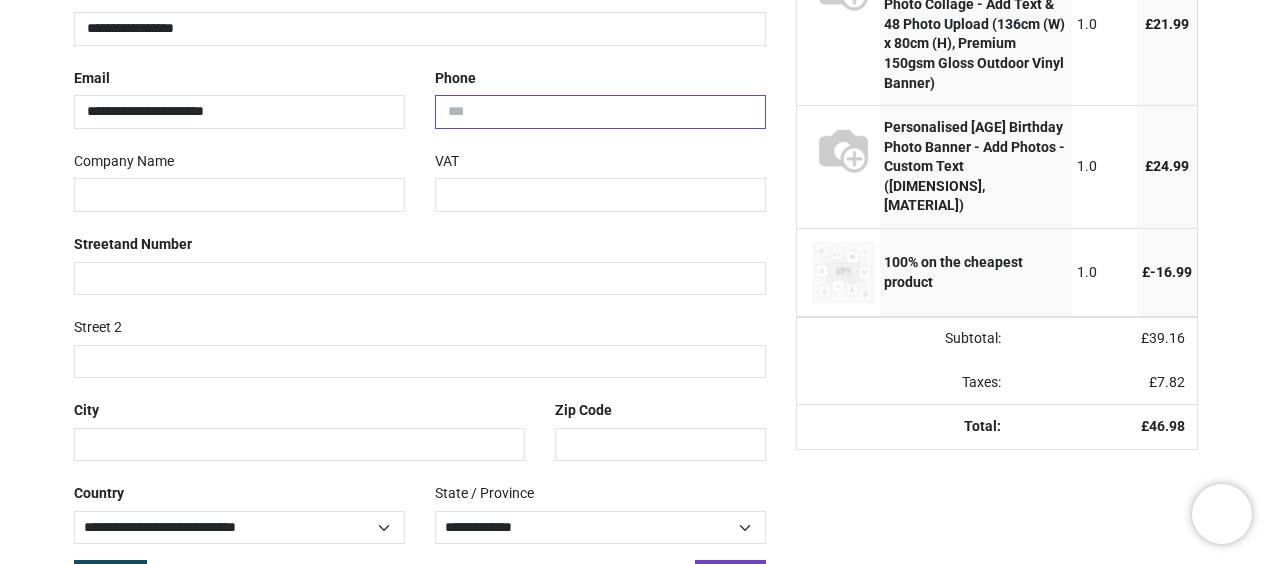 click at bounding box center (600, 112) 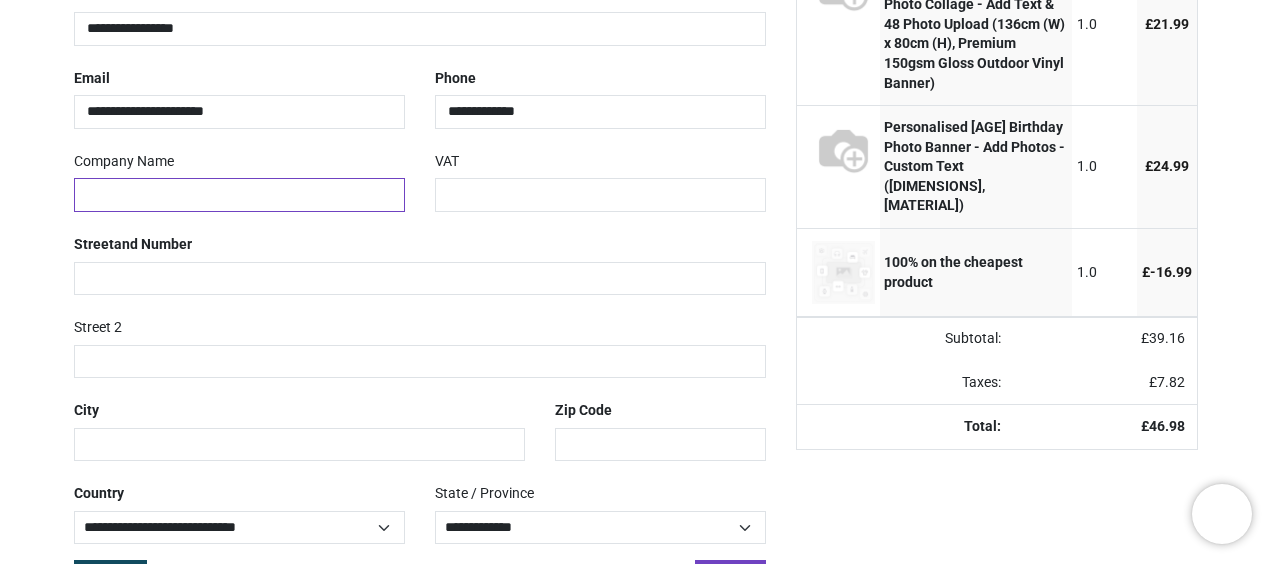 type on "**********" 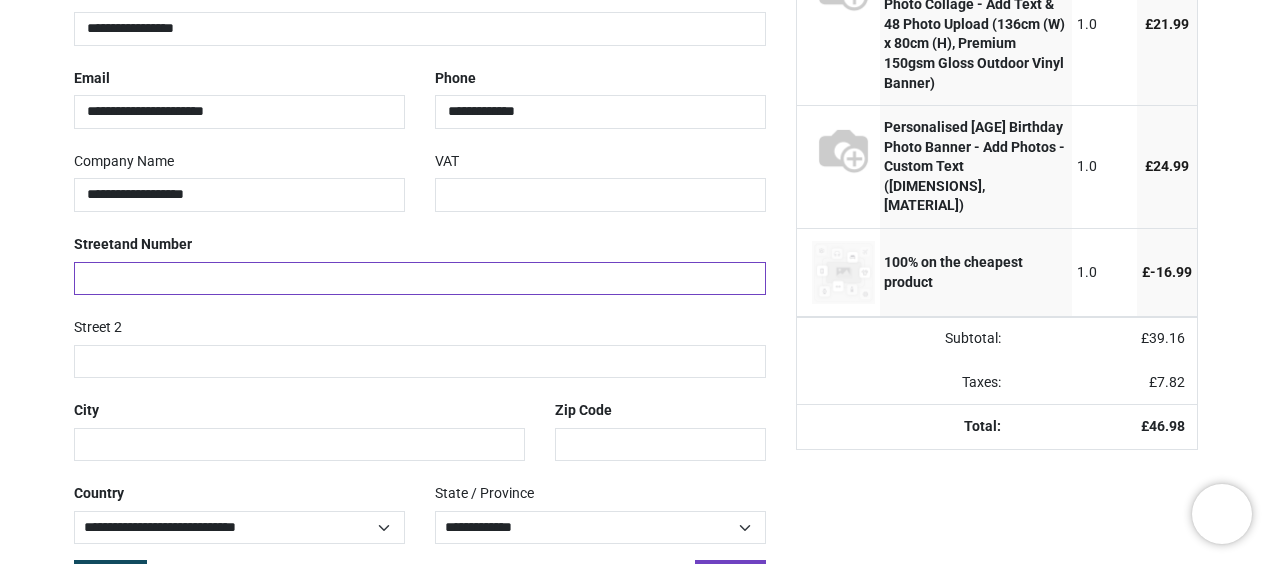 type on "**********" 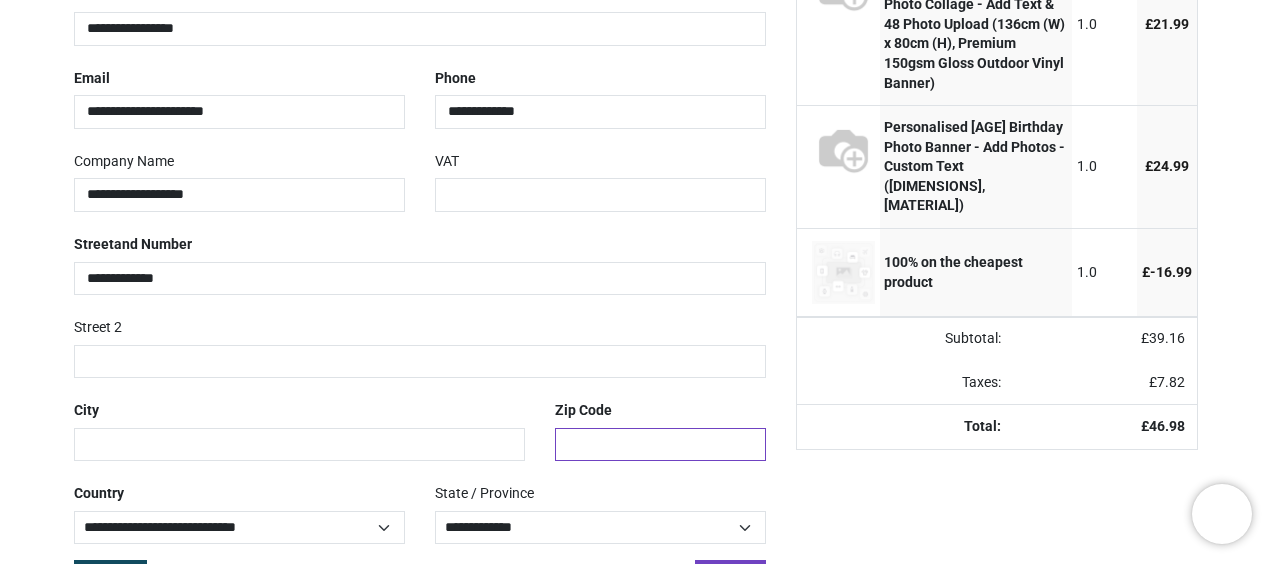 click at bounding box center (660, 445) 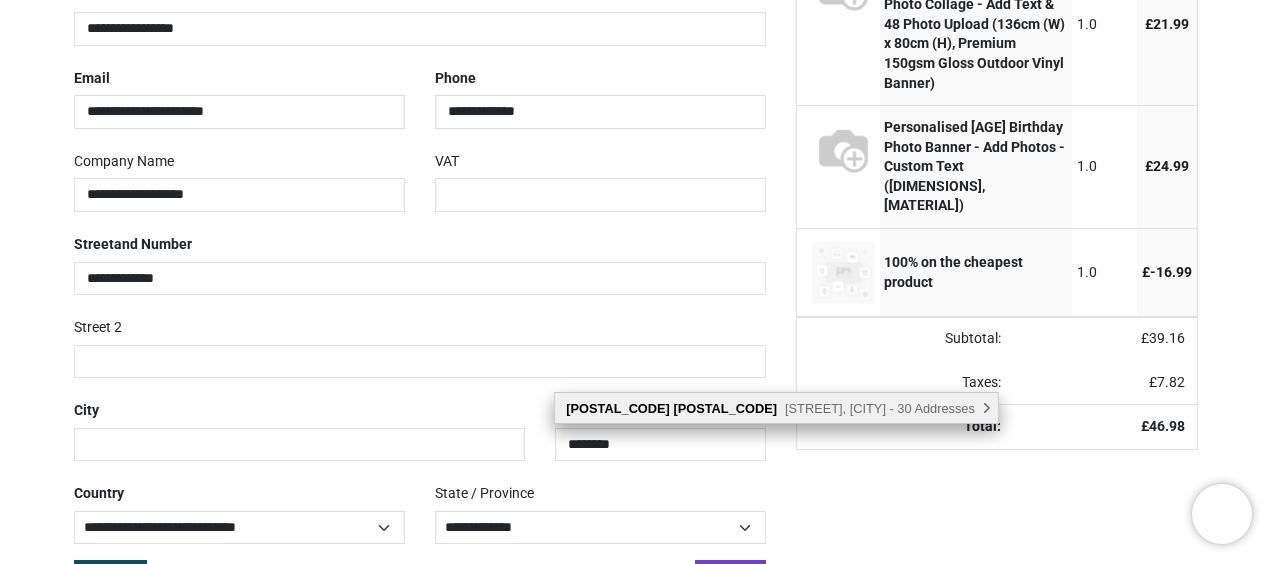 click on "SS15   6QU Brampstead, Basildon - 30 Addresses , There are multiple address options at this location, select this location to expand the address options." at bounding box center (776, 408) 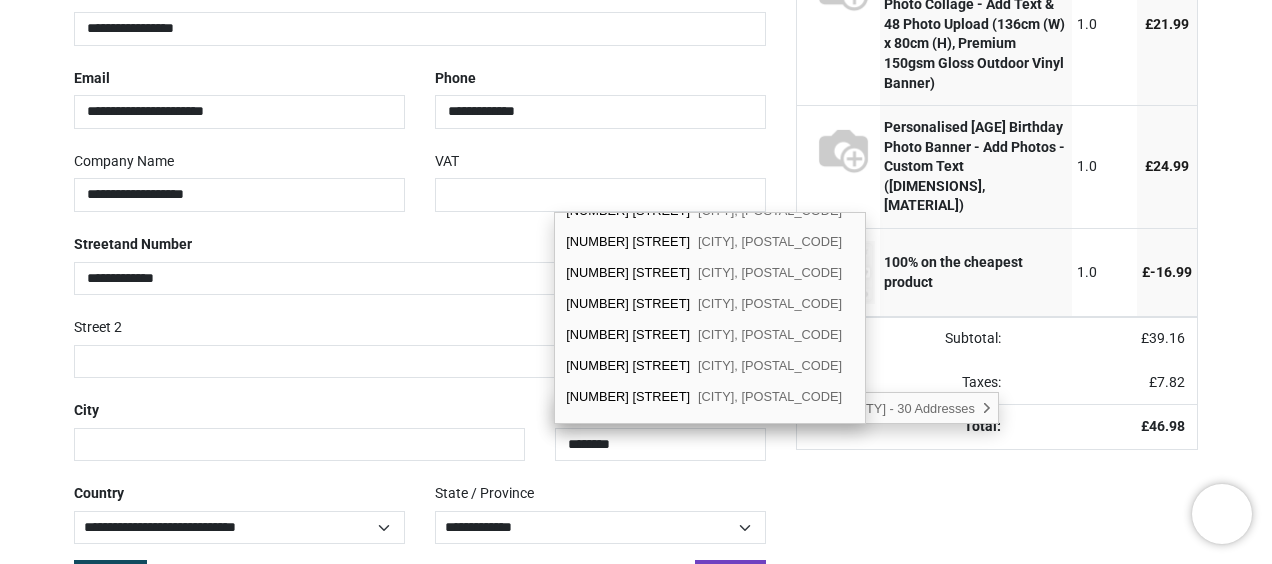 scroll, scrollTop: 699, scrollLeft: 0, axis: vertical 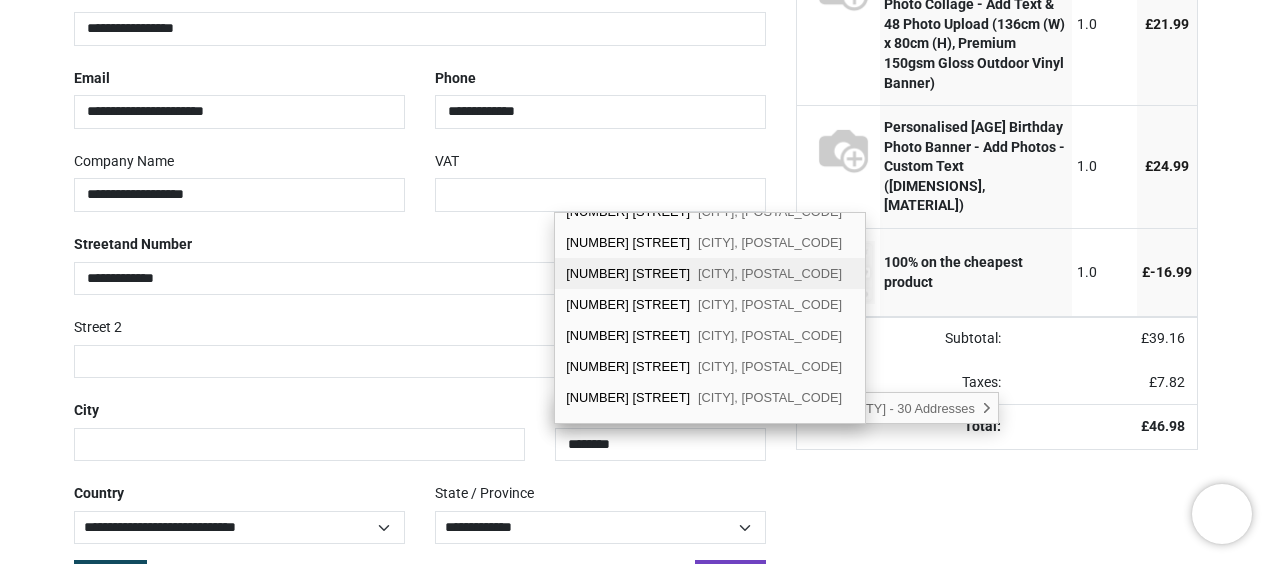 click on "26 Brampstead Basildon, SS15 6QU" at bounding box center [710, 273] 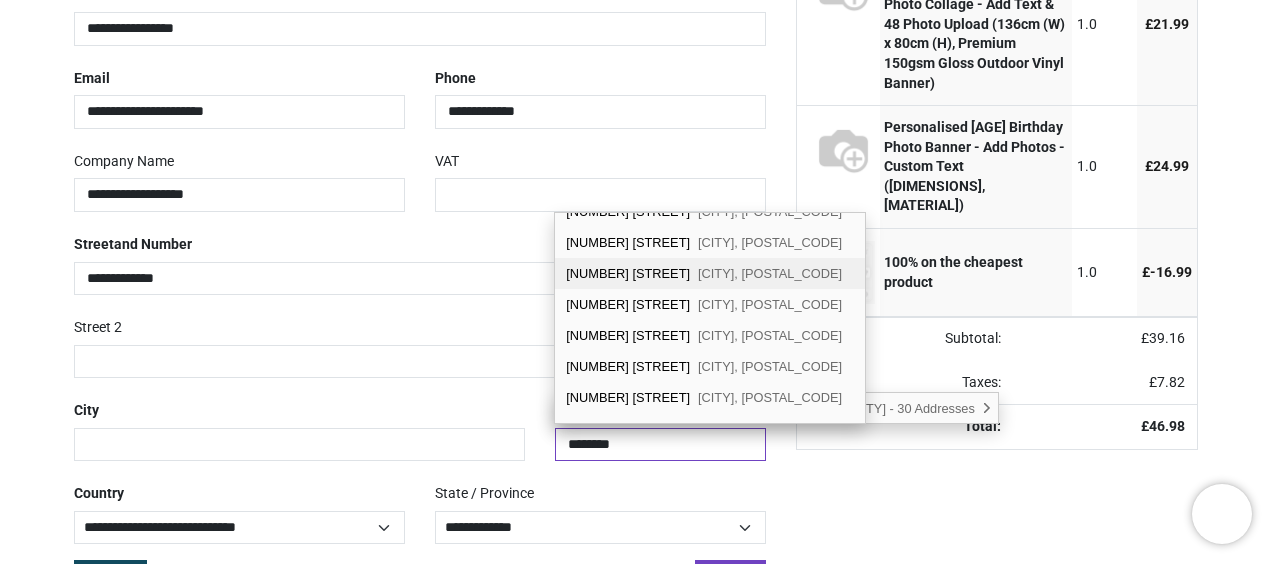 select on "***" 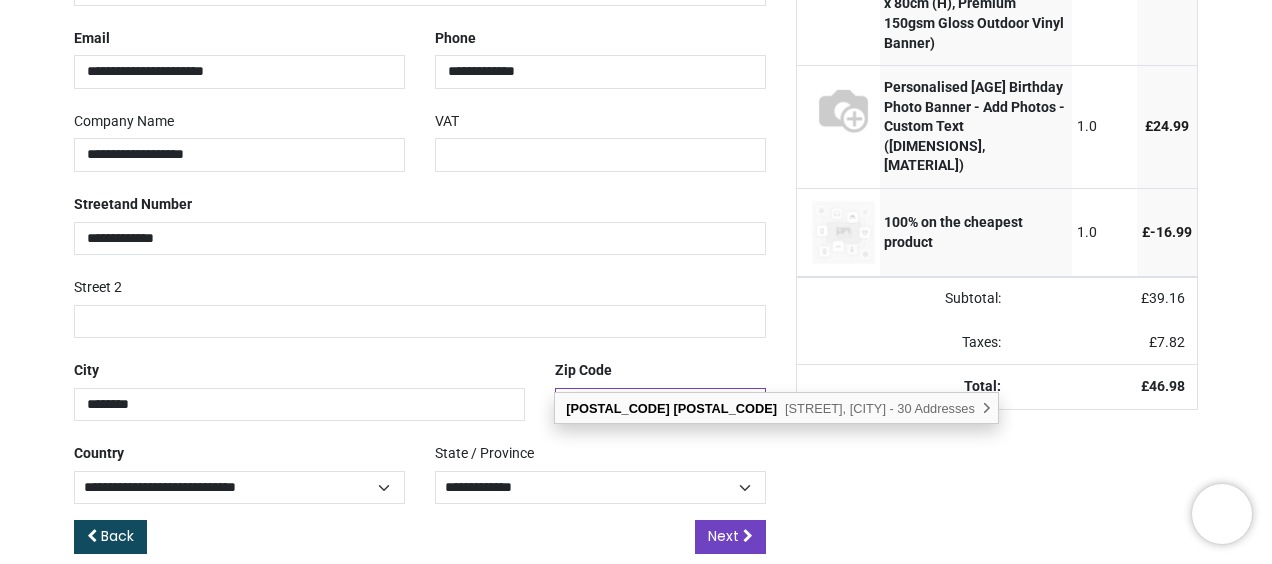 scroll, scrollTop: 563, scrollLeft: 0, axis: vertical 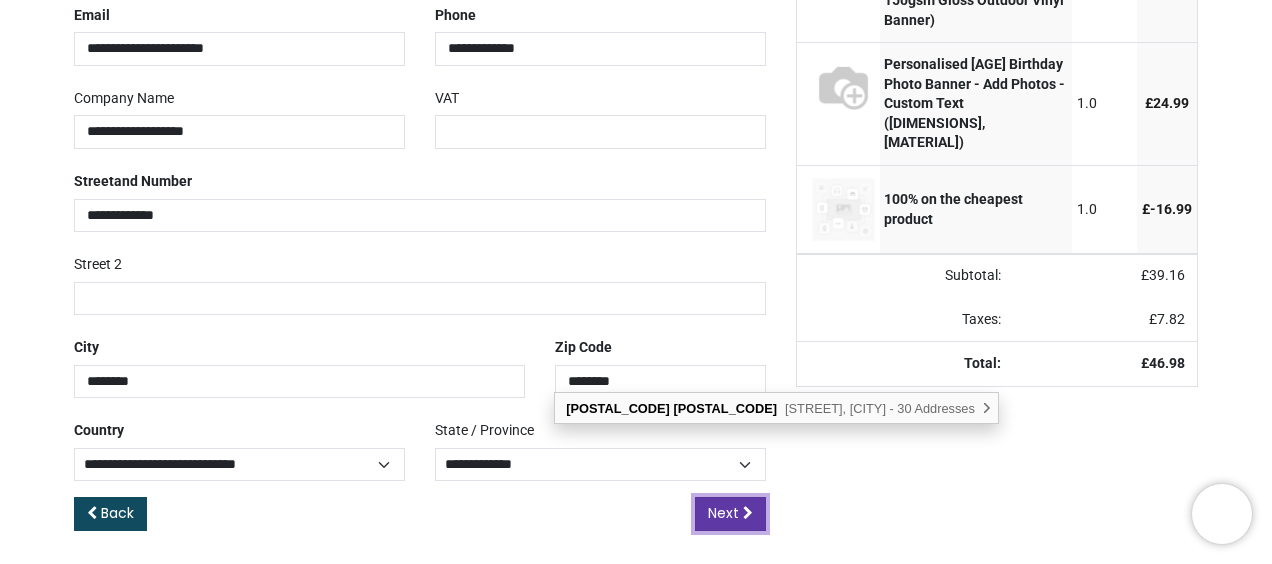 click on "Next" at bounding box center (723, 513) 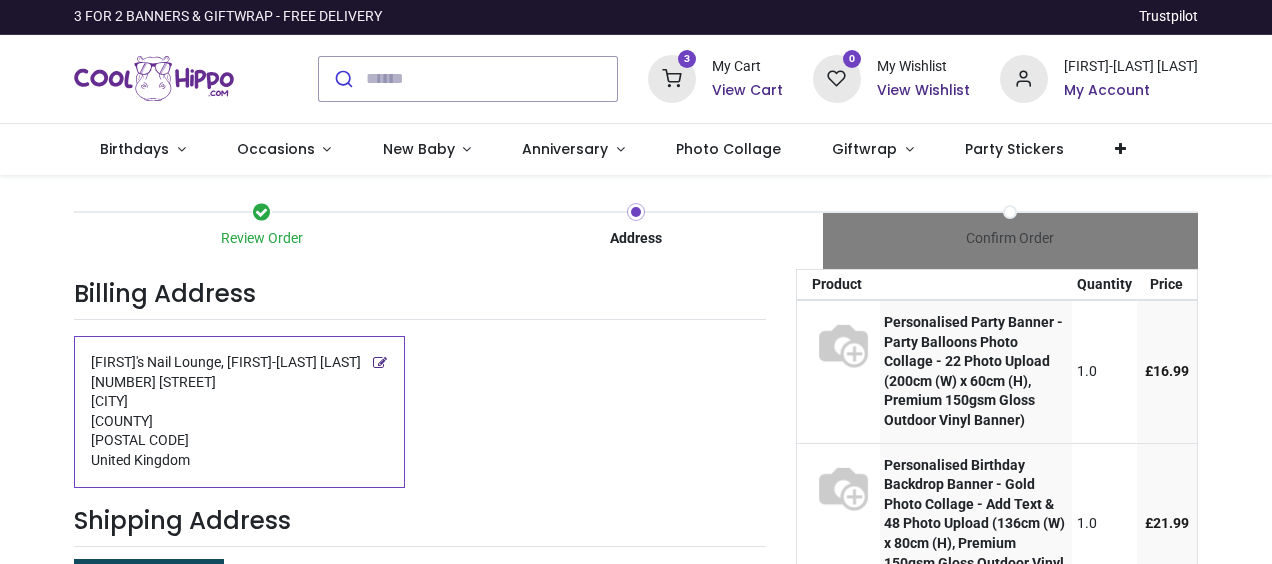 scroll, scrollTop: 0, scrollLeft: 0, axis: both 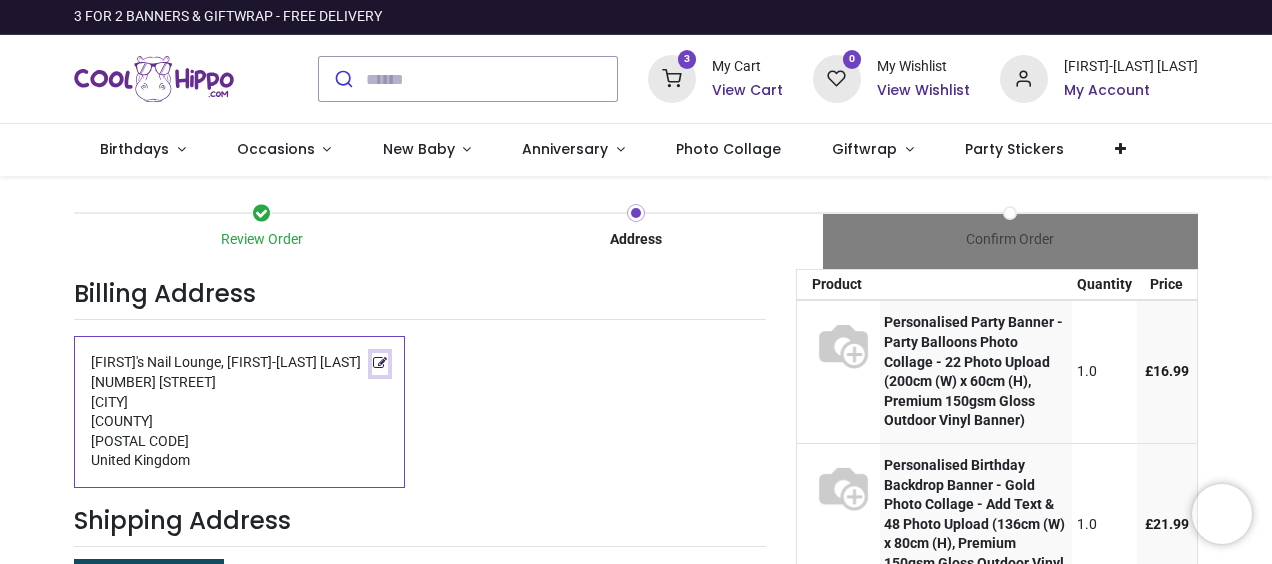 click at bounding box center [380, 363] 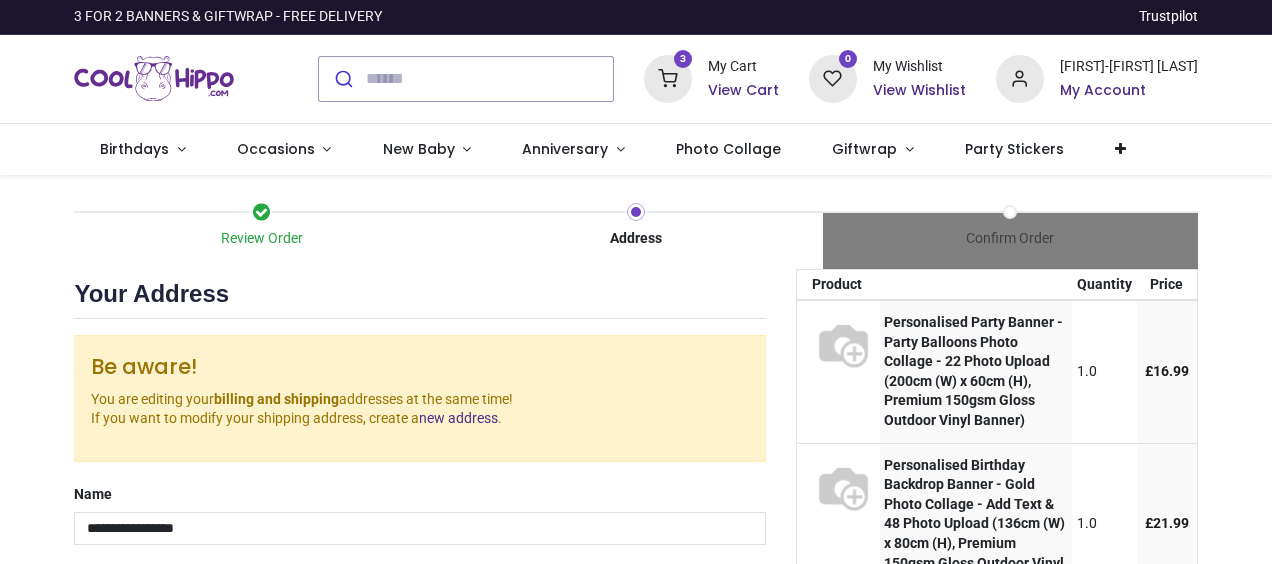 scroll, scrollTop: 0, scrollLeft: 0, axis: both 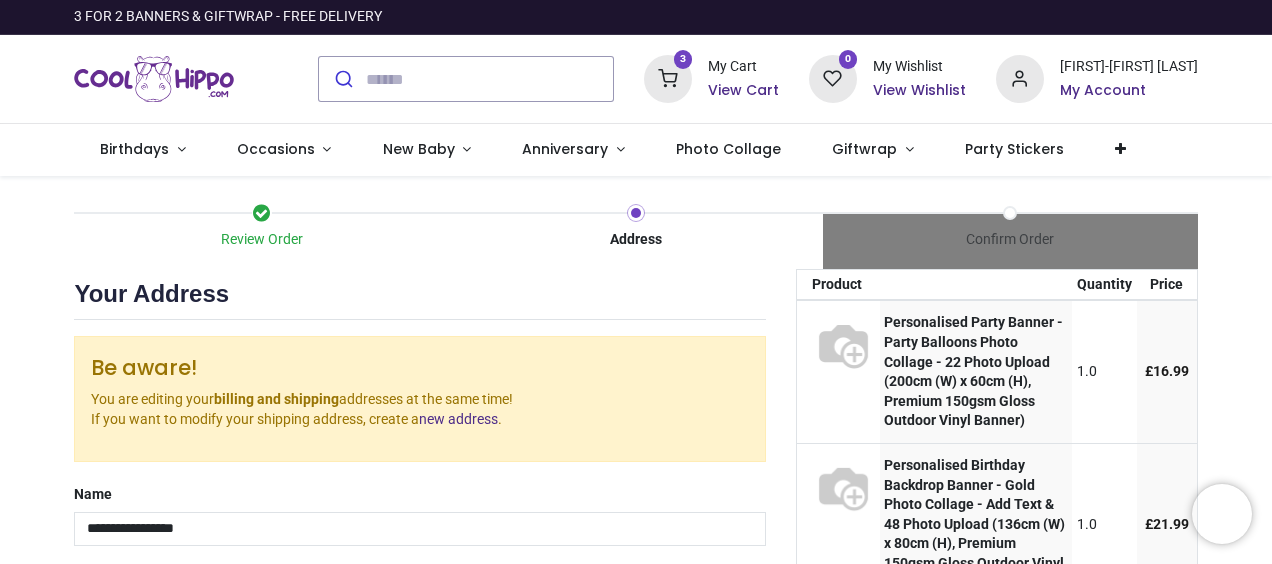select on "***" 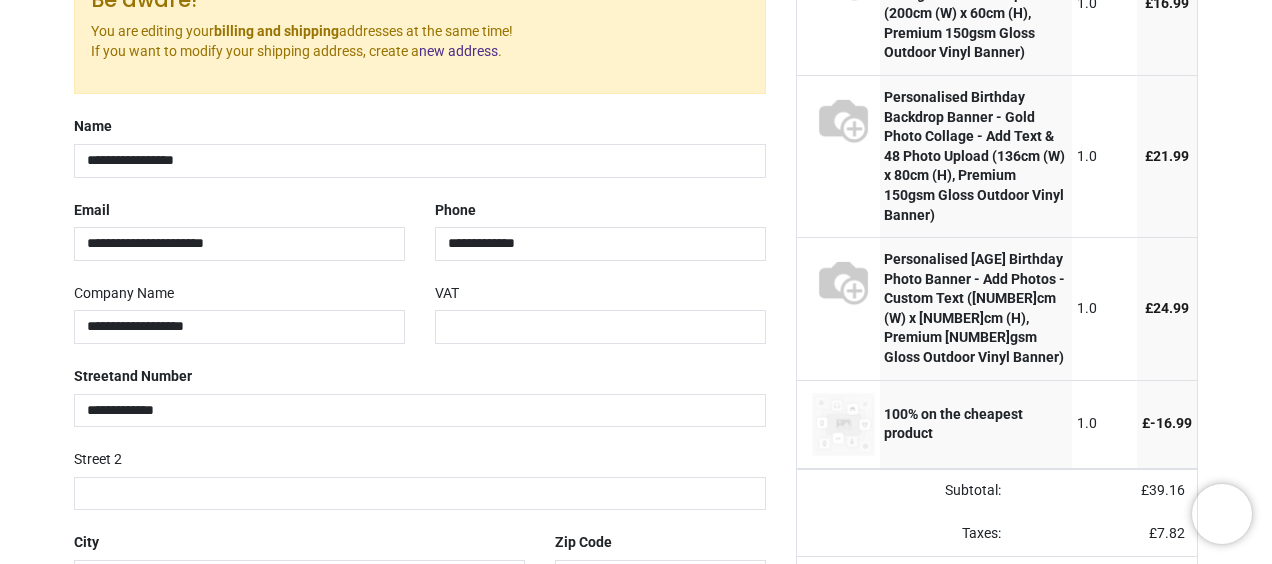 scroll, scrollTop: 400, scrollLeft: 0, axis: vertical 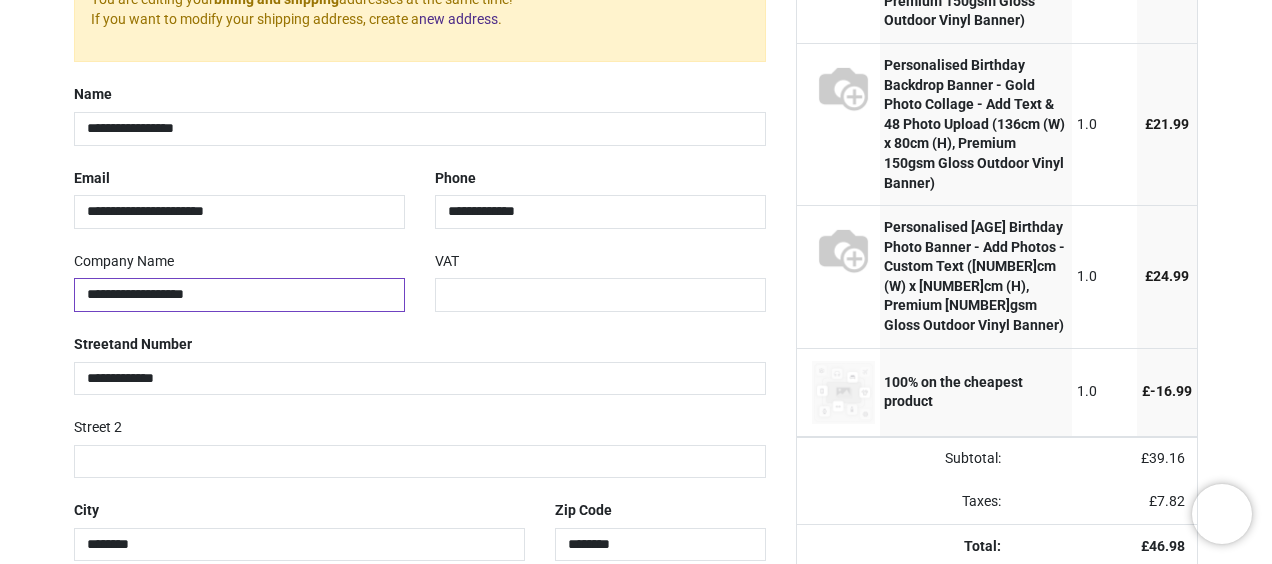 click on "**********" at bounding box center [239, 295] 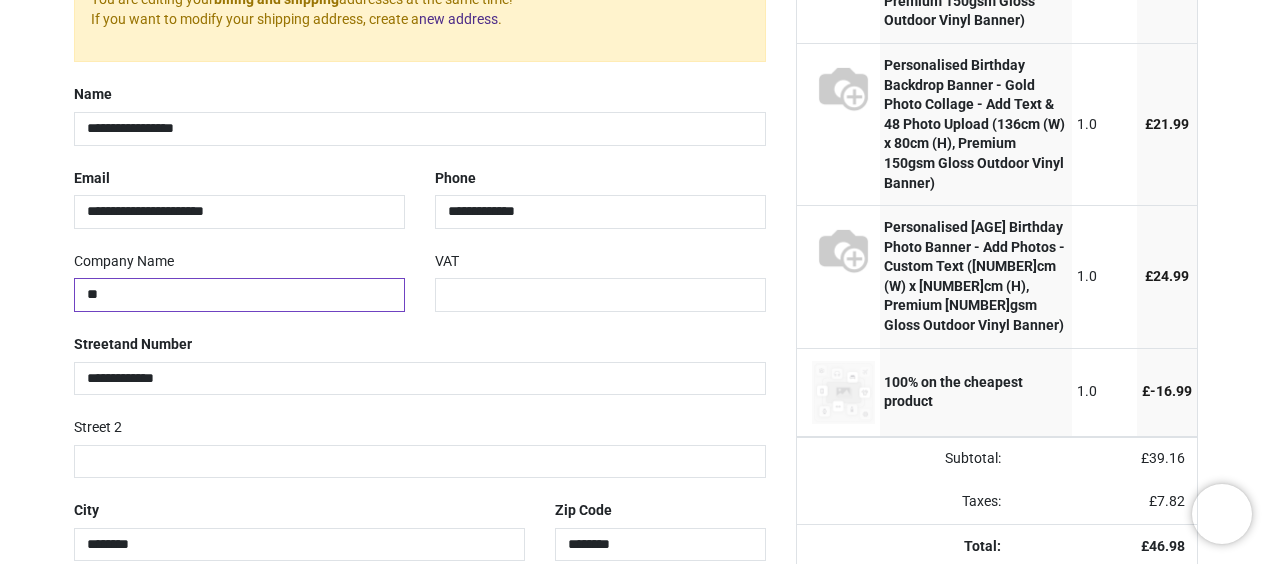 type on "*" 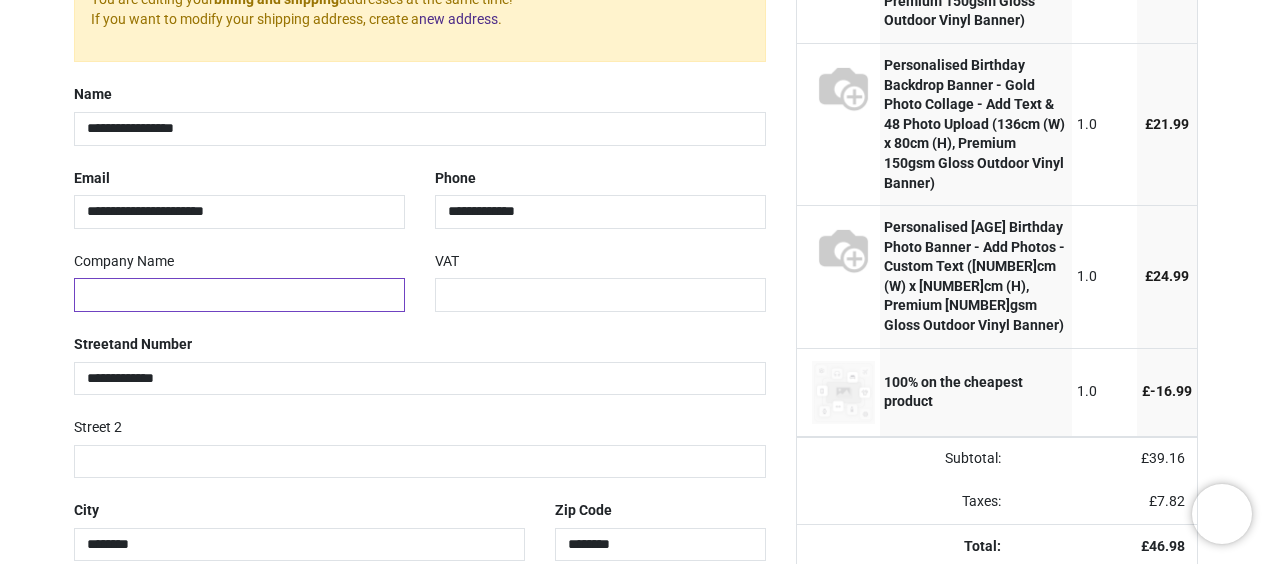 scroll, scrollTop: 563, scrollLeft: 0, axis: vertical 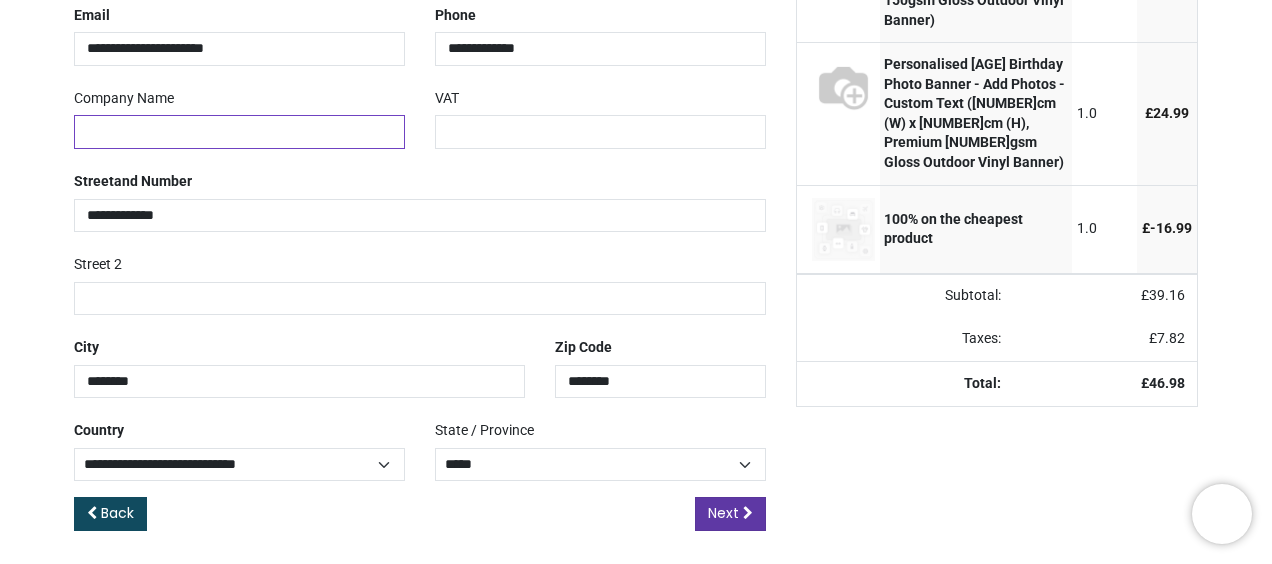 type 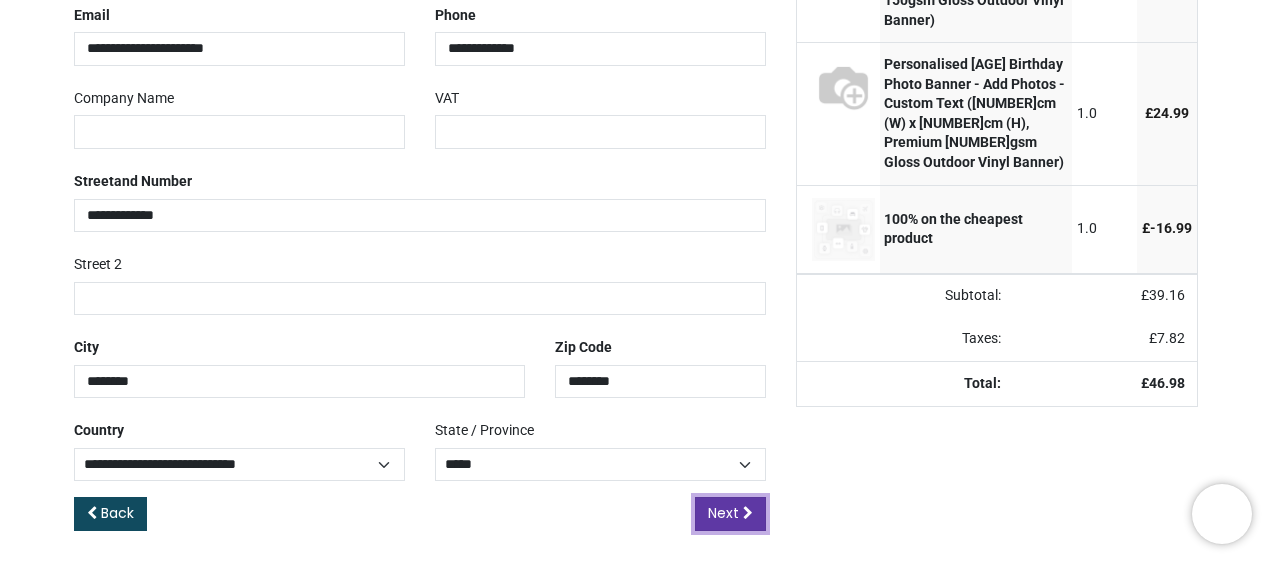 click on "Next" at bounding box center (730, 514) 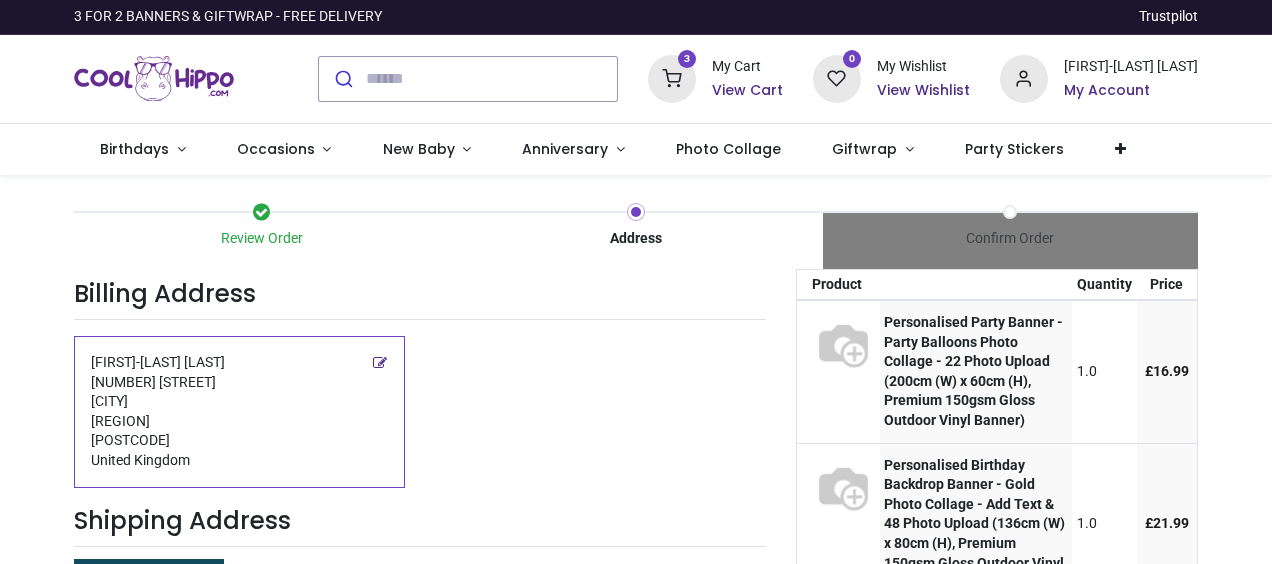 scroll, scrollTop: 0, scrollLeft: 0, axis: both 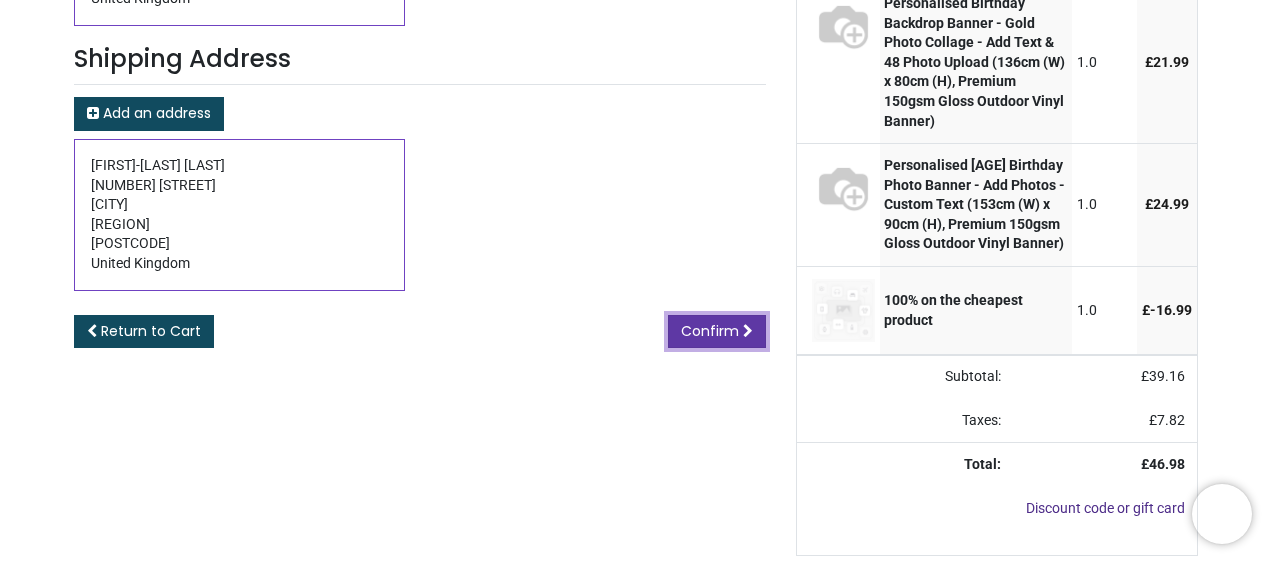 click on "Confirm" at bounding box center (710, 331) 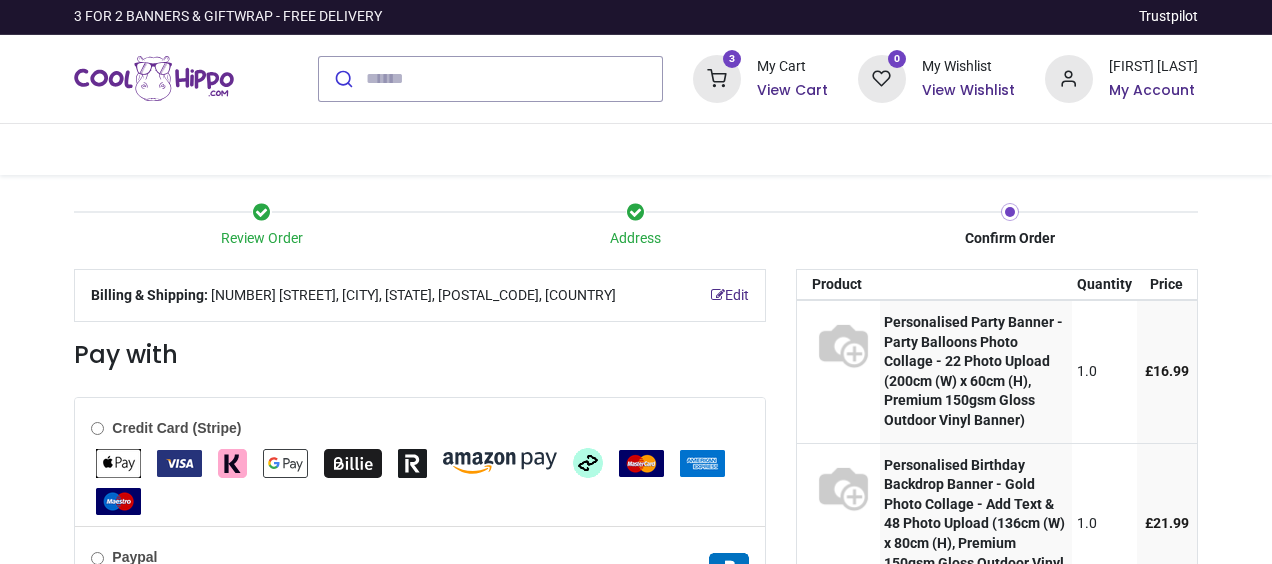 scroll, scrollTop: 0, scrollLeft: 0, axis: both 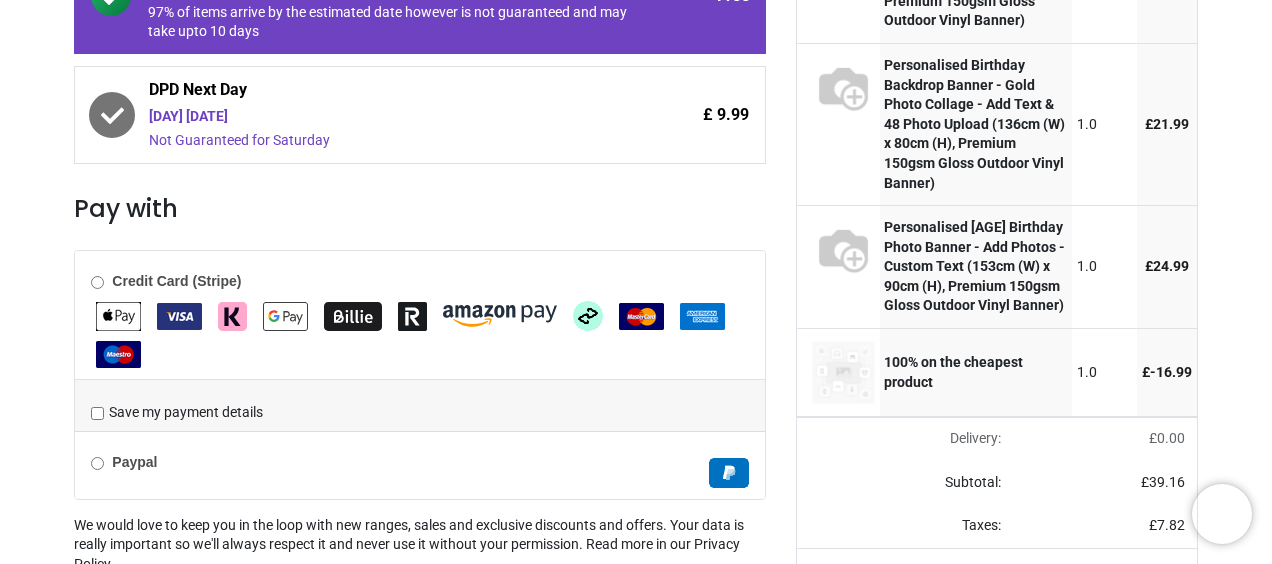 click at bounding box center (118, 316) 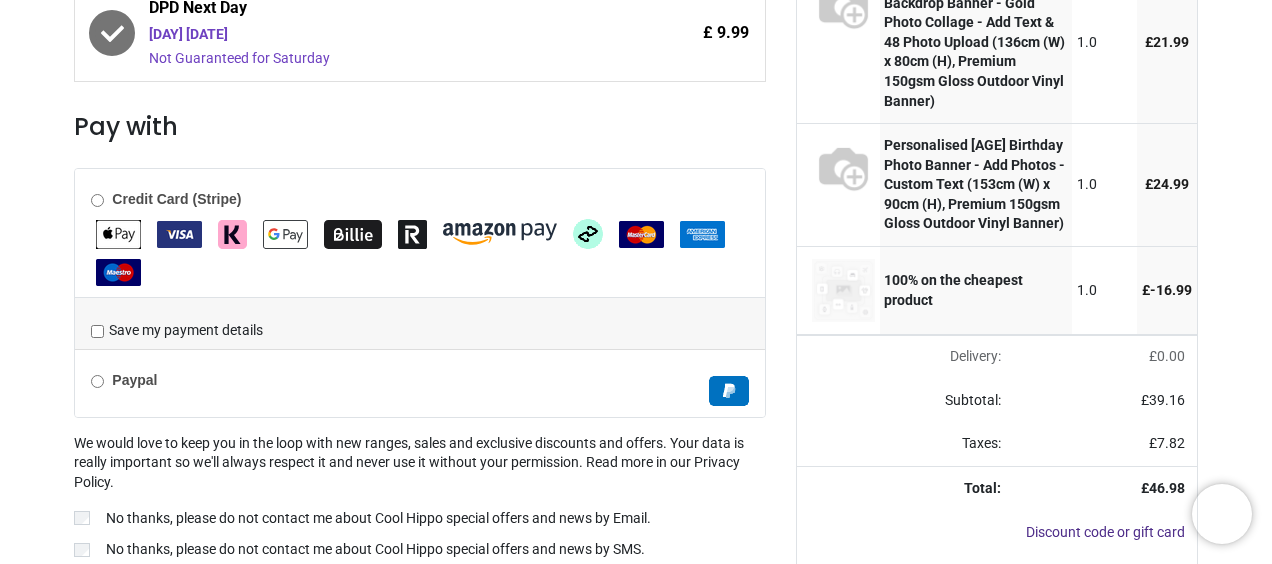 scroll, scrollTop: 557, scrollLeft: 0, axis: vertical 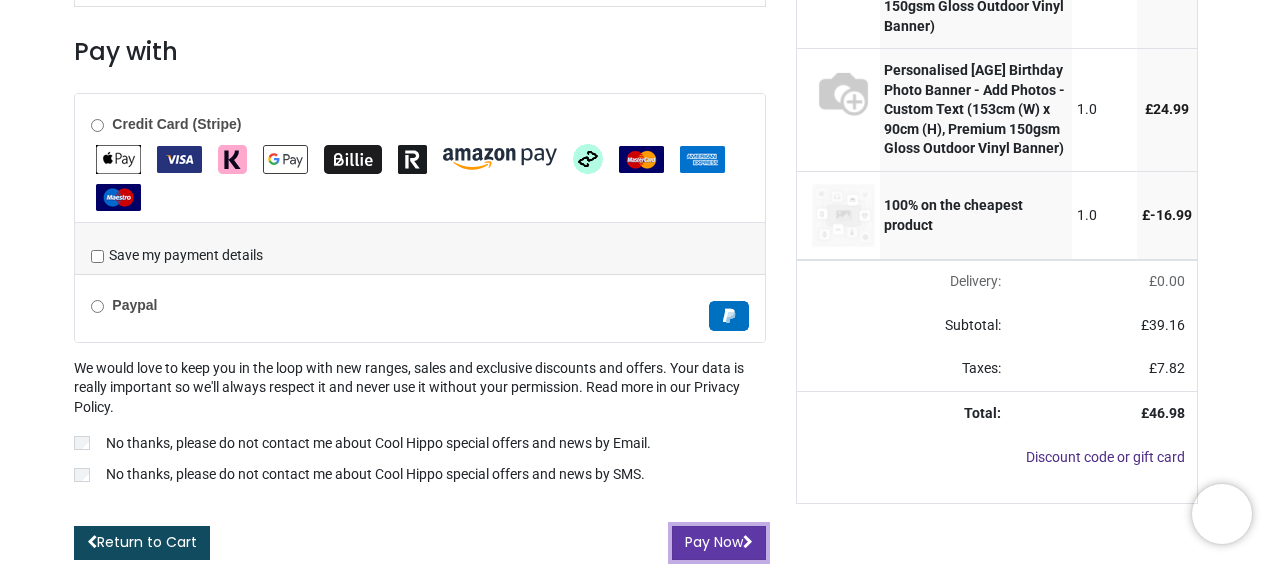 click on "Pay Now" at bounding box center [719, 543] 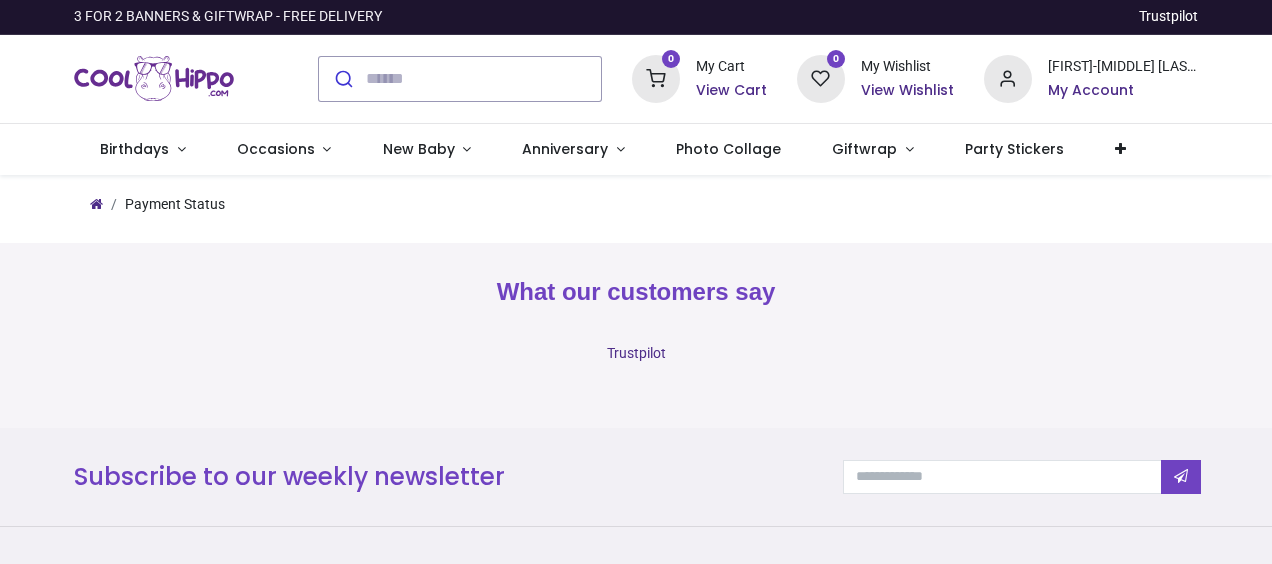 scroll, scrollTop: 0, scrollLeft: 0, axis: both 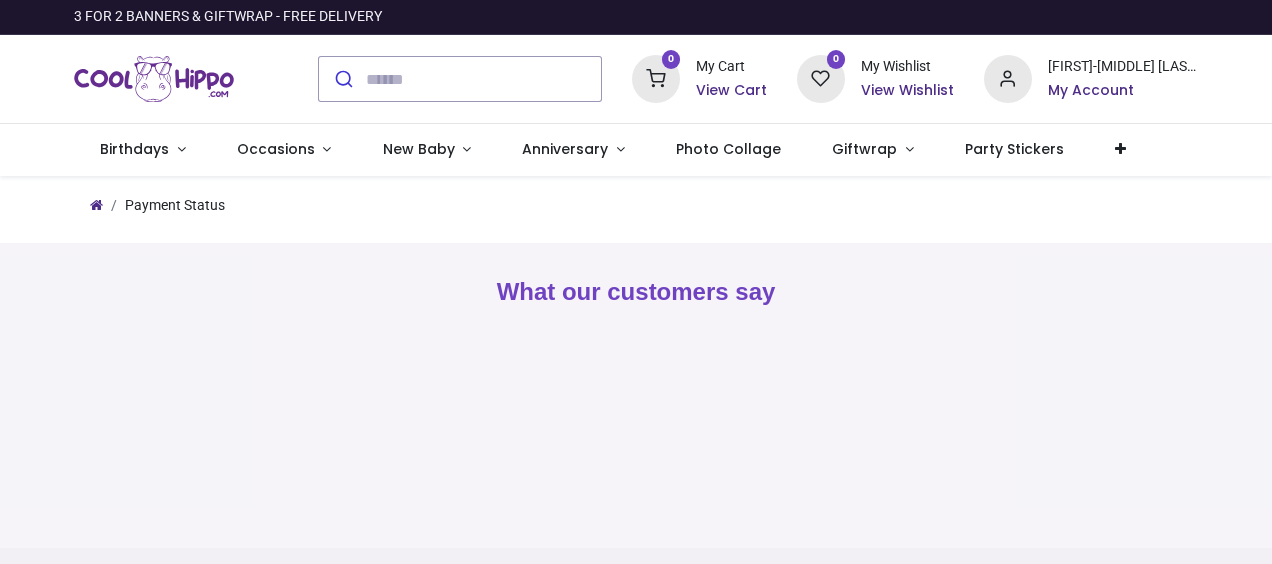 type on "**********" 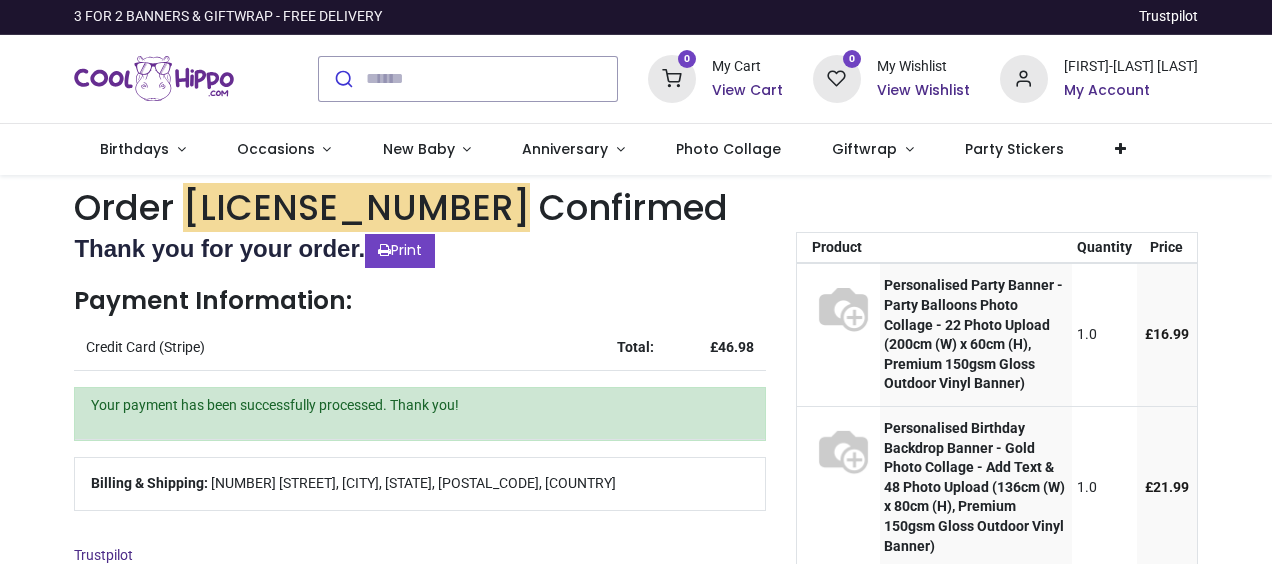 scroll, scrollTop: 0, scrollLeft: 0, axis: both 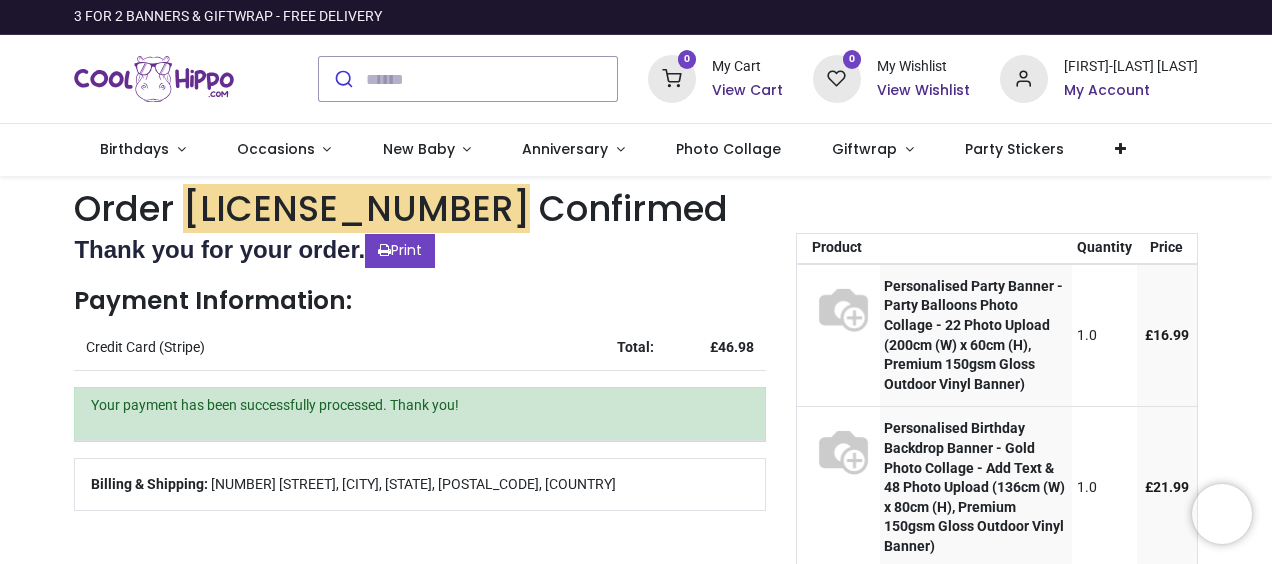 type on "**********" 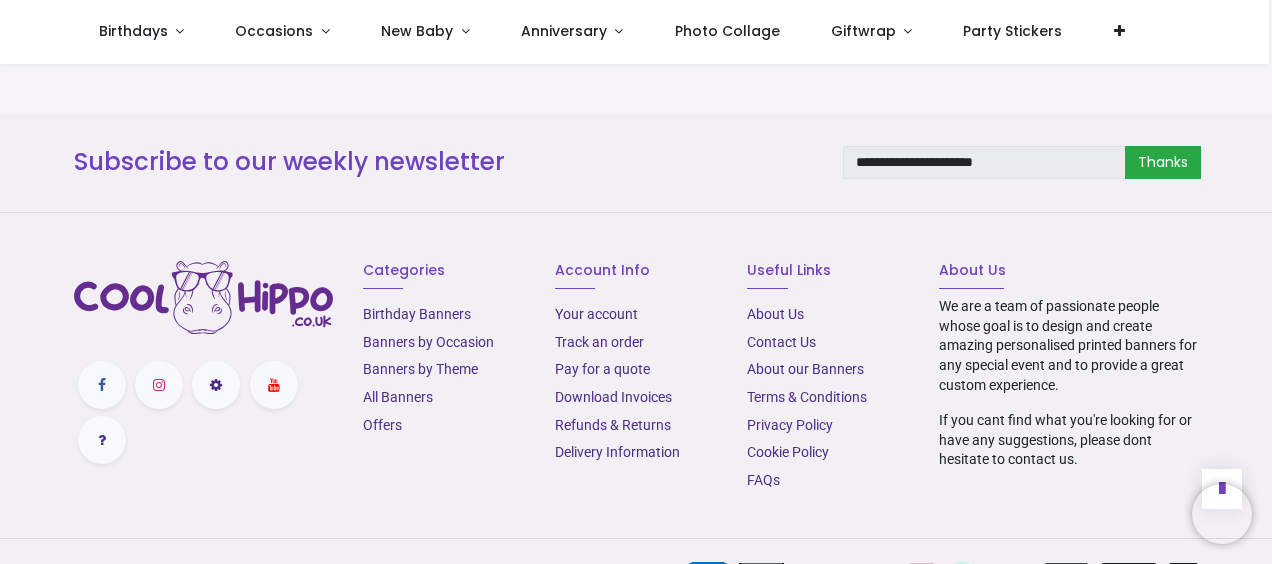 scroll, scrollTop: 1558, scrollLeft: 0, axis: vertical 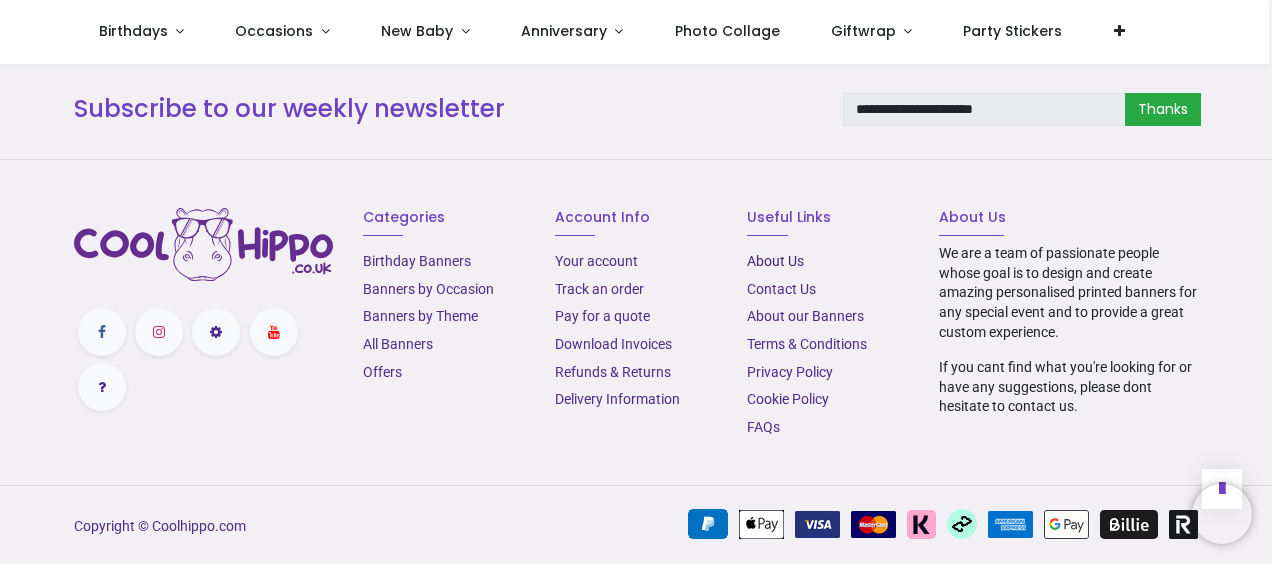 click on "About Us​" at bounding box center [775, 261] 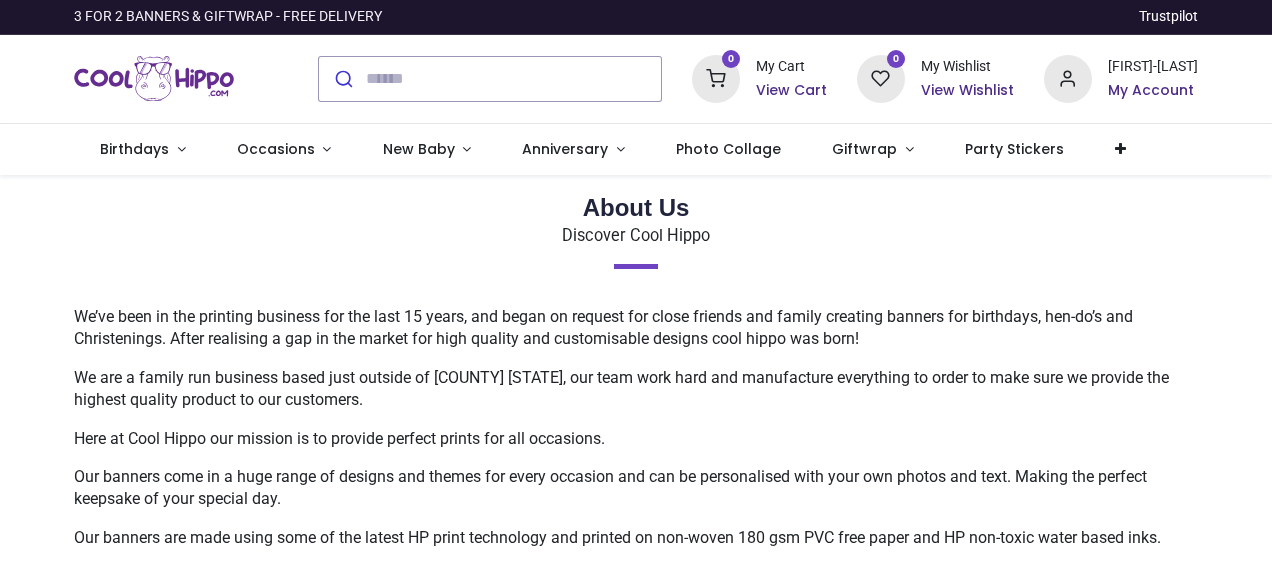 scroll, scrollTop: 0, scrollLeft: 0, axis: both 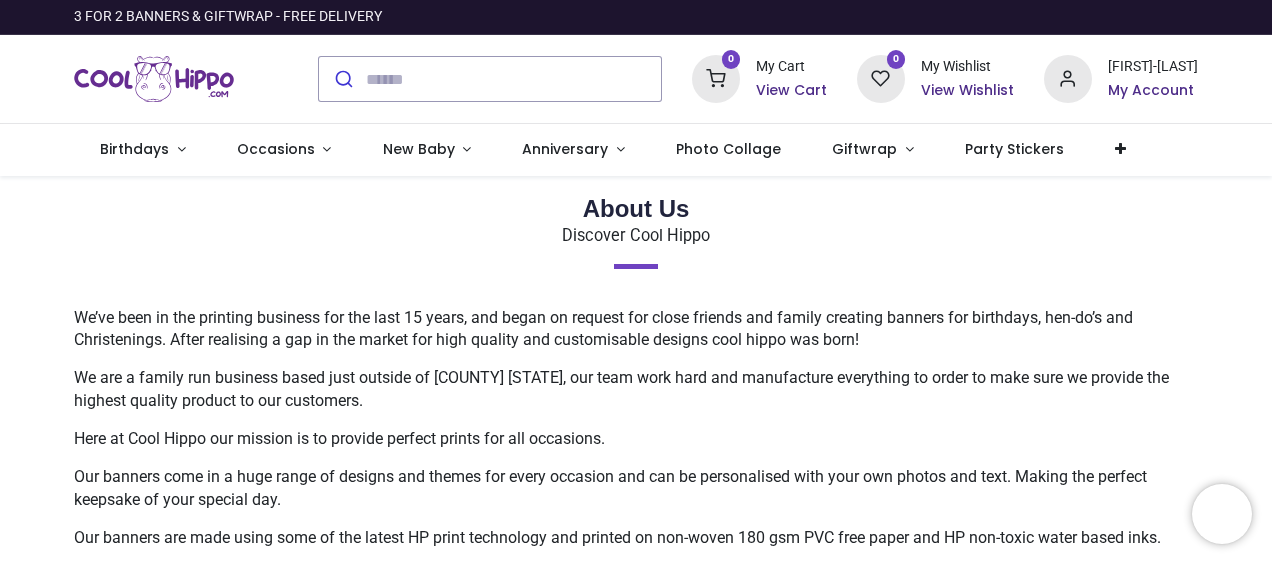 type on "**********" 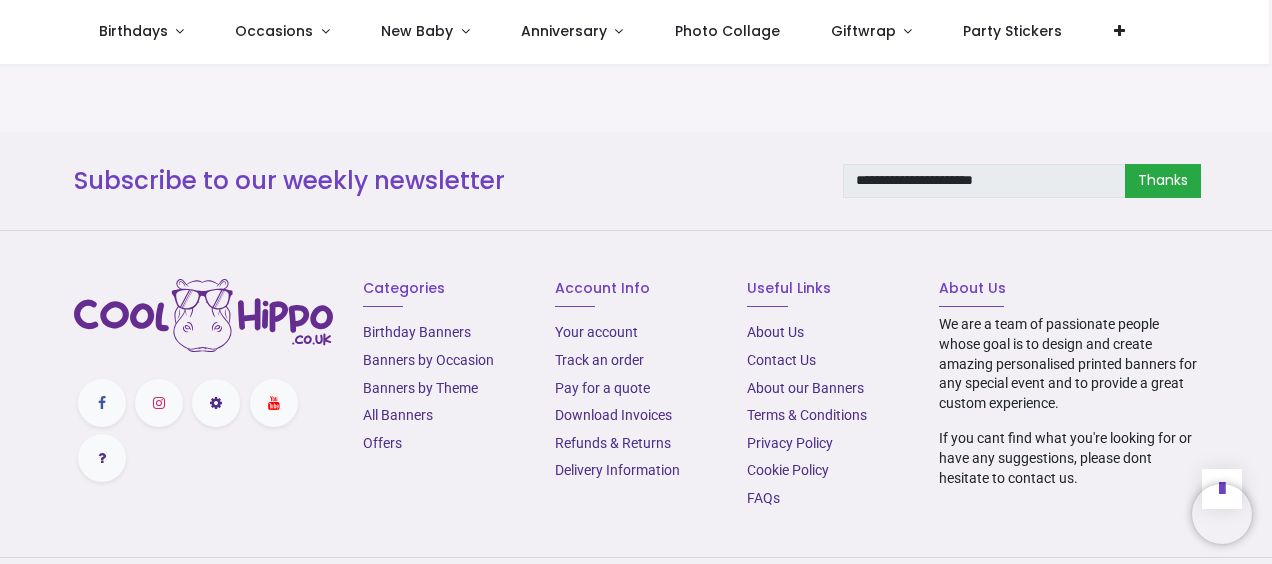 scroll, scrollTop: 872, scrollLeft: 0, axis: vertical 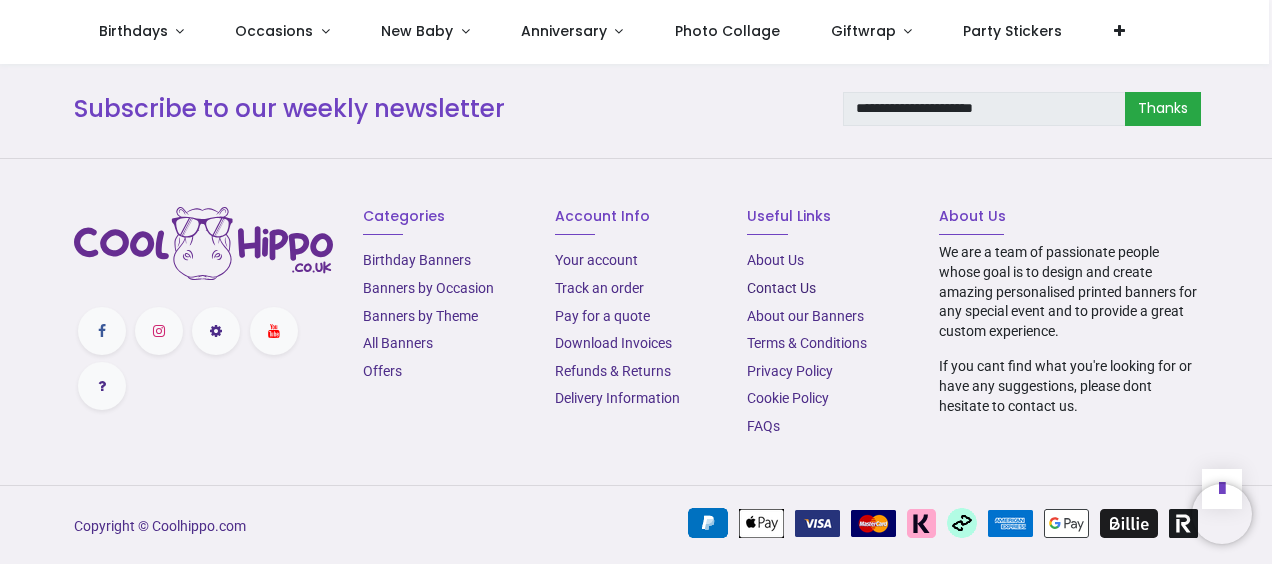click on "Contact Us" at bounding box center (781, 288) 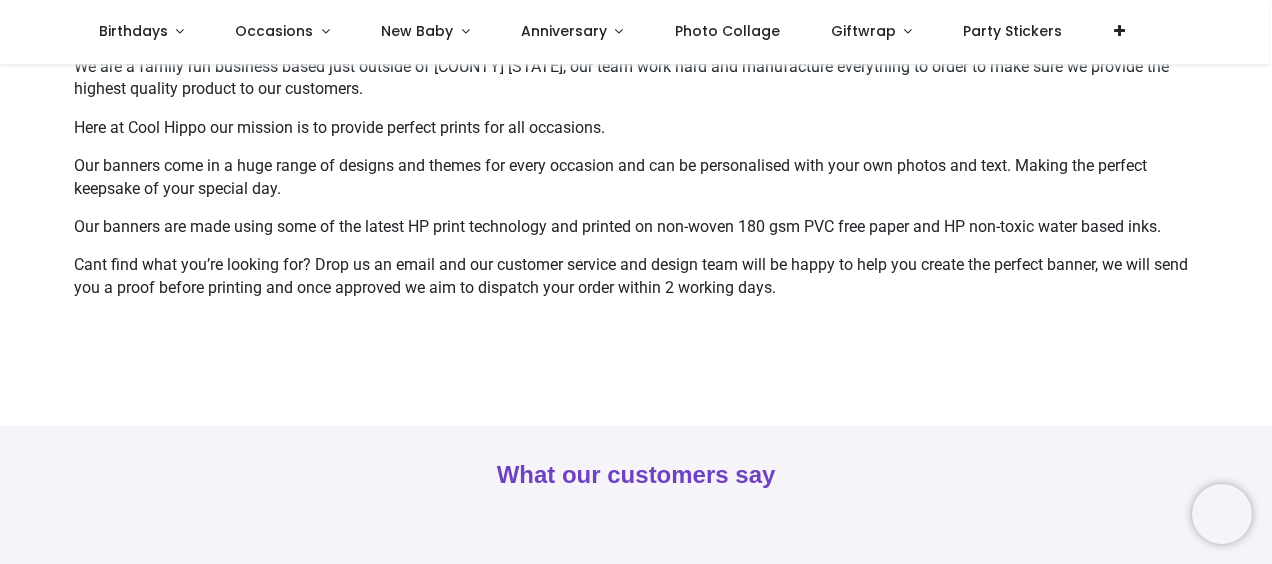 scroll, scrollTop: 300, scrollLeft: 0, axis: vertical 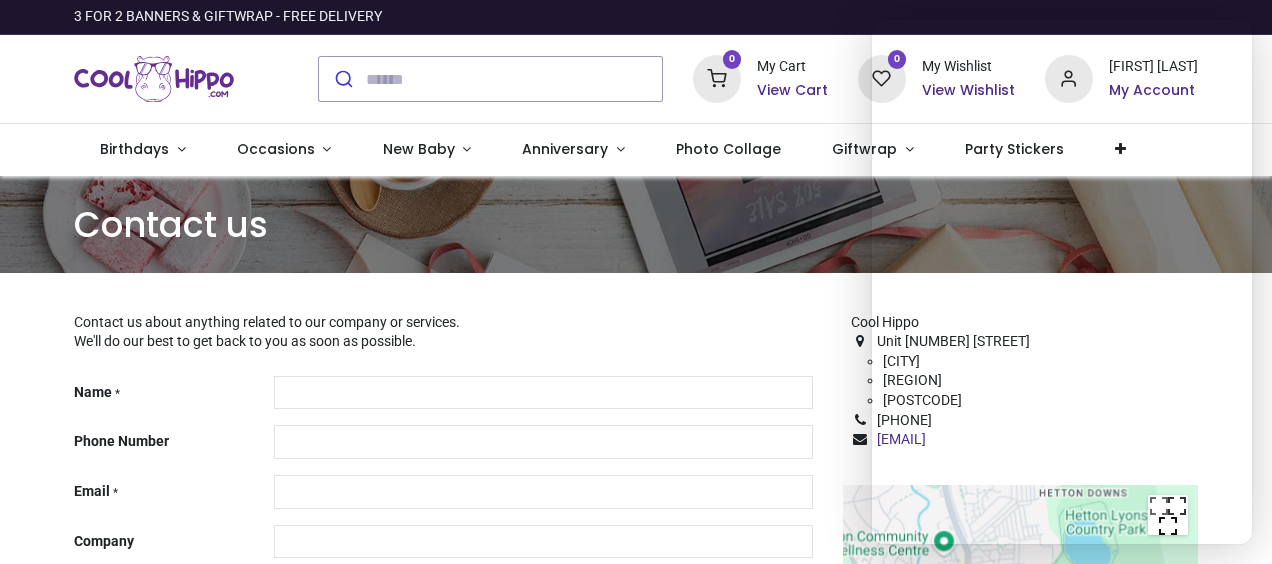 type on "**********" 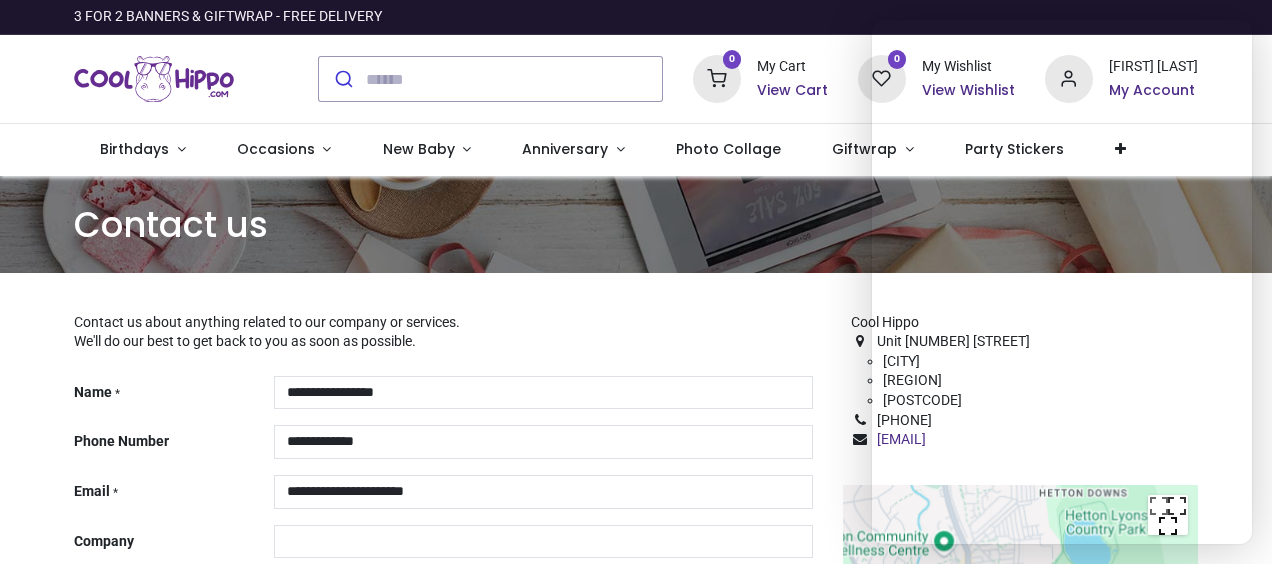 type on "**********" 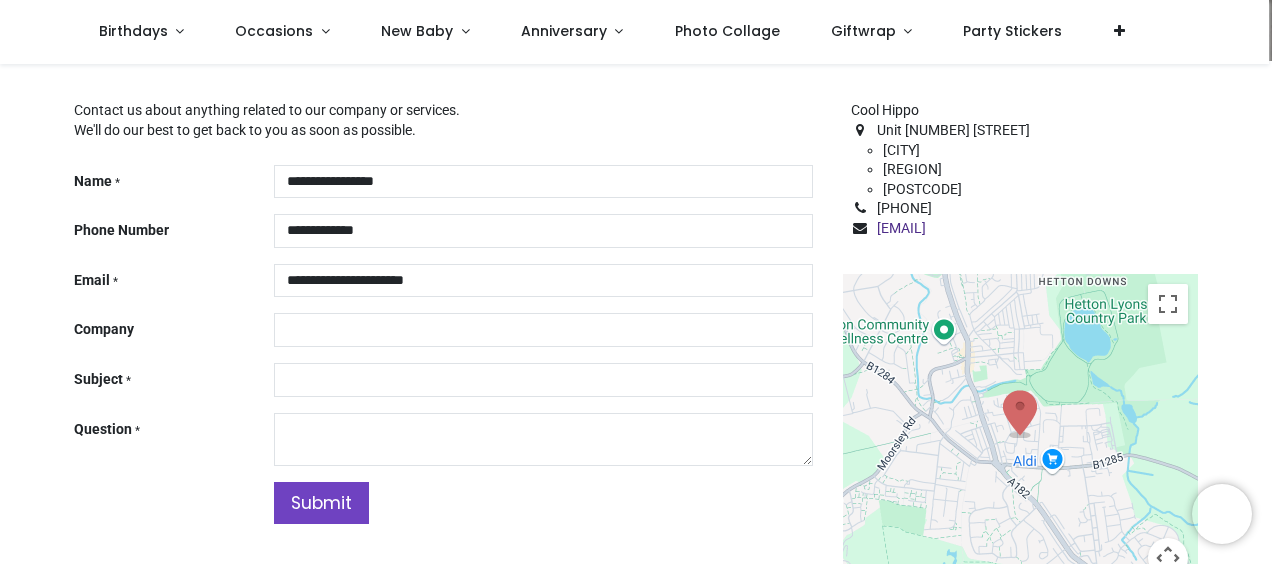 scroll, scrollTop: 200, scrollLeft: 0, axis: vertical 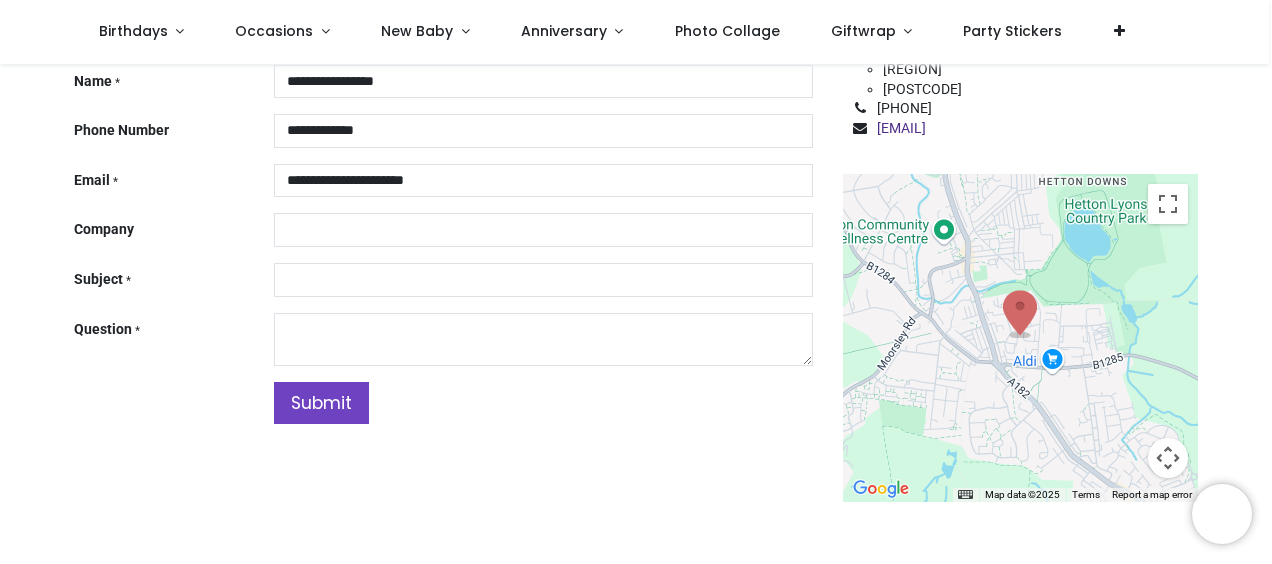 click at bounding box center (1020, 314) 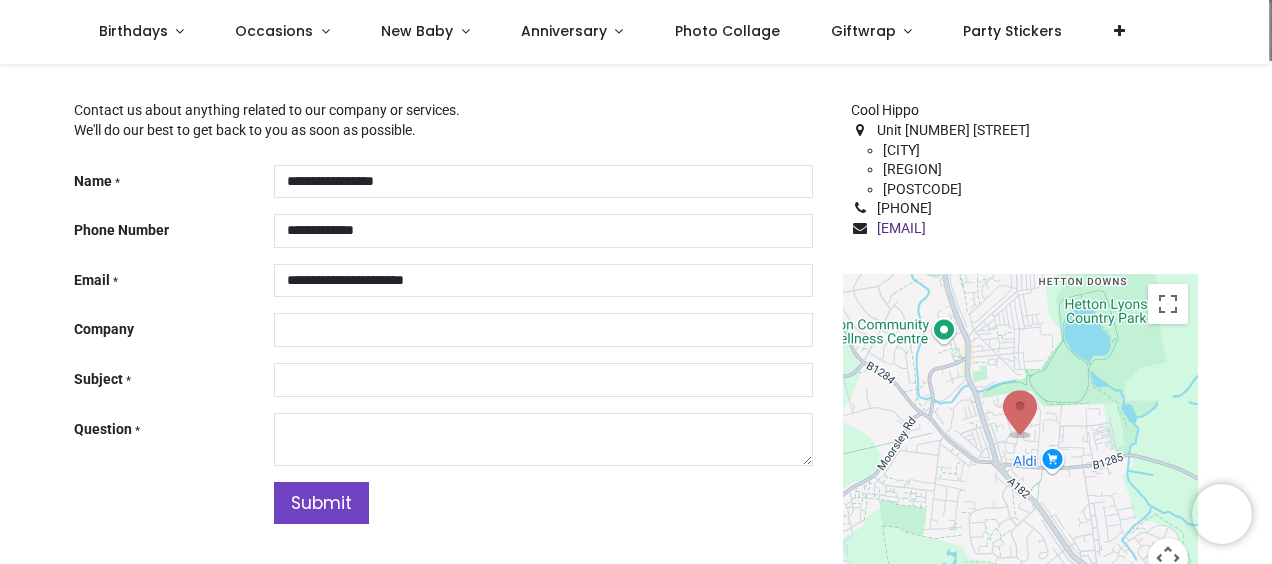 scroll, scrollTop: 200, scrollLeft: 0, axis: vertical 